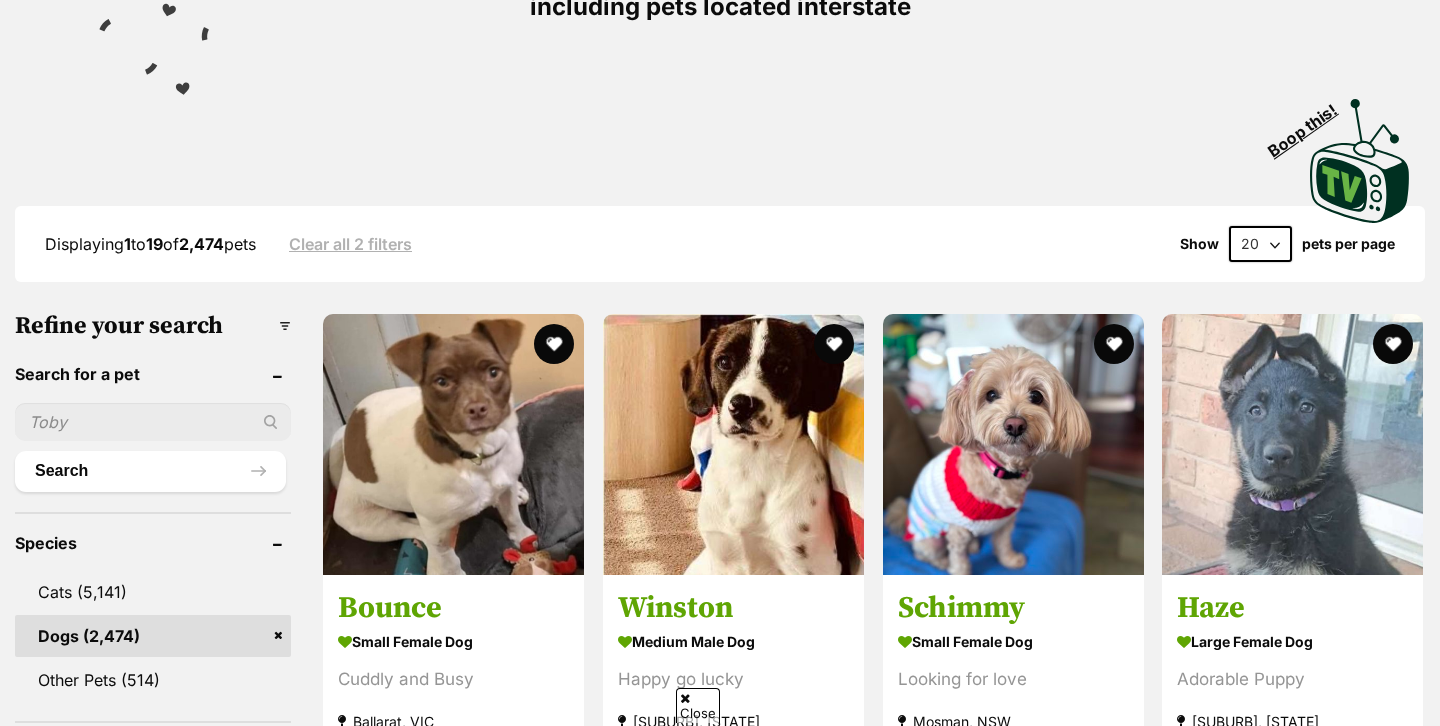 scroll, scrollTop: 381, scrollLeft: 0, axis: vertical 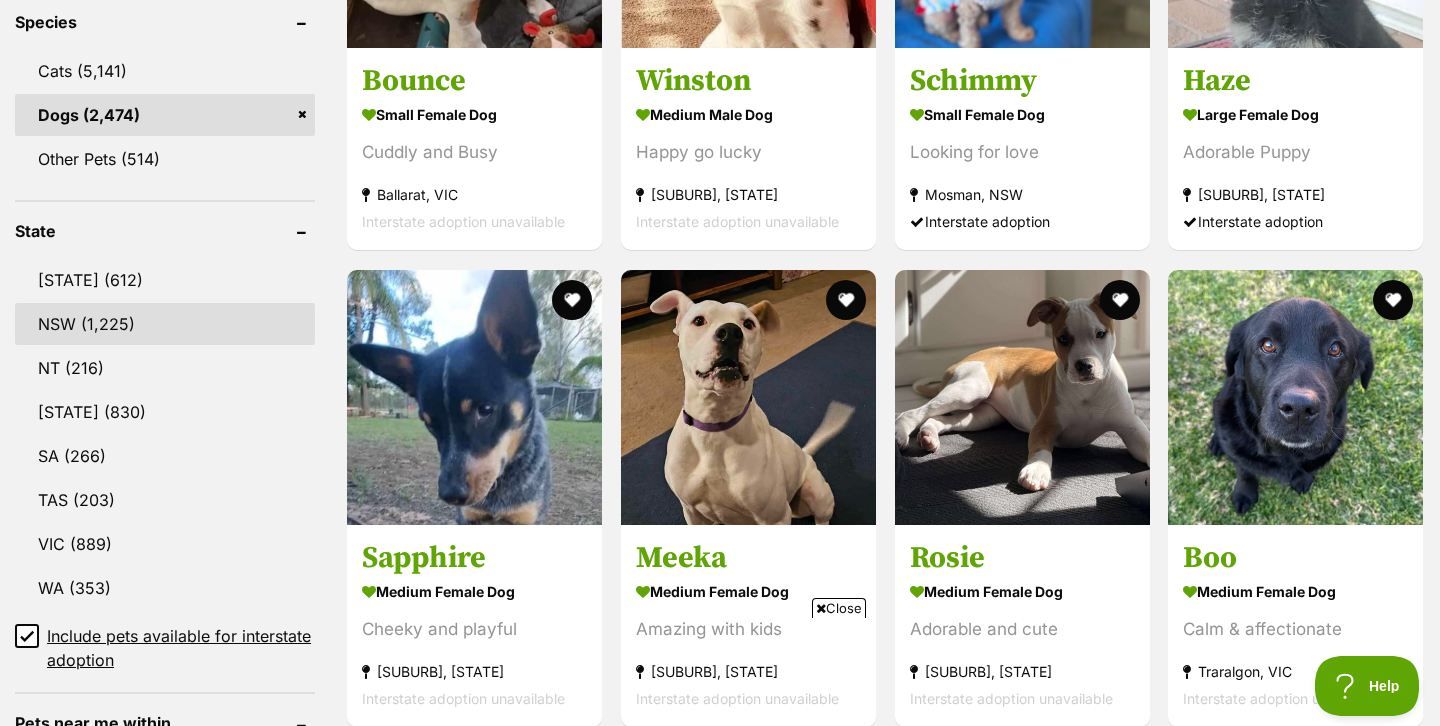 click on "NSW (1,225)" at bounding box center (165, 324) 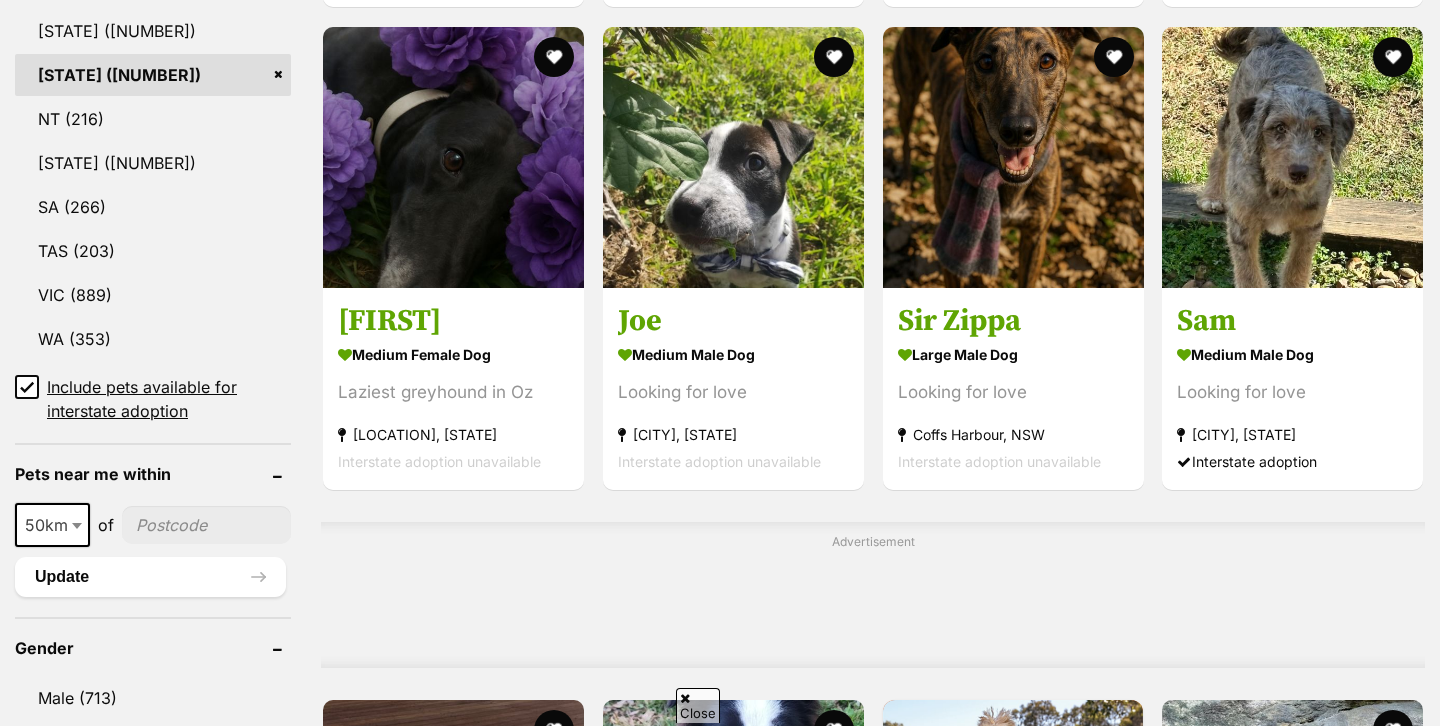 scroll, scrollTop: 1103, scrollLeft: 0, axis: vertical 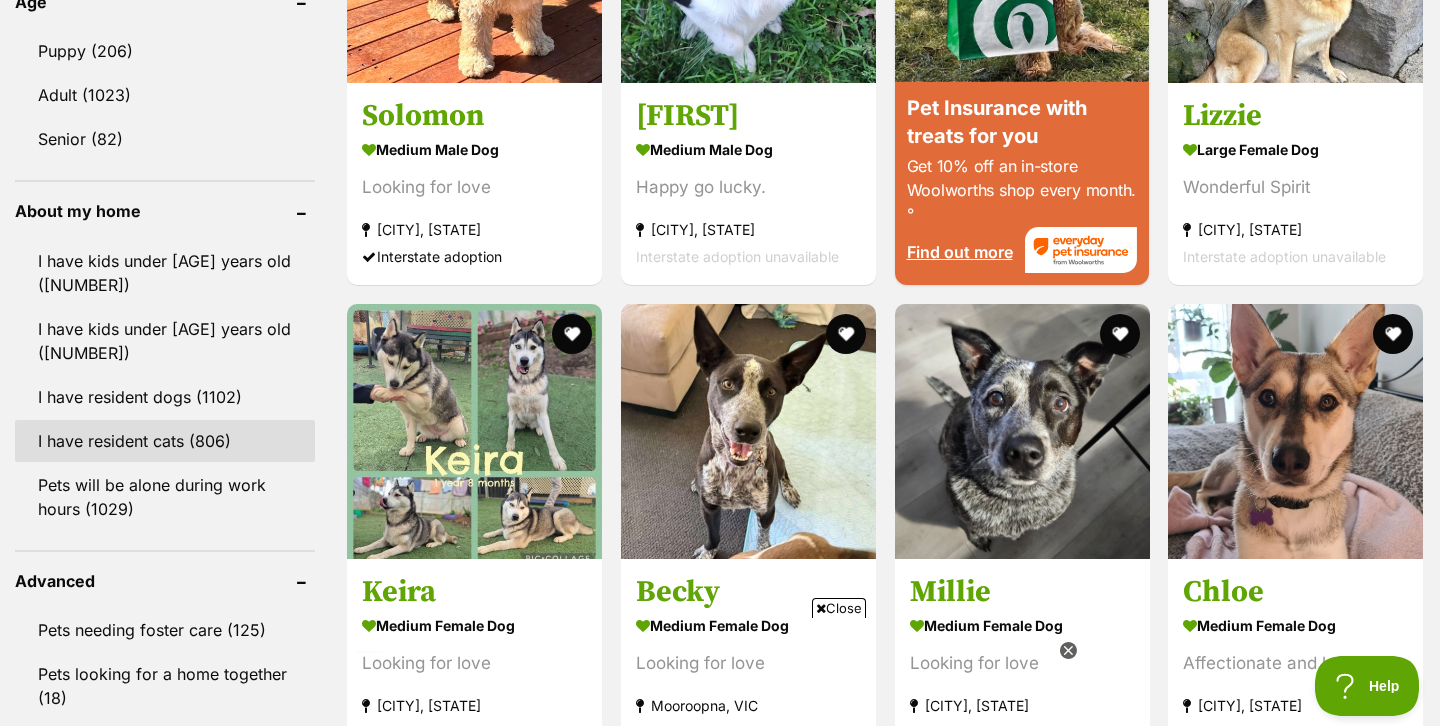click on "I have resident cats (806)" at bounding box center (165, 441) 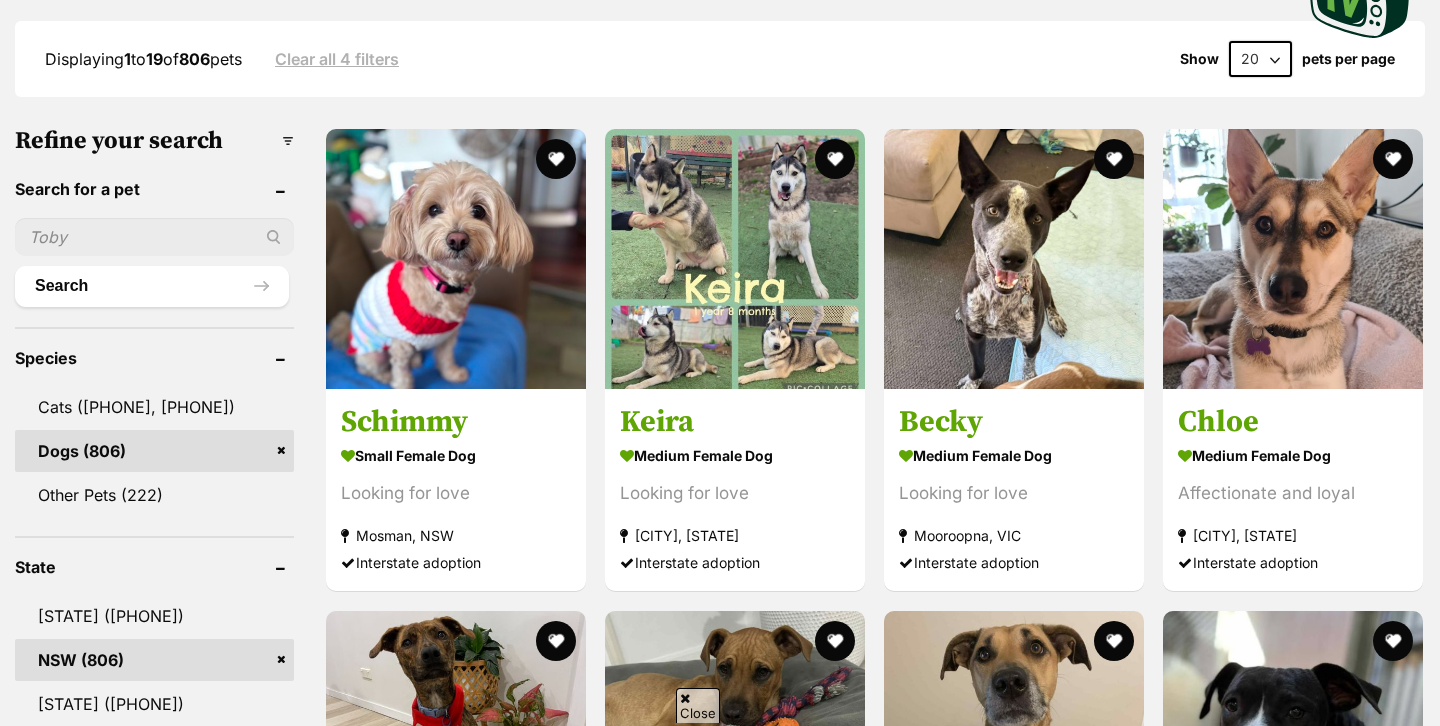 scroll, scrollTop: 518, scrollLeft: 0, axis: vertical 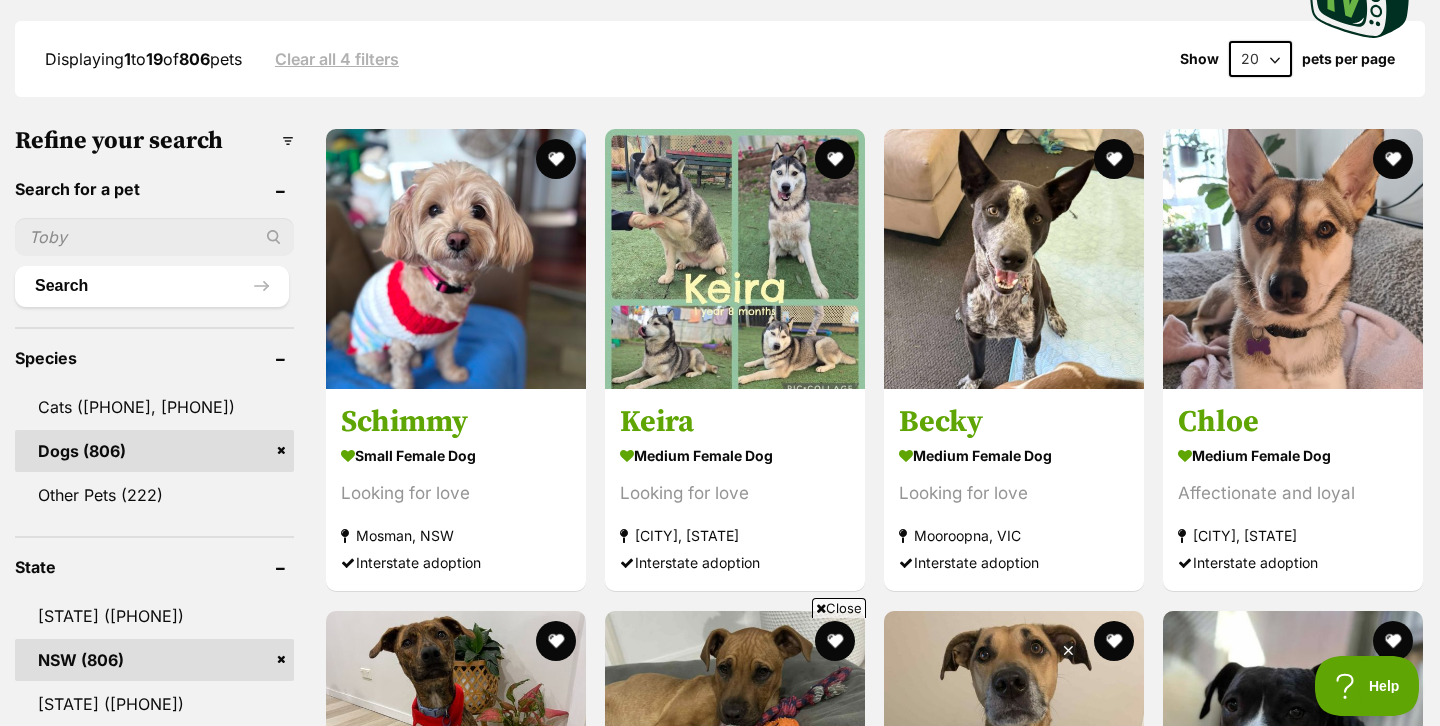 select on "60" 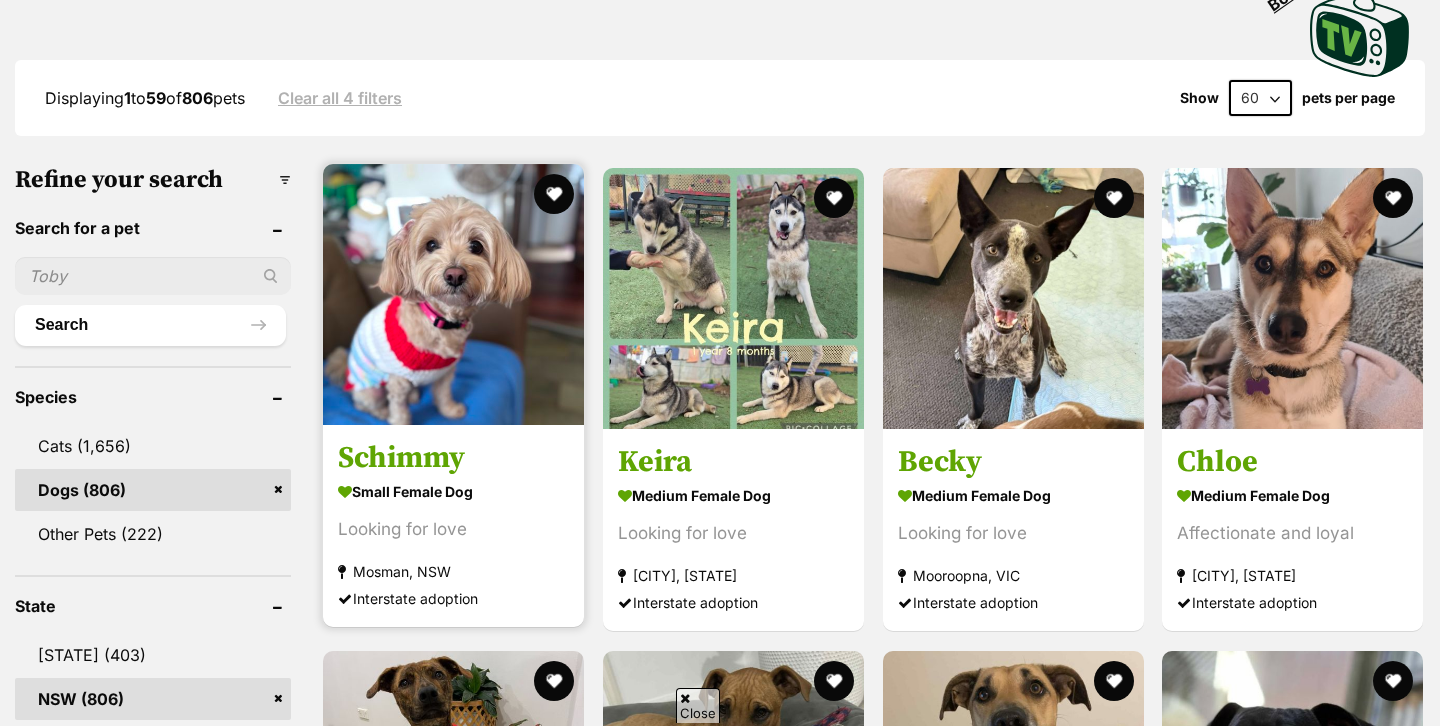 scroll, scrollTop: 479, scrollLeft: 0, axis: vertical 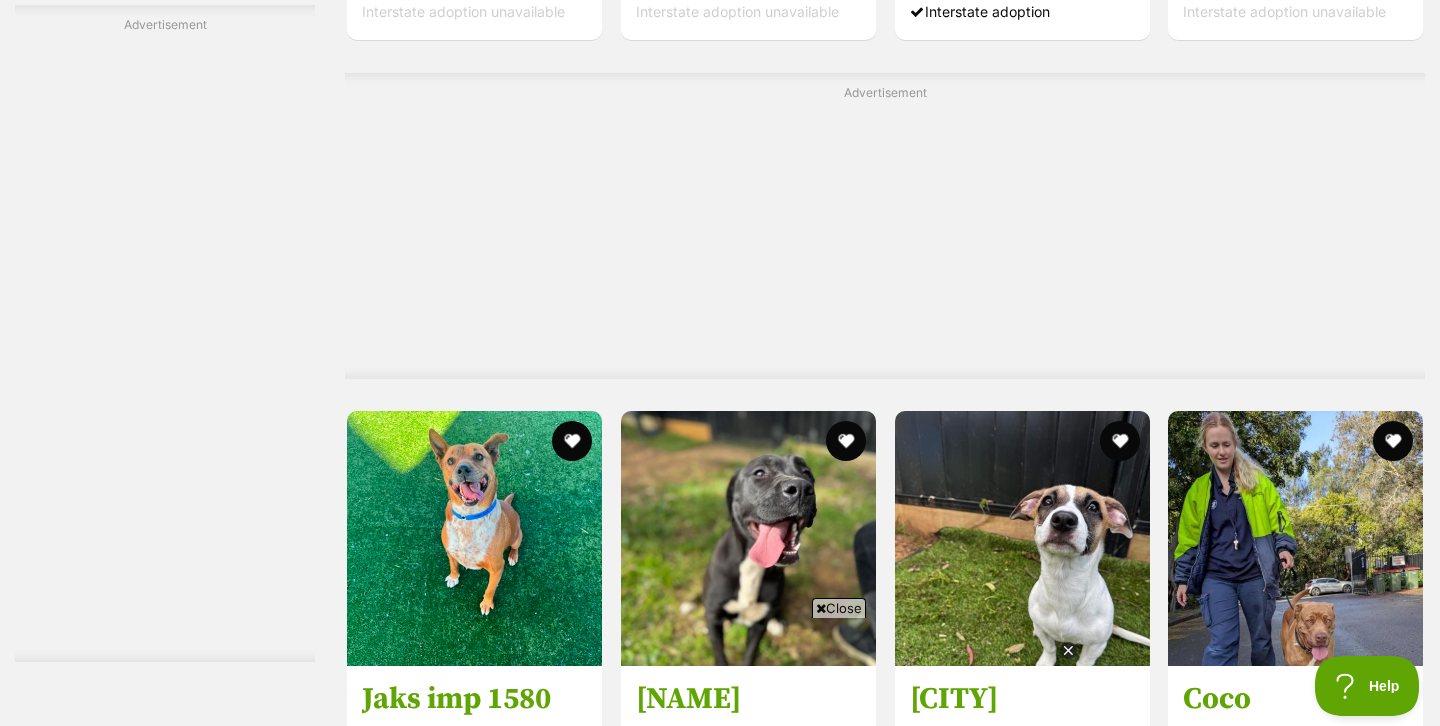 drag, startPoint x: 477, startPoint y: 300, endPoint x: 606, endPoint y: 350, distance: 138.351 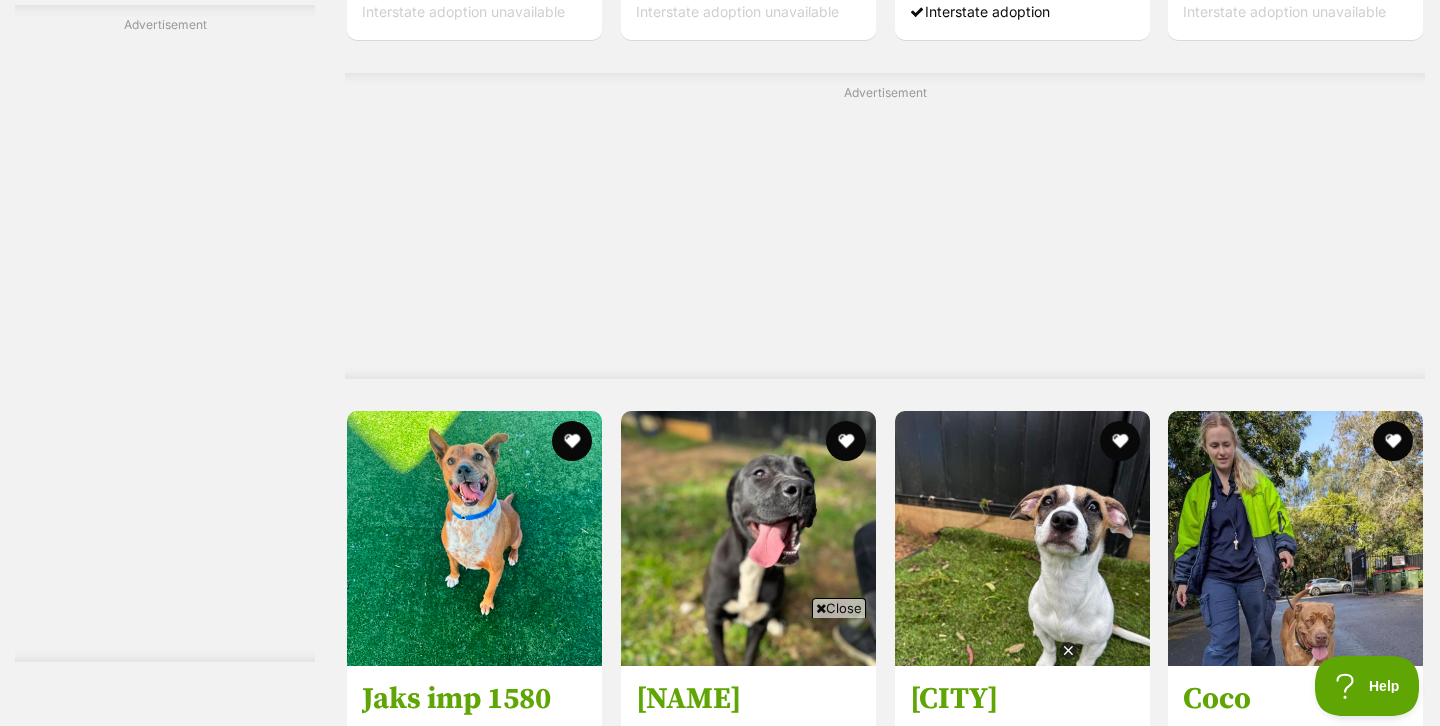 scroll, scrollTop: 0, scrollLeft: 0, axis: both 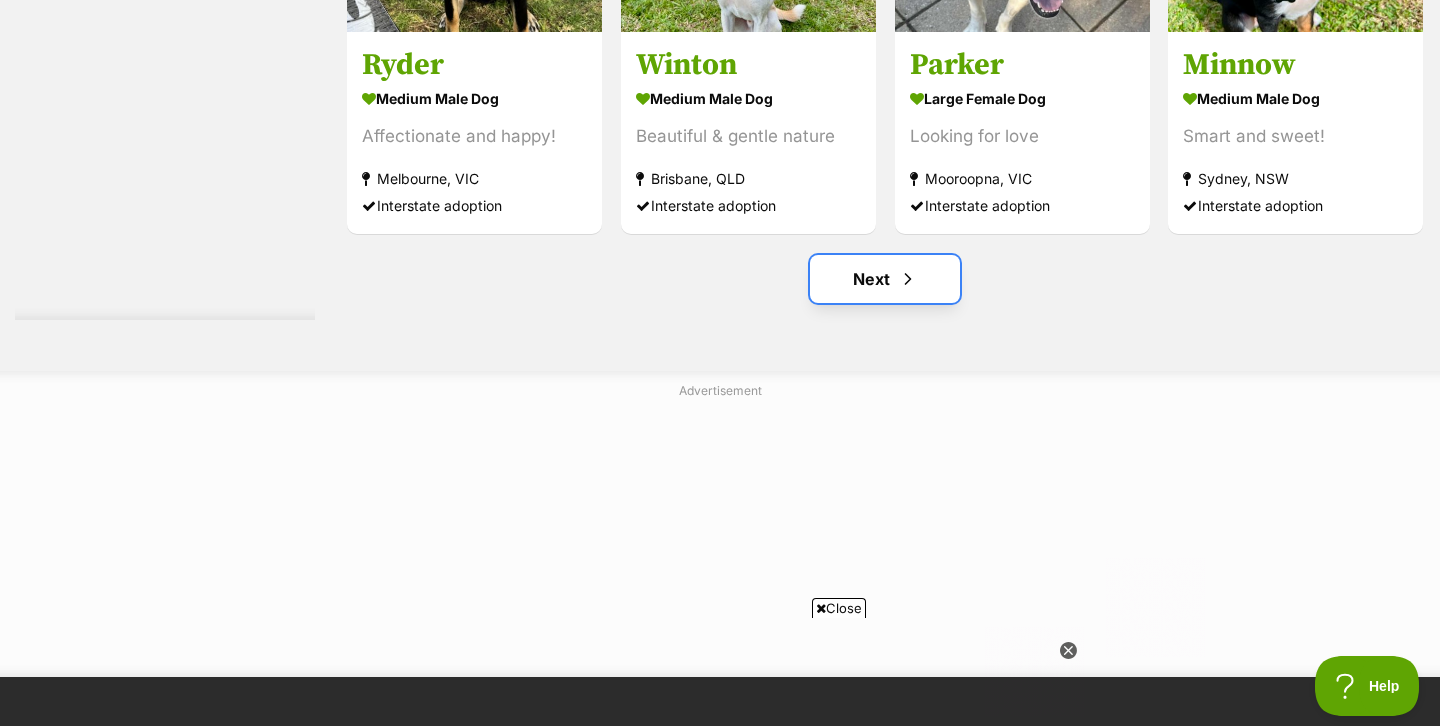 click at bounding box center (908, 279) 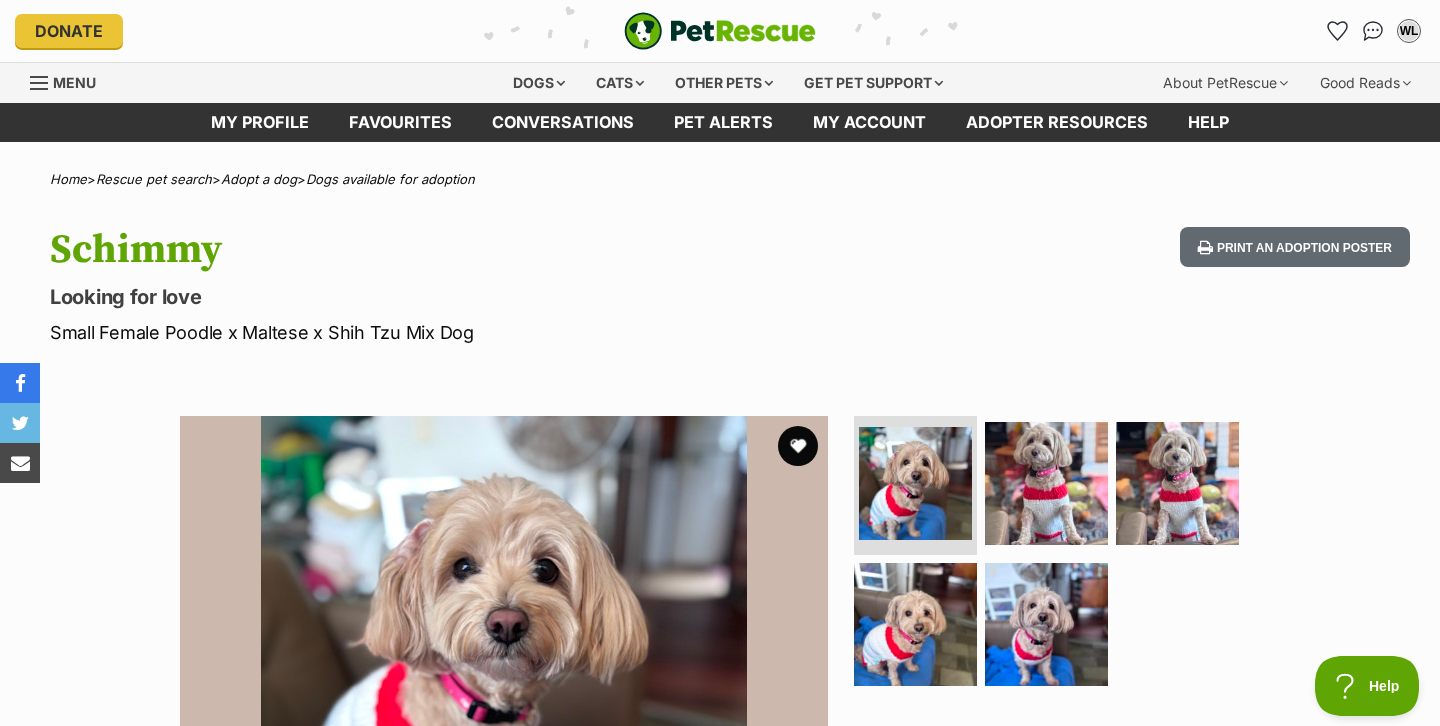 scroll, scrollTop: 276, scrollLeft: 0, axis: vertical 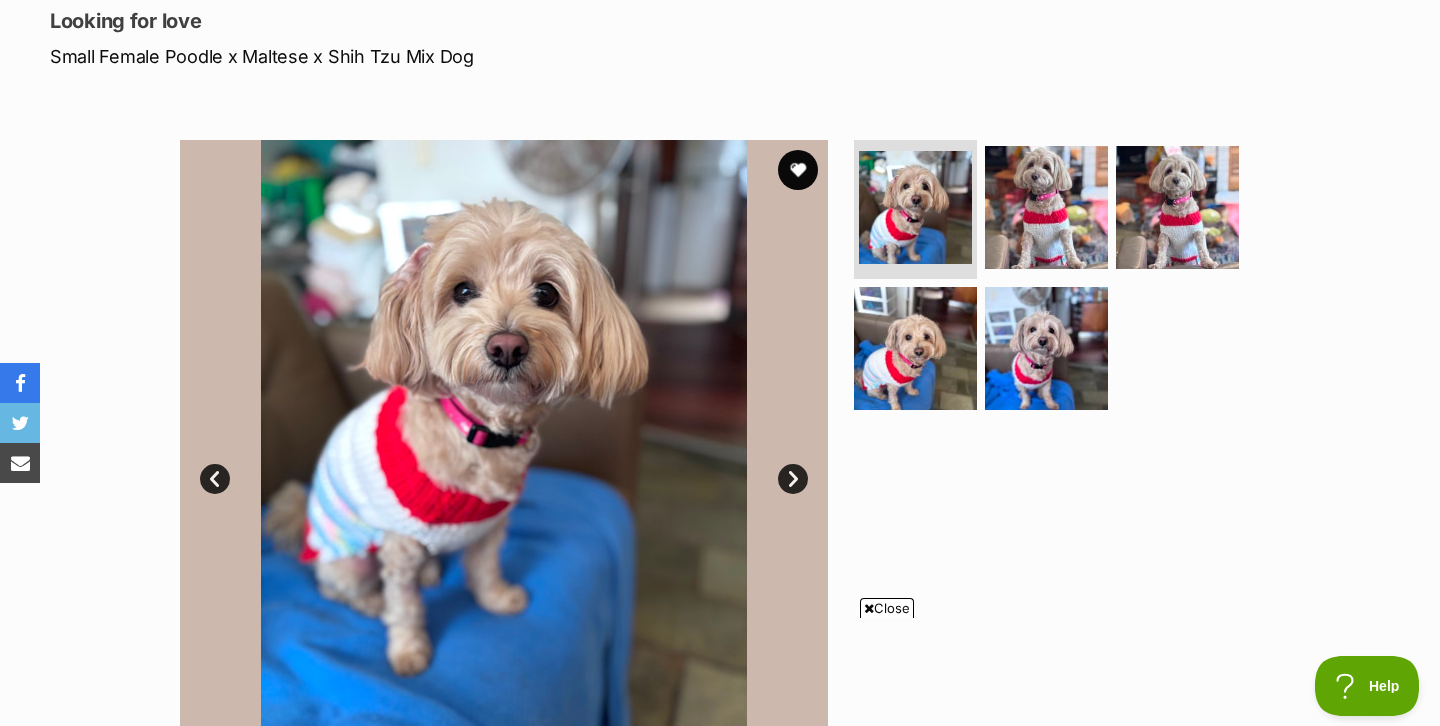 click on "Next" at bounding box center [793, 479] 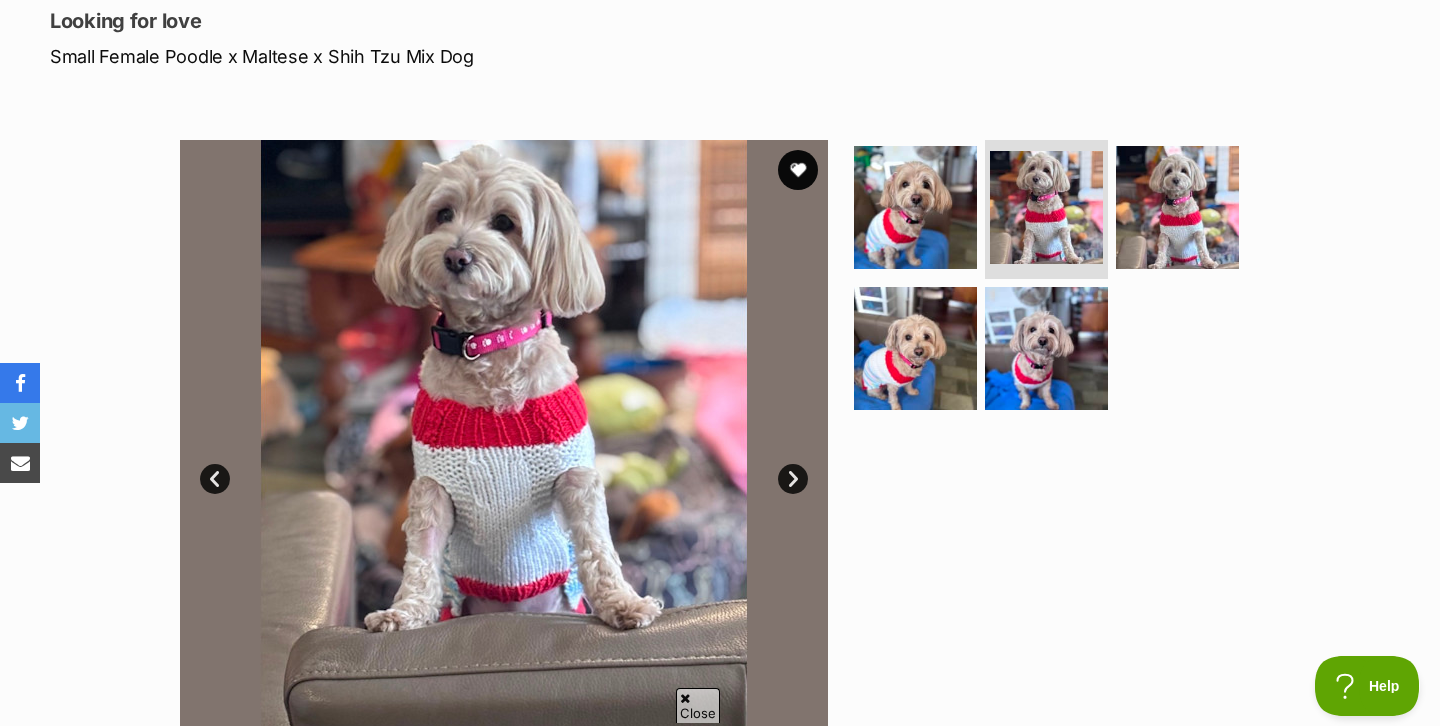 click on "Next" at bounding box center (793, 479) 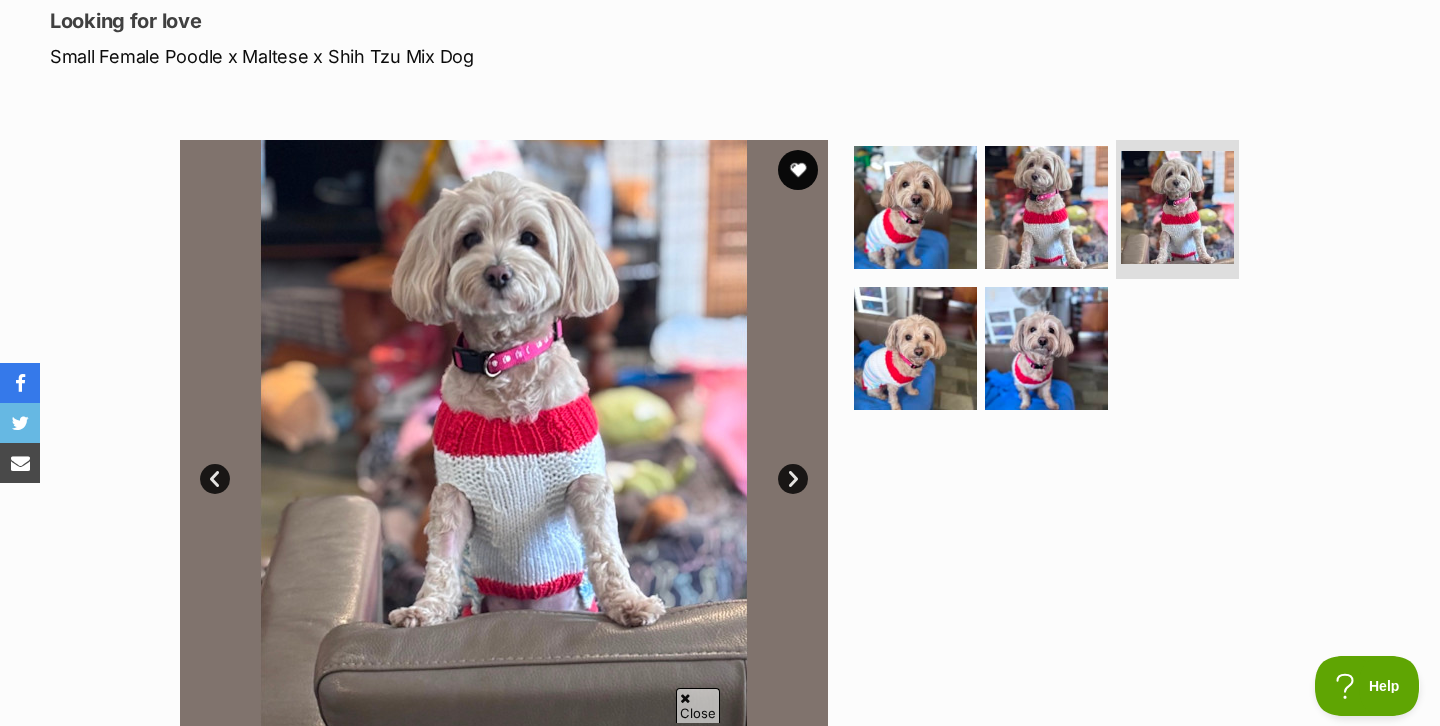 scroll, scrollTop: 0, scrollLeft: 0, axis: both 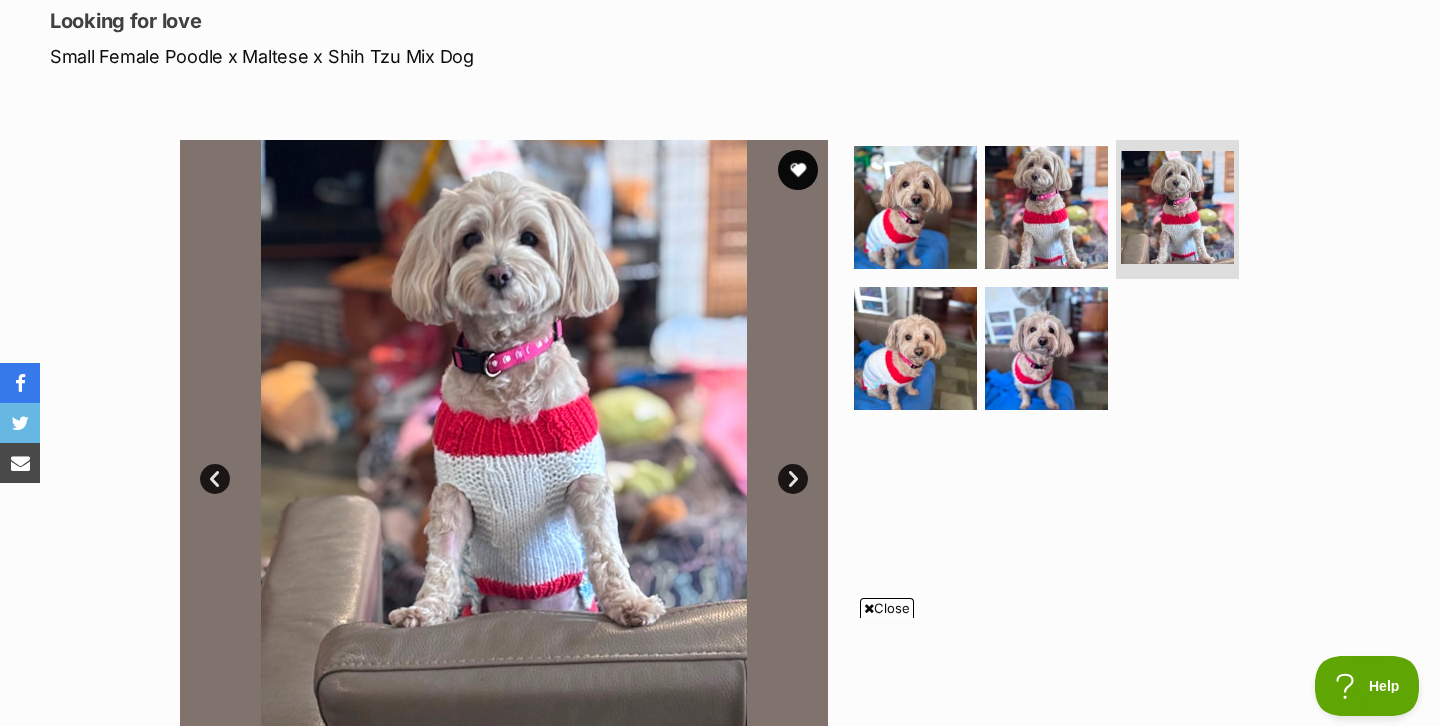 click on "Next" at bounding box center (793, 479) 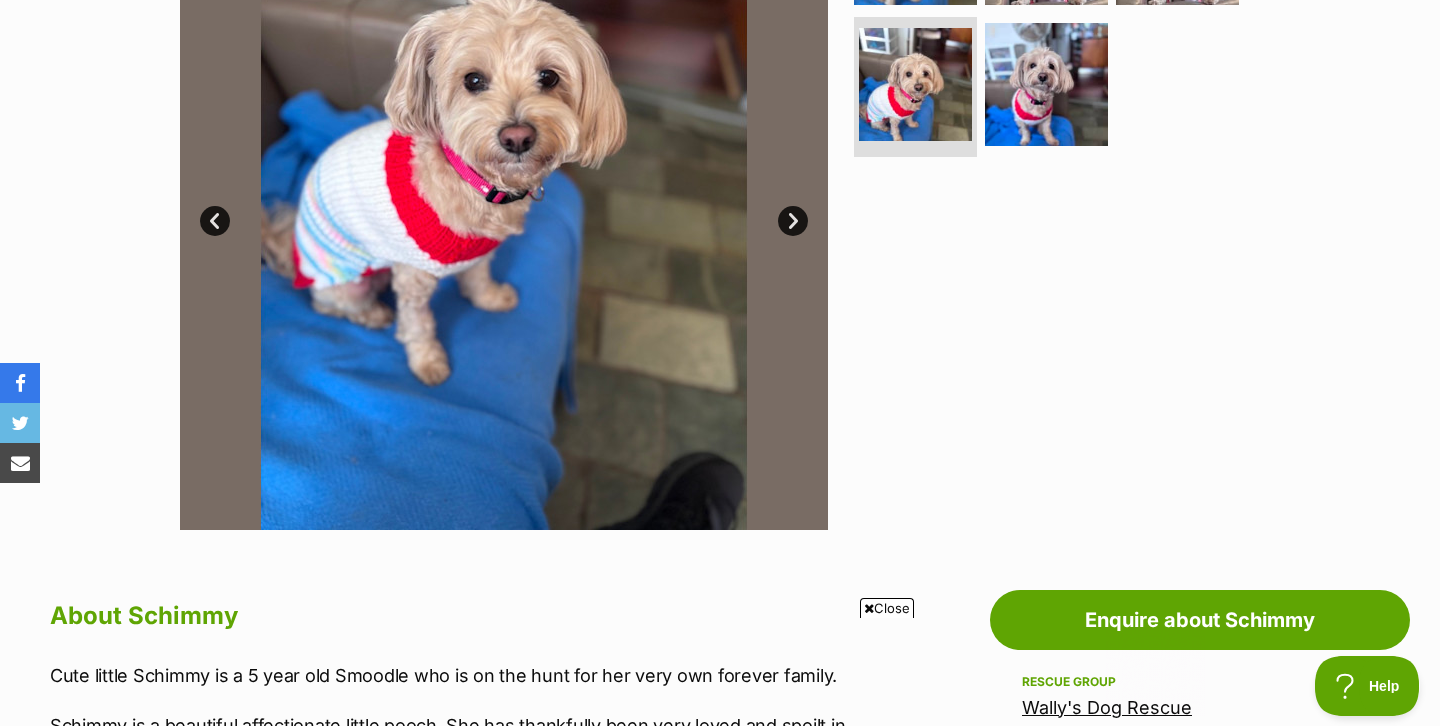 scroll, scrollTop: 52, scrollLeft: 0, axis: vertical 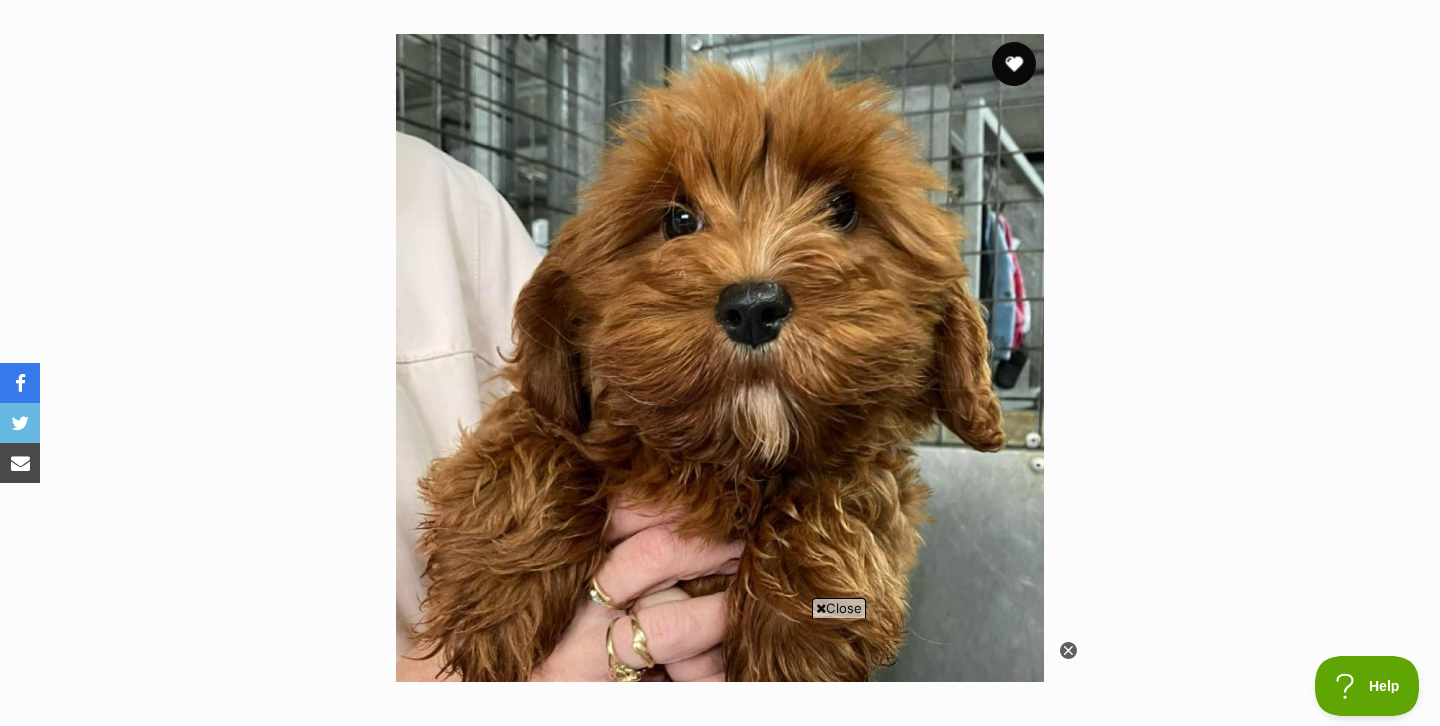 click at bounding box center (1014, 64) 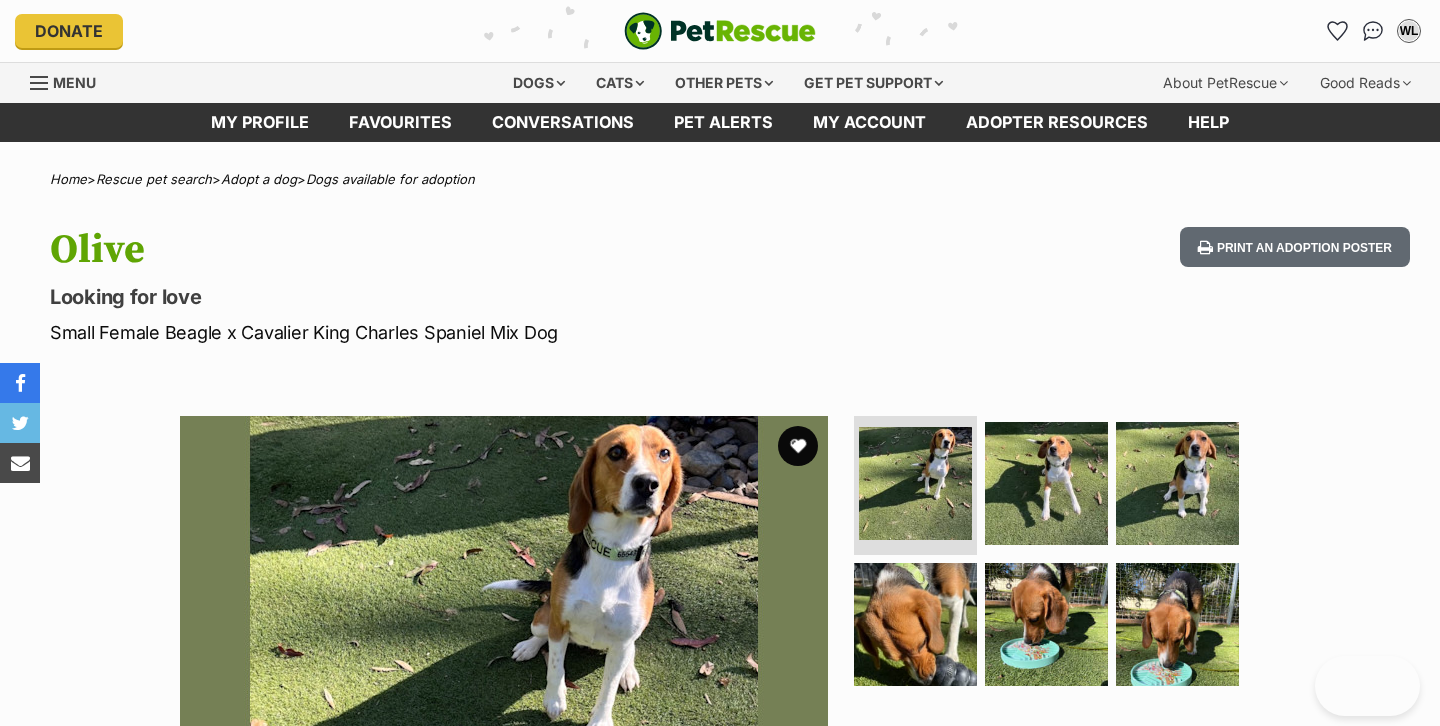 scroll, scrollTop: 0, scrollLeft: 0, axis: both 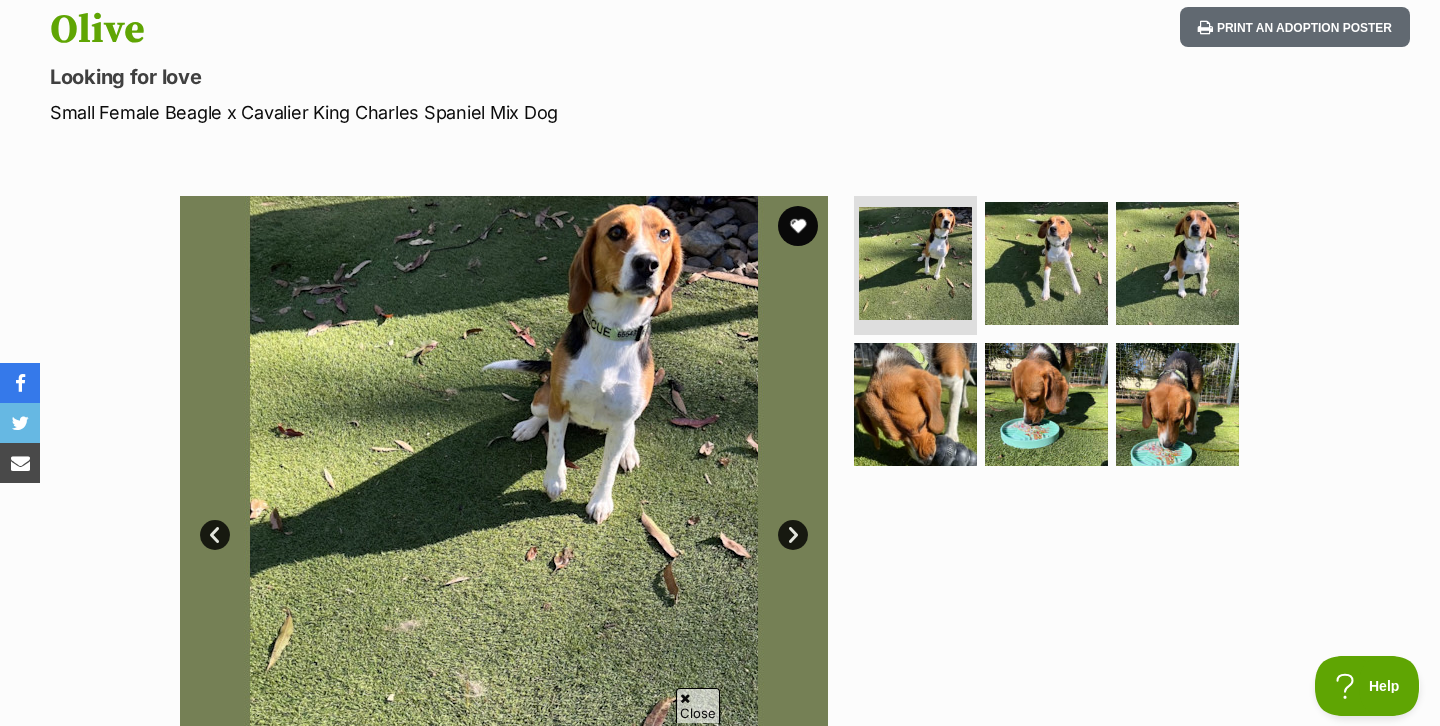 click on "Next" at bounding box center [793, 535] 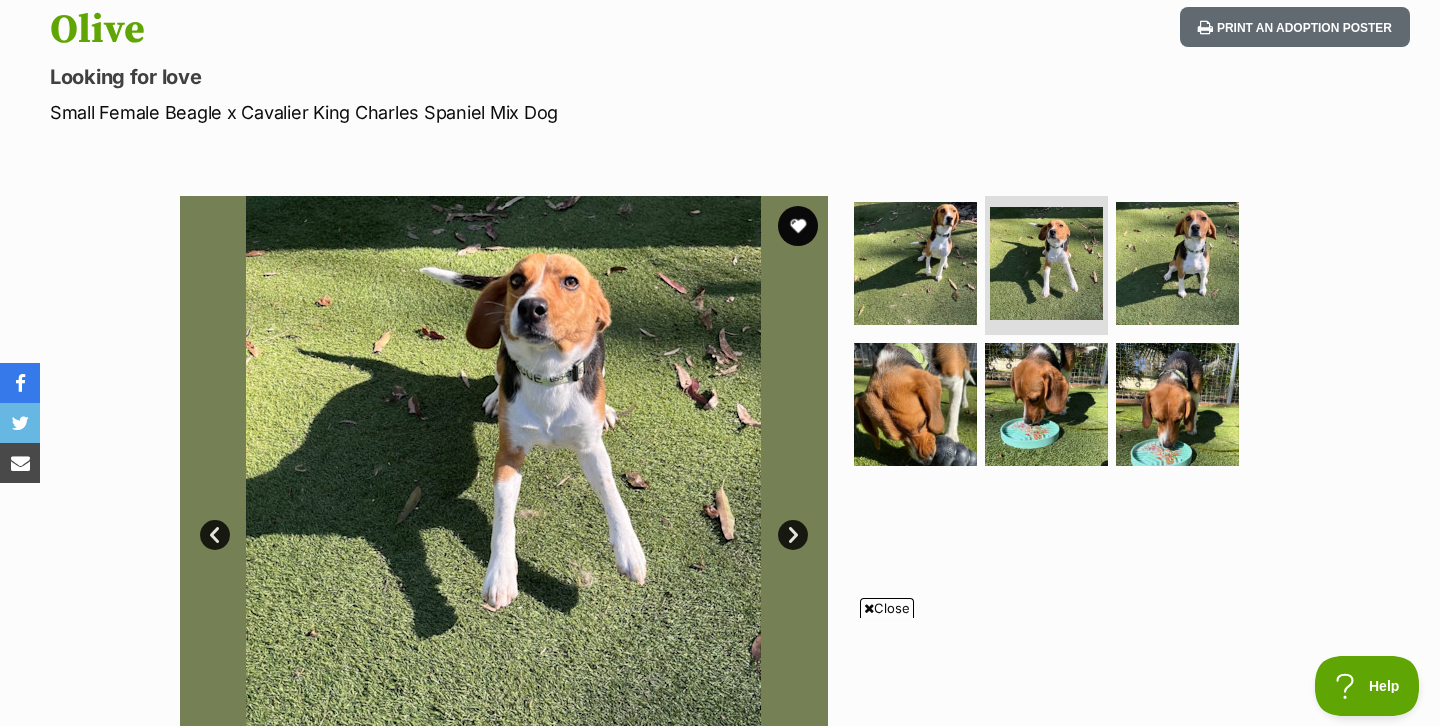 click on "Next" at bounding box center (793, 535) 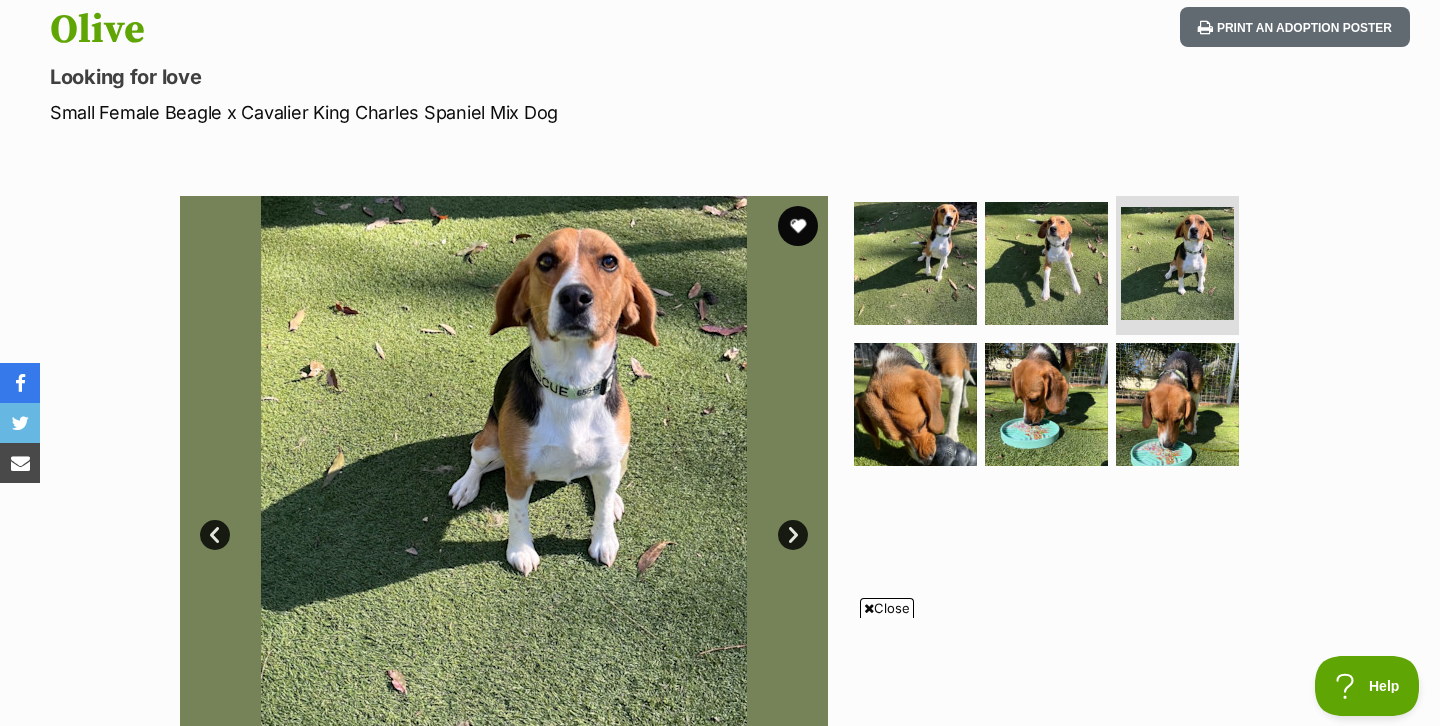 click on "Next" at bounding box center [793, 535] 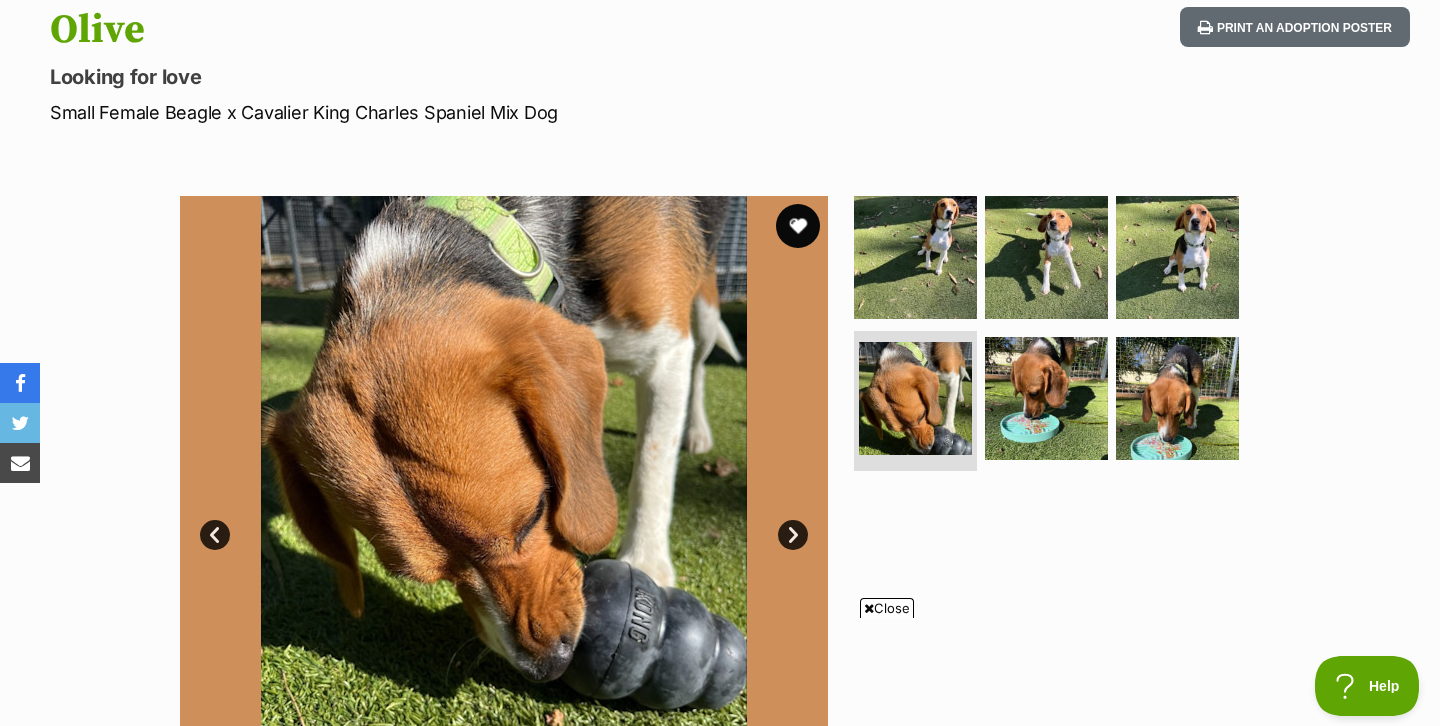 click at bounding box center (798, 226) 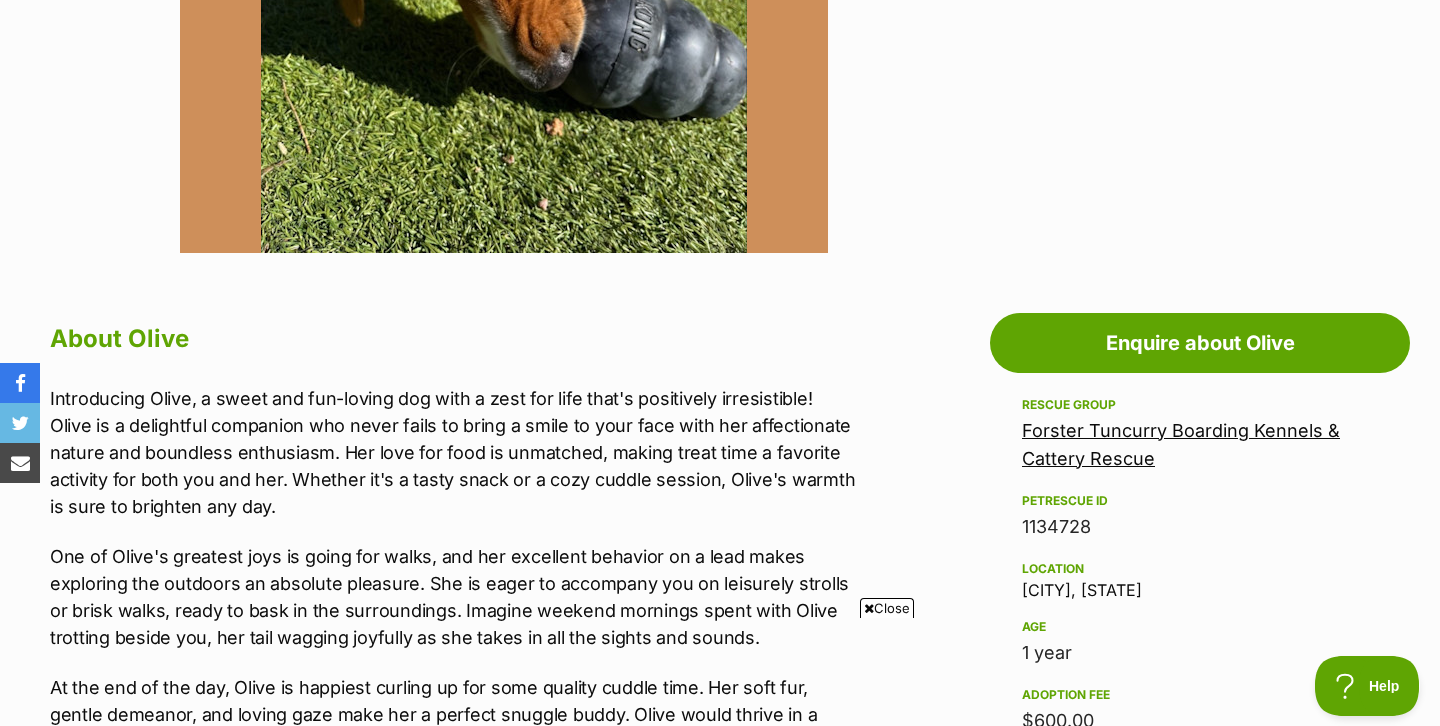 scroll, scrollTop: 1111, scrollLeft: 0, axis: vertical 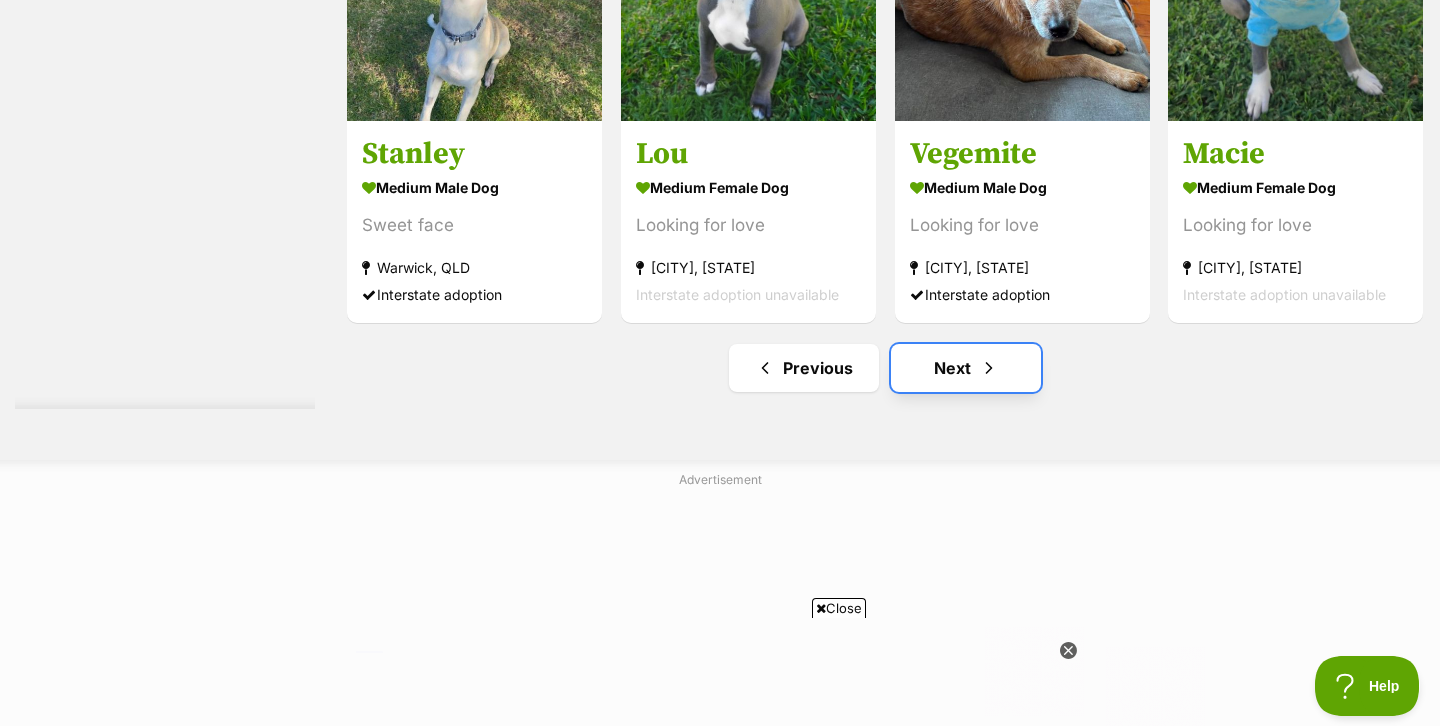 click on "Next" at bounding box center (966, 368) 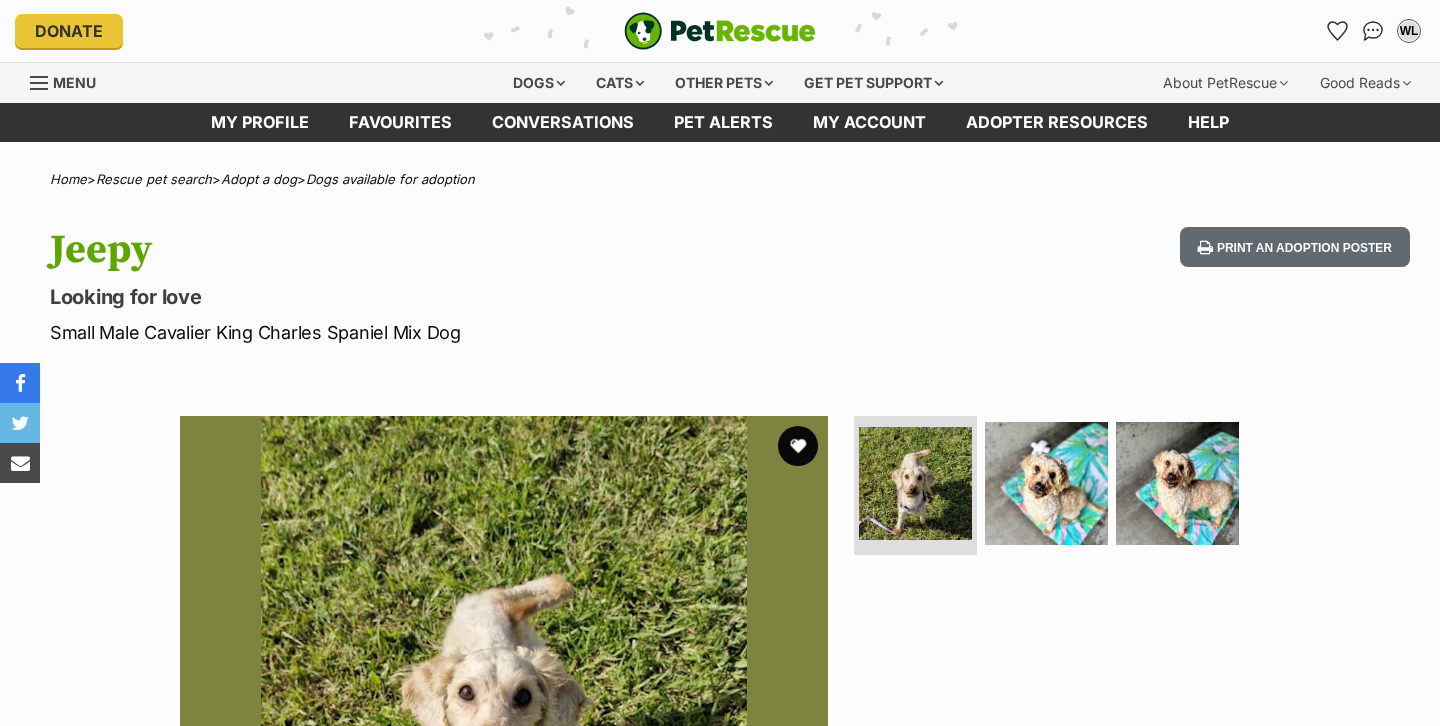 scroll, scrollTop: 0, scrollLeft: 0, axis: both 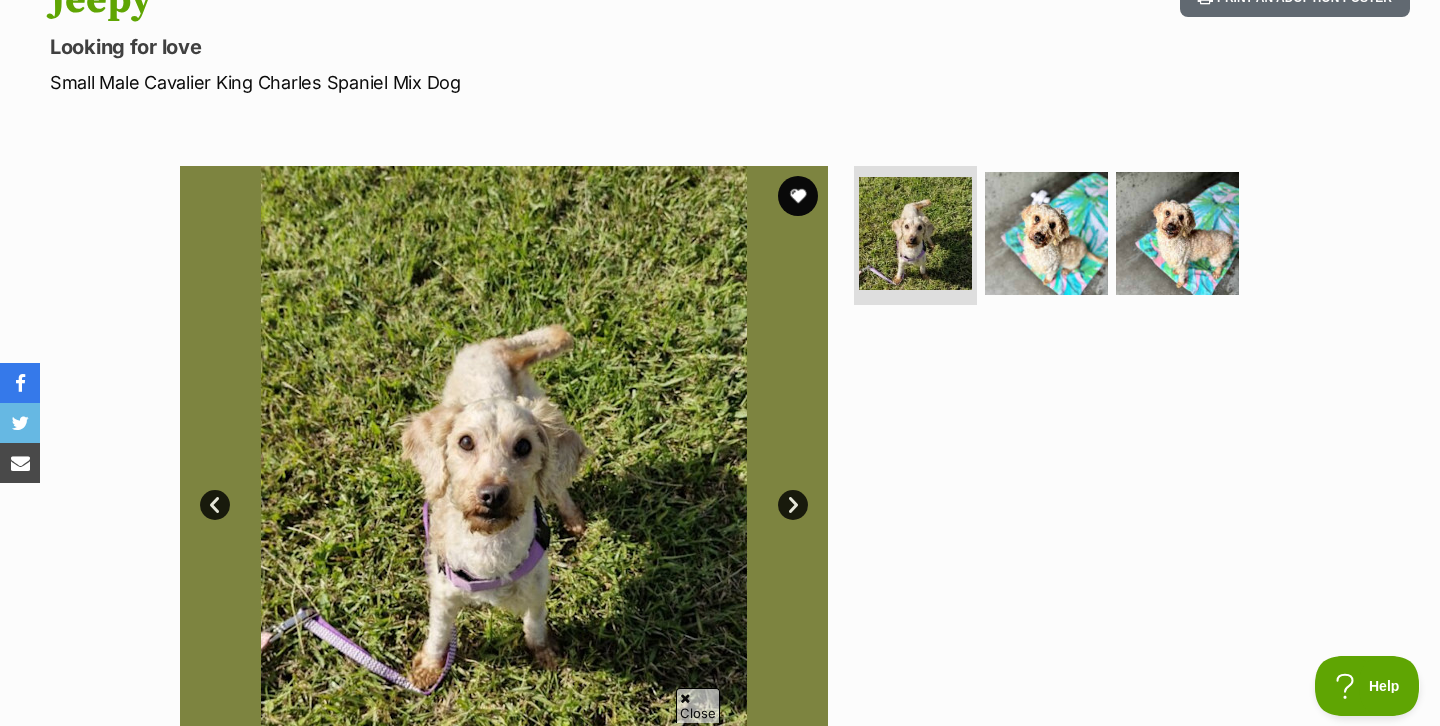 click on "Next" at bounding box center (793, 505) 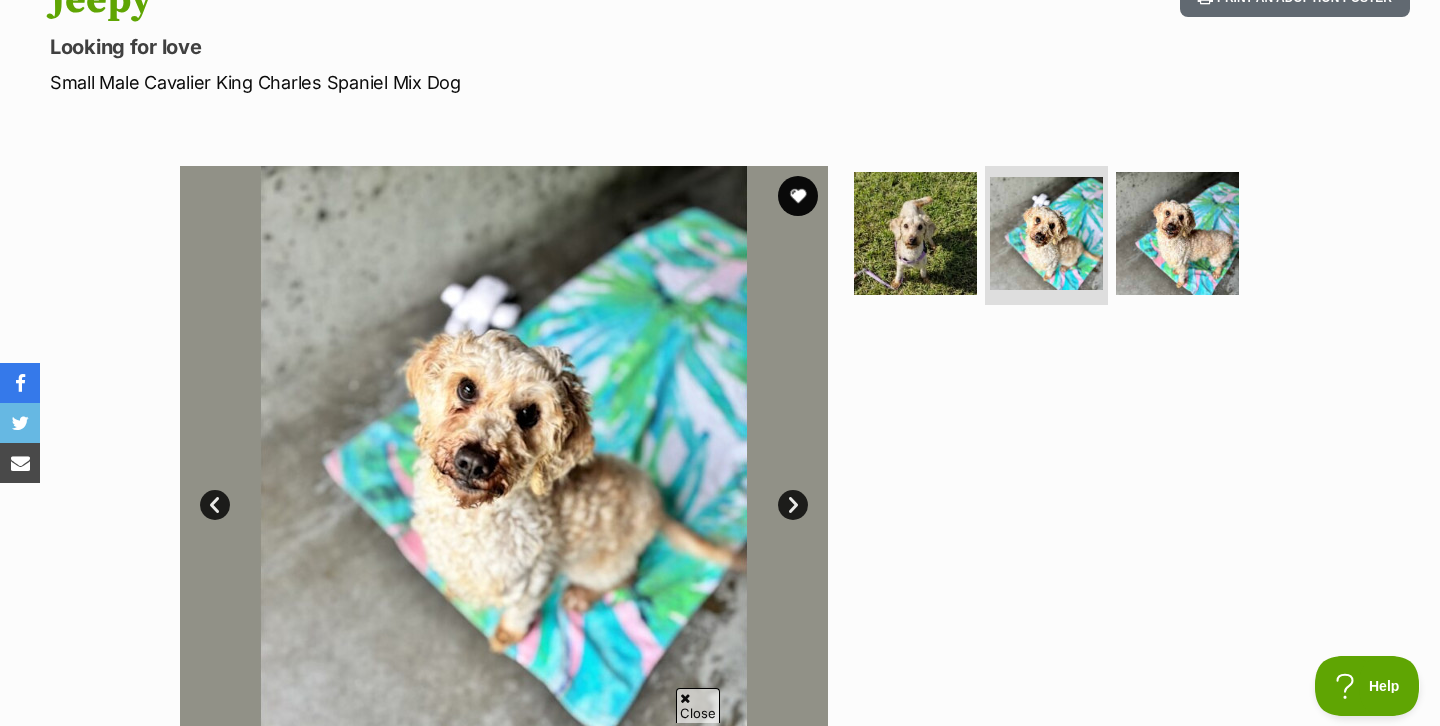 click on "Next" at bounding box center [793, 505] 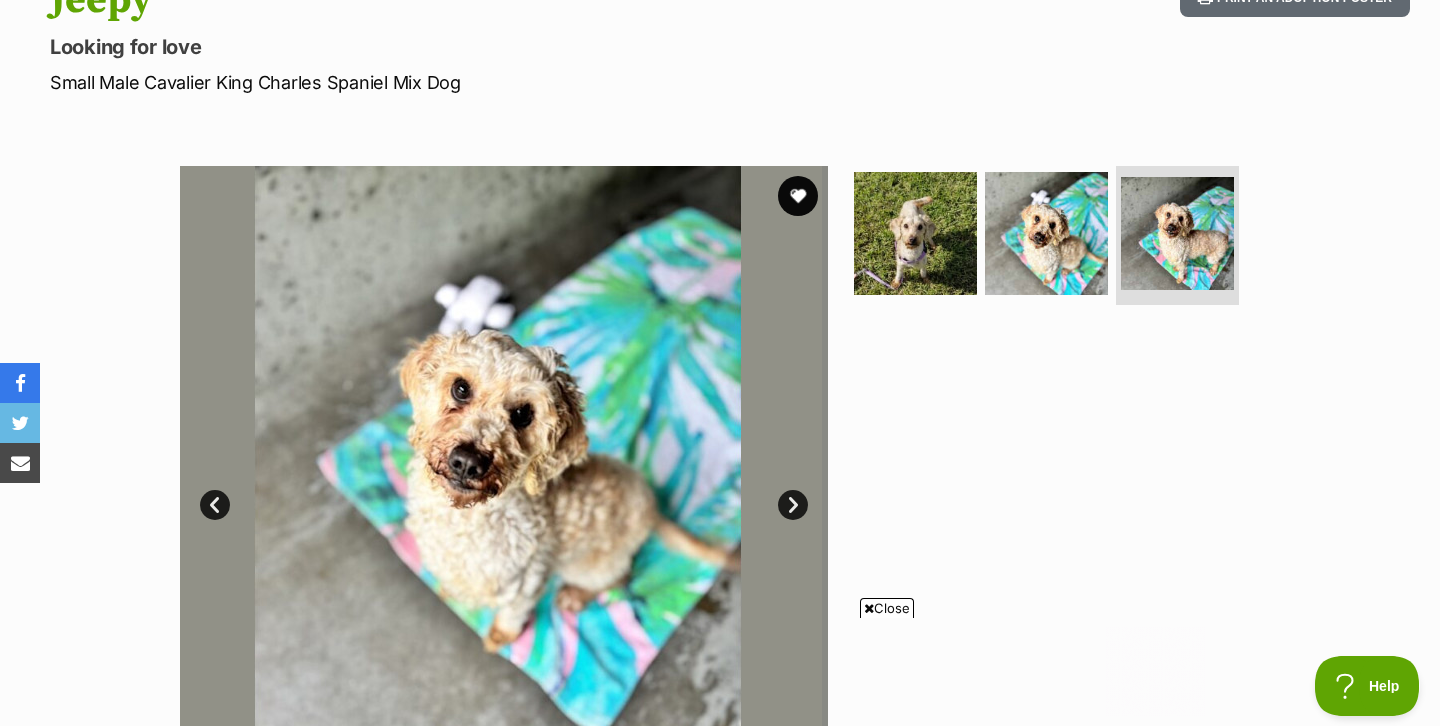 scroll, scrollTop: 0, scrollLeft: 0, axis: both 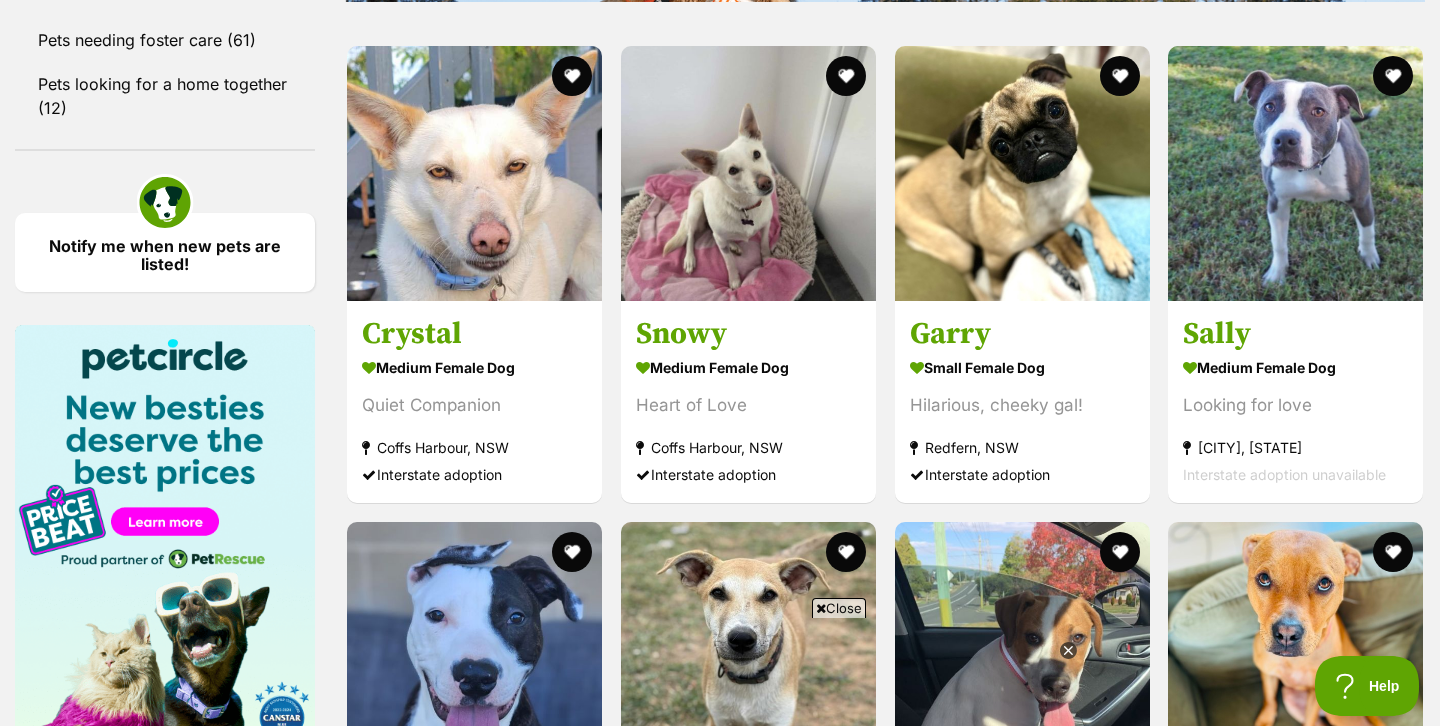 click on "Zara
medium female Dog
Looking for love
[CITY], [STATE]
Interstate adoption unavailable
Winston
medium male Dog
Loving and easygoing.
[CITY], [STATE]
Interstate adoption
Sky - 14 Month Old Staffy X
medium female Dog
Affectionate gentle girl
[CITY], [STATE]
Interstate adoption unavailable
Froyo
medium male Dog
10/10 Good Boy
[CITY], [STATE]
Interstate adoption
Flame
medium male Dog
Big Paws, Bigger Heart
[CITY], [STATE]
Interstate adoption
Hunter
medium male Dog
Goofball
[CITY], [STATE]
Interstate adoption
Advertisement
Domino - 10 Week Old Staffy X
medium female Dog
Sweet smart loving girl
[CITY], [STATE]" at bounding box center (885, 3131) 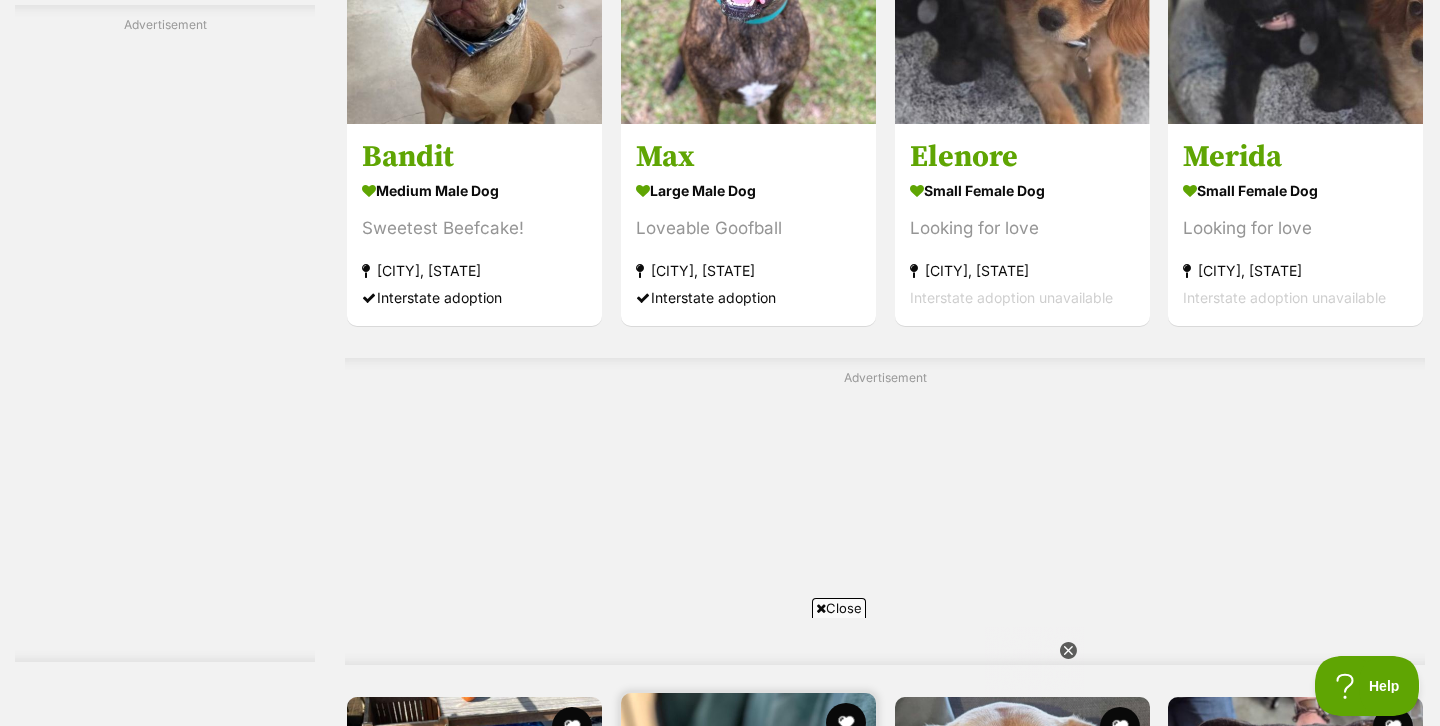 scroll, scrollTop: 3908, scrollLeft: 0, axis: vertical 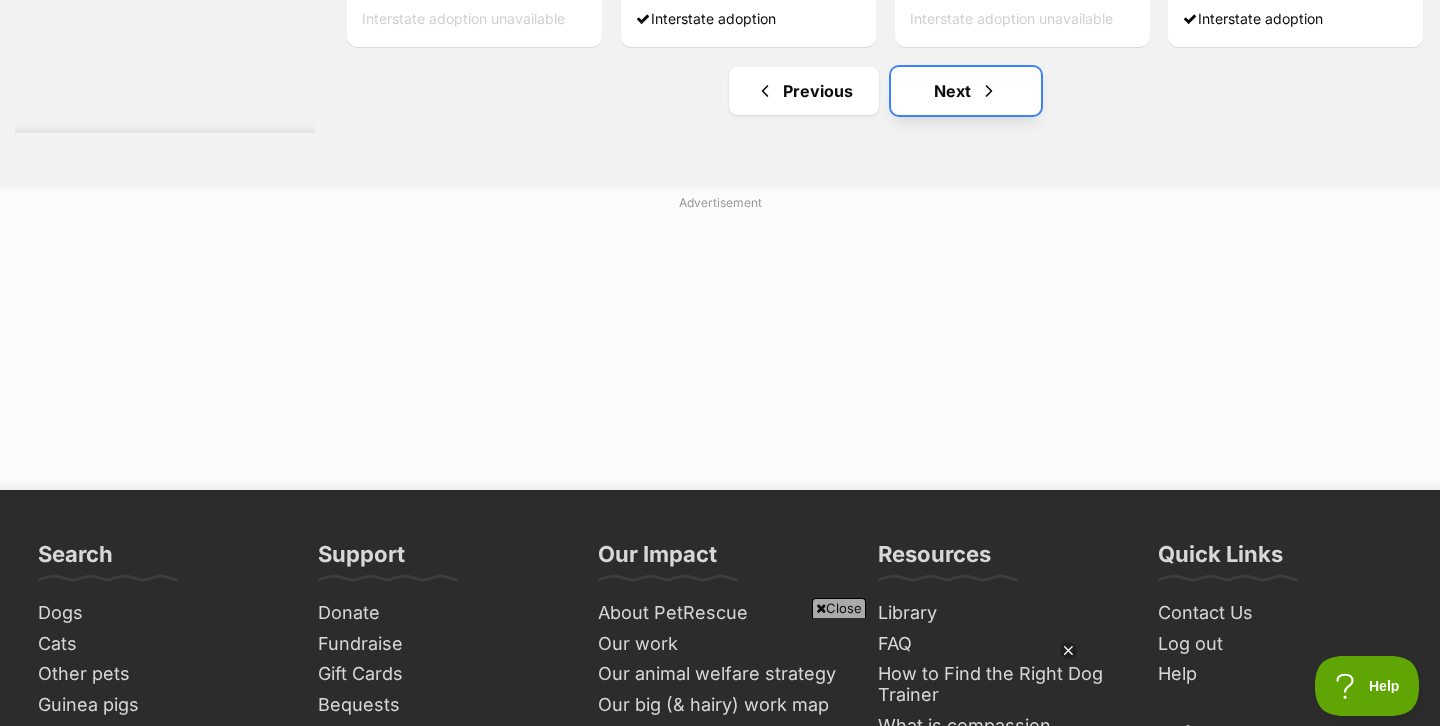 click on "Next" at bounding box center [966, 91] 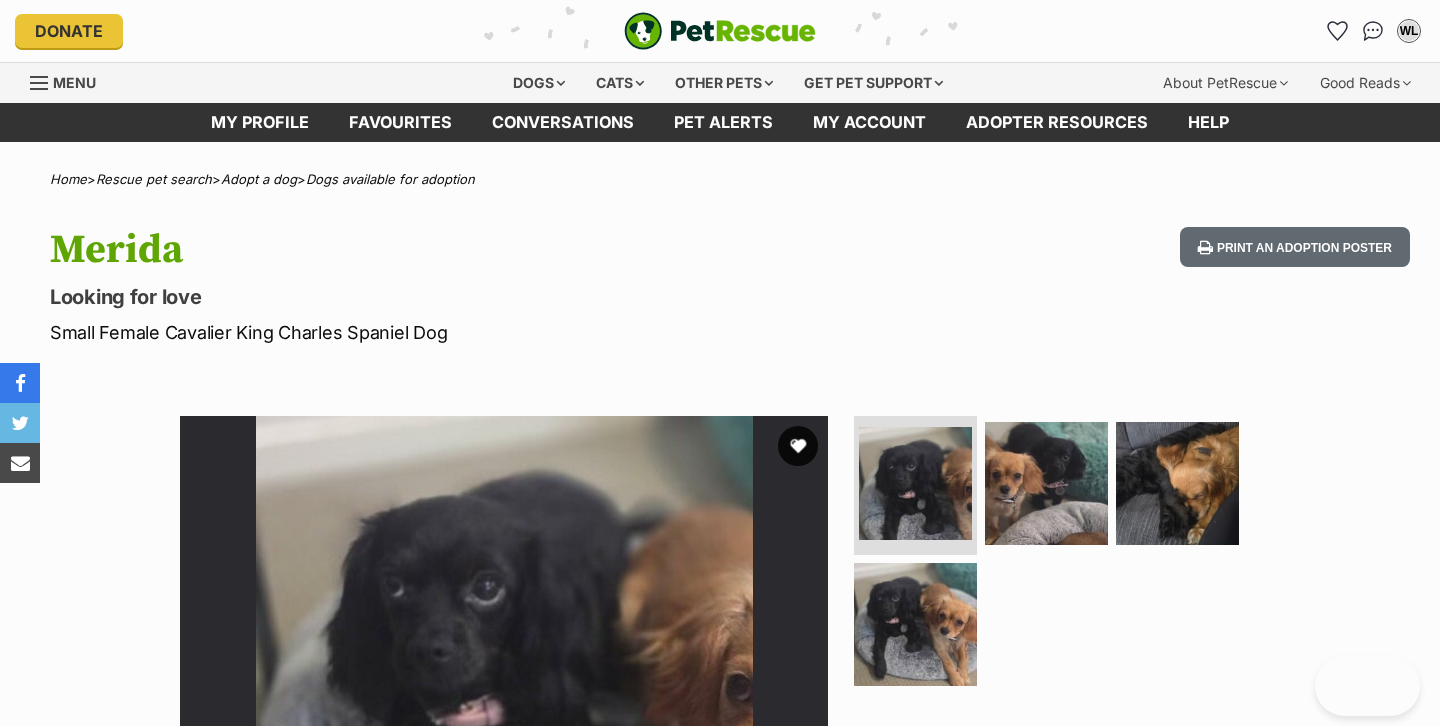 scroll, scrollTop: 0, scrollLeft: 0, axis: both 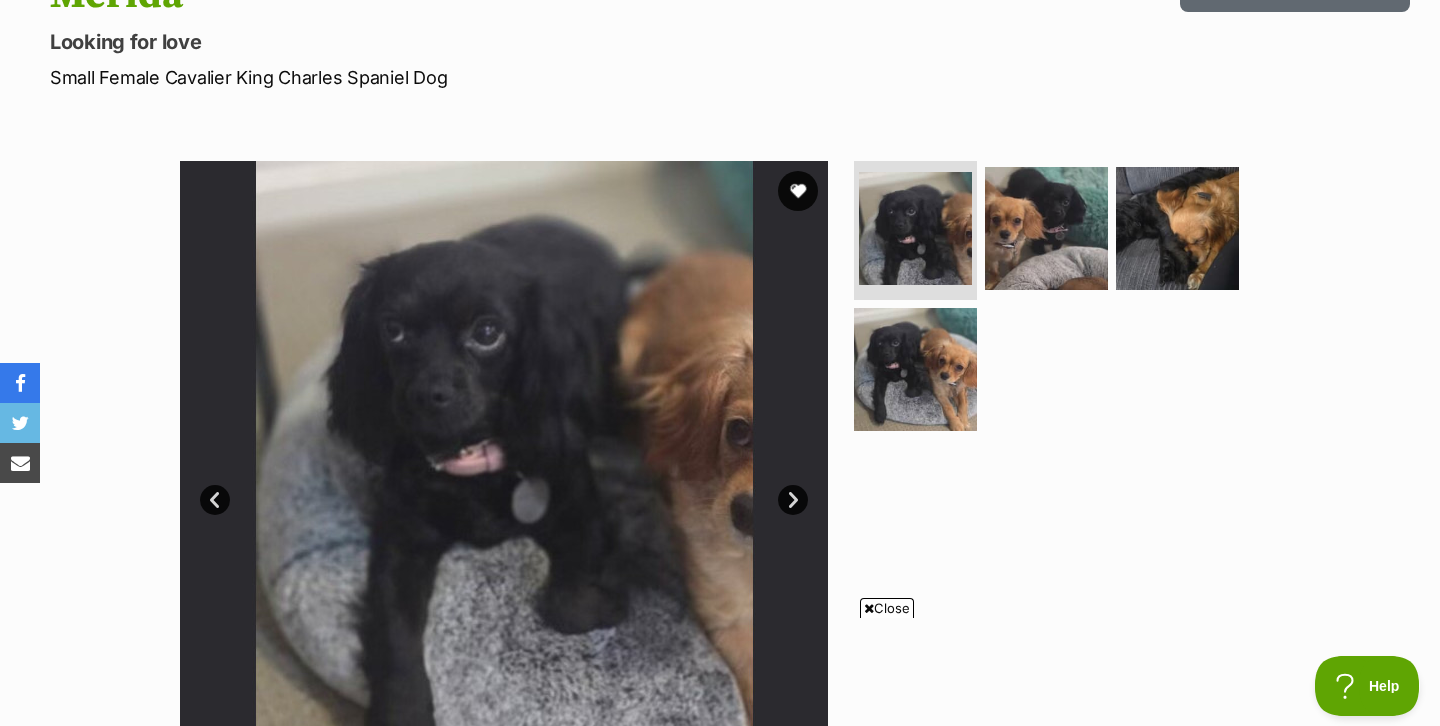 click on "Next" at bounding box center (793, 500) 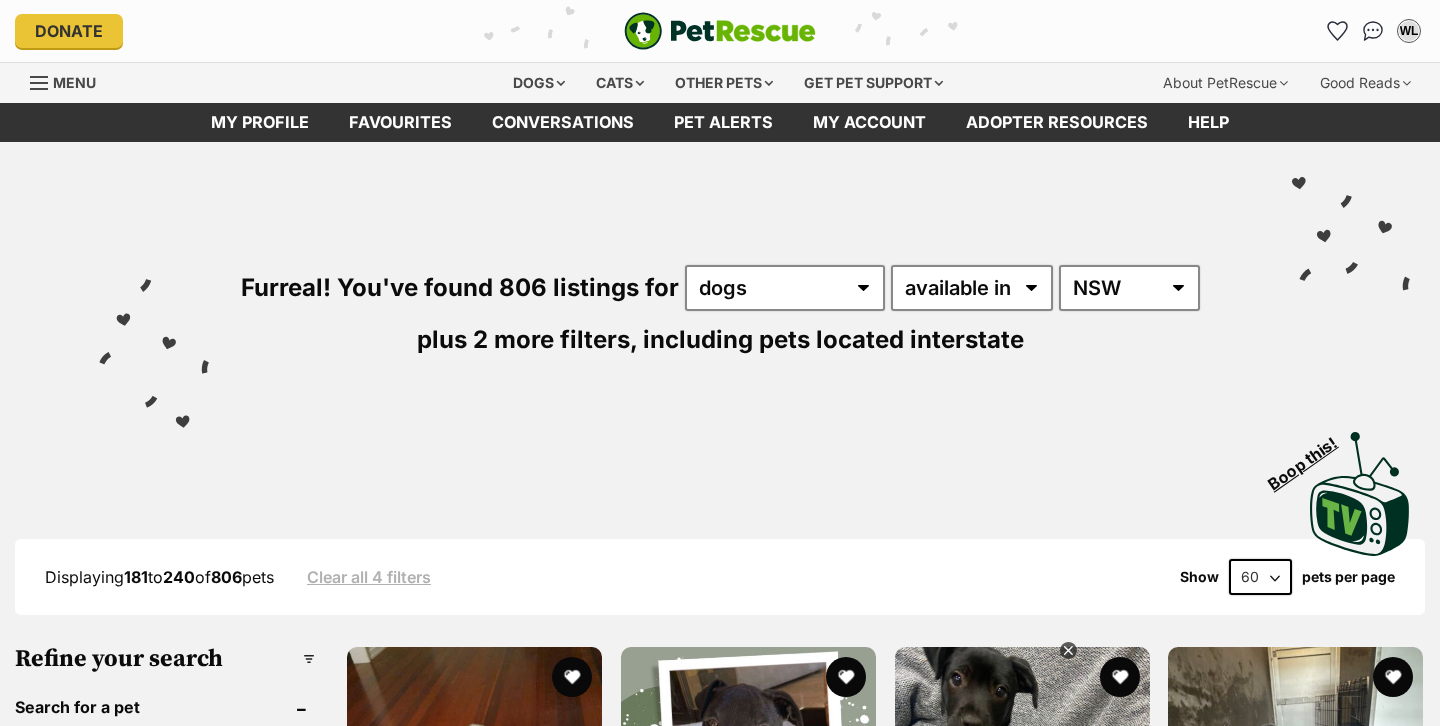 scroll, scrollTop: 0, scrollLeft: 0, axis: both 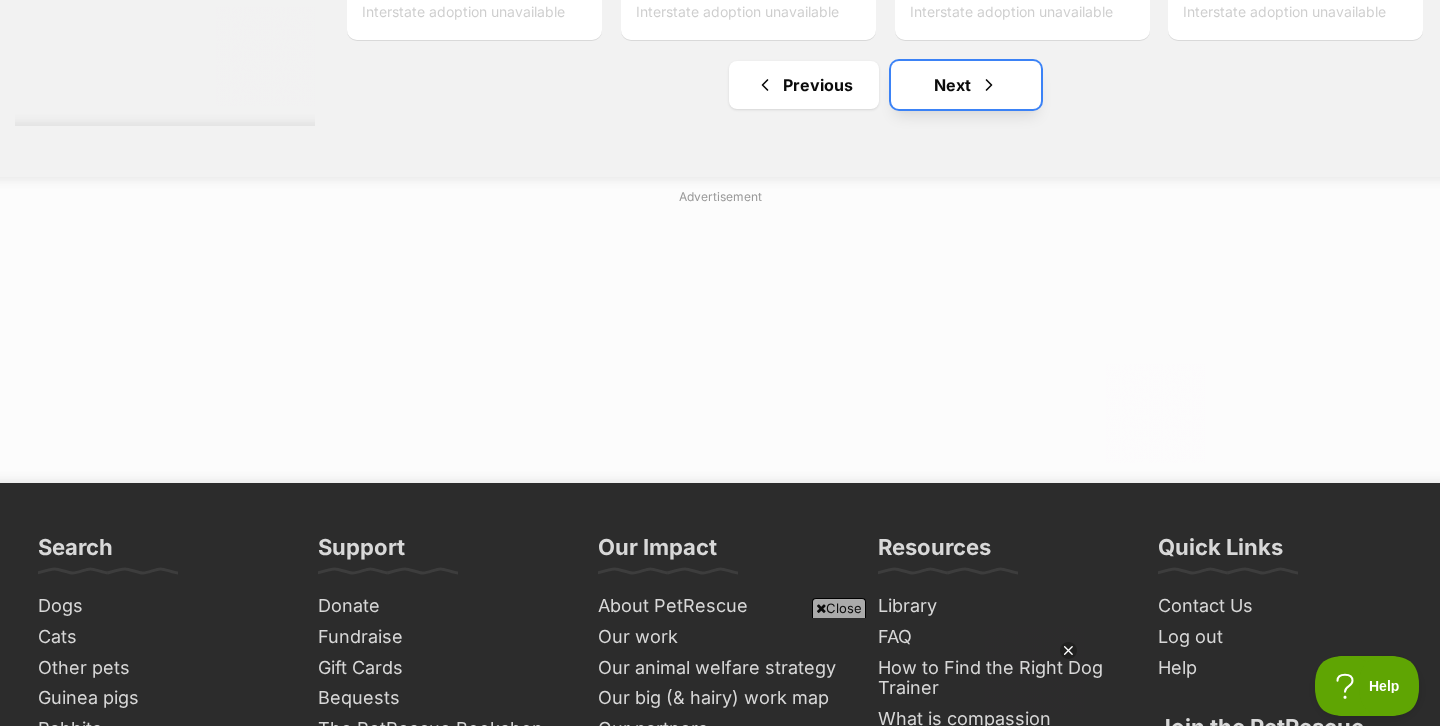 click on "Next" at bounding box center [966, 85] 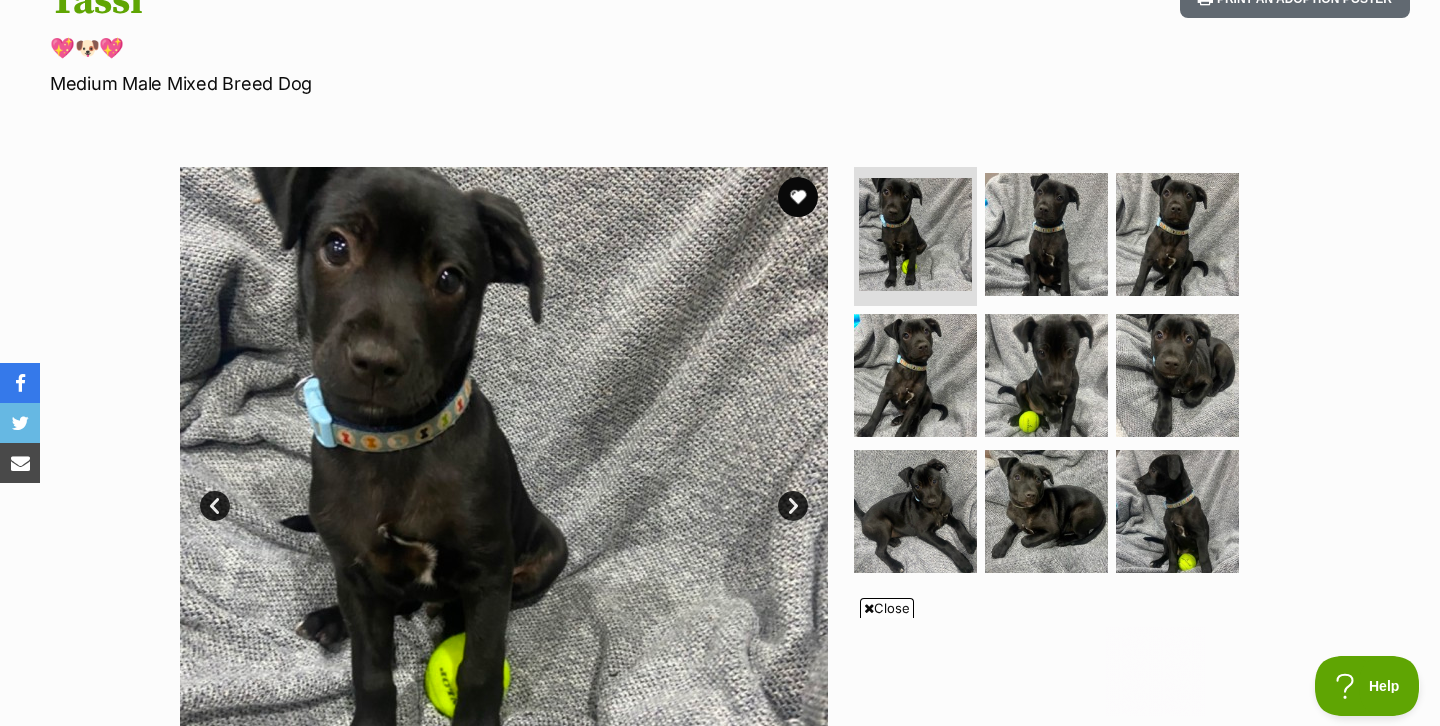 scroll, scrollTop: 0, scrollLeft: 0, axis: both 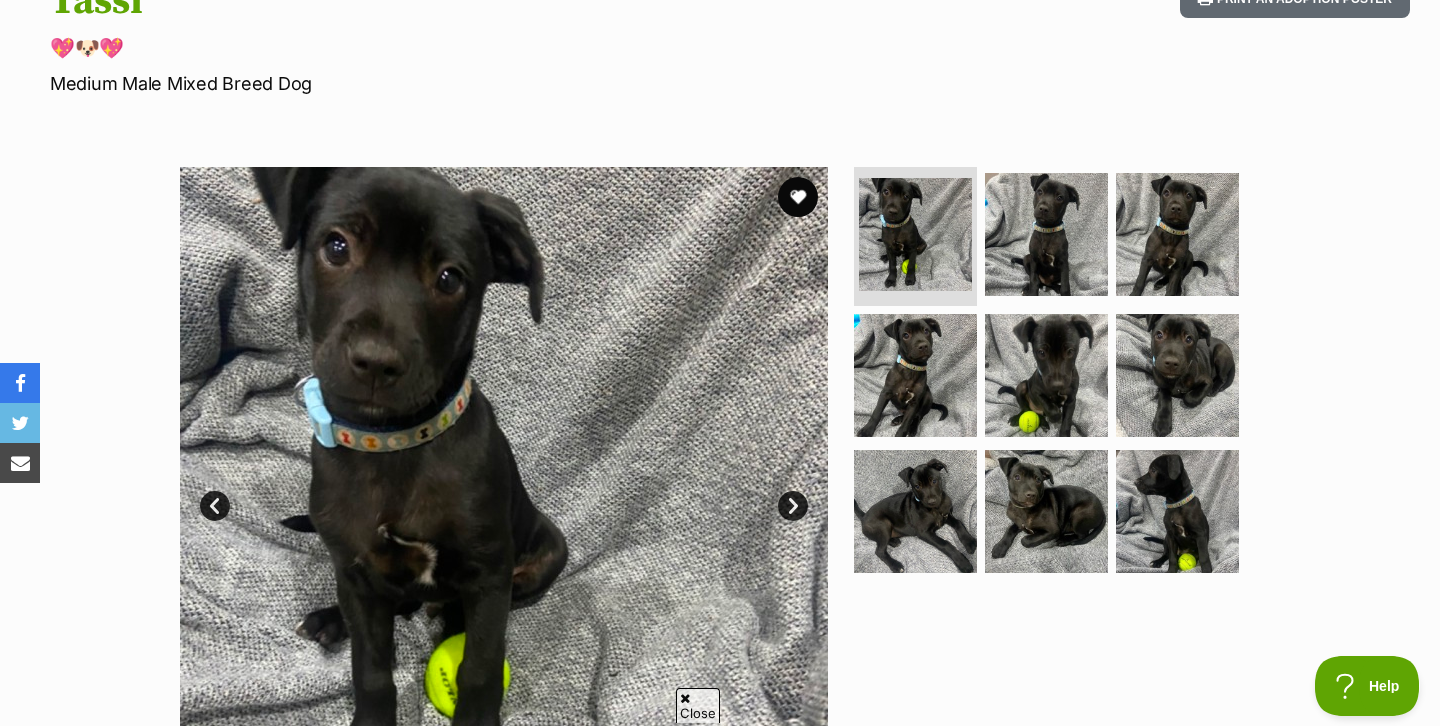 click at bounding box center (504, 491) 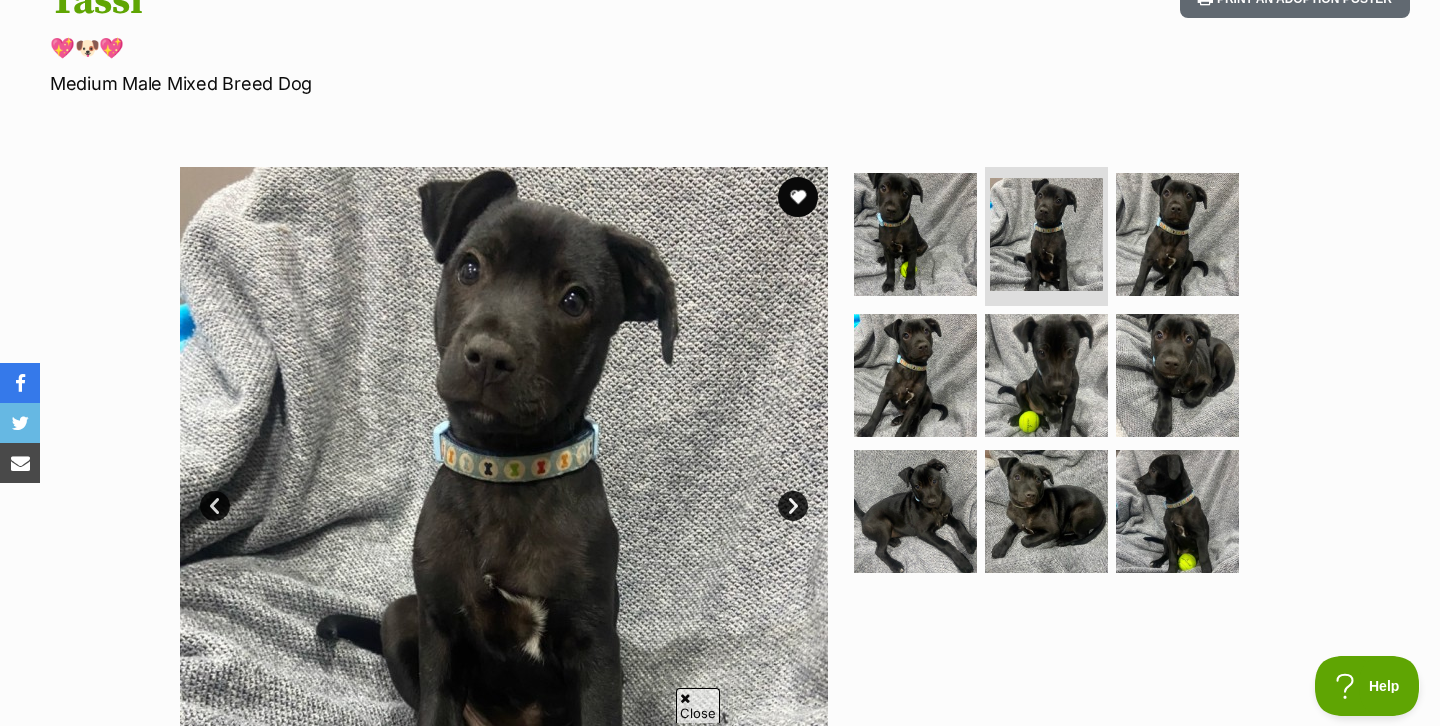 scroll, scrollTop: 0, scrollLeft: 0, axis: both 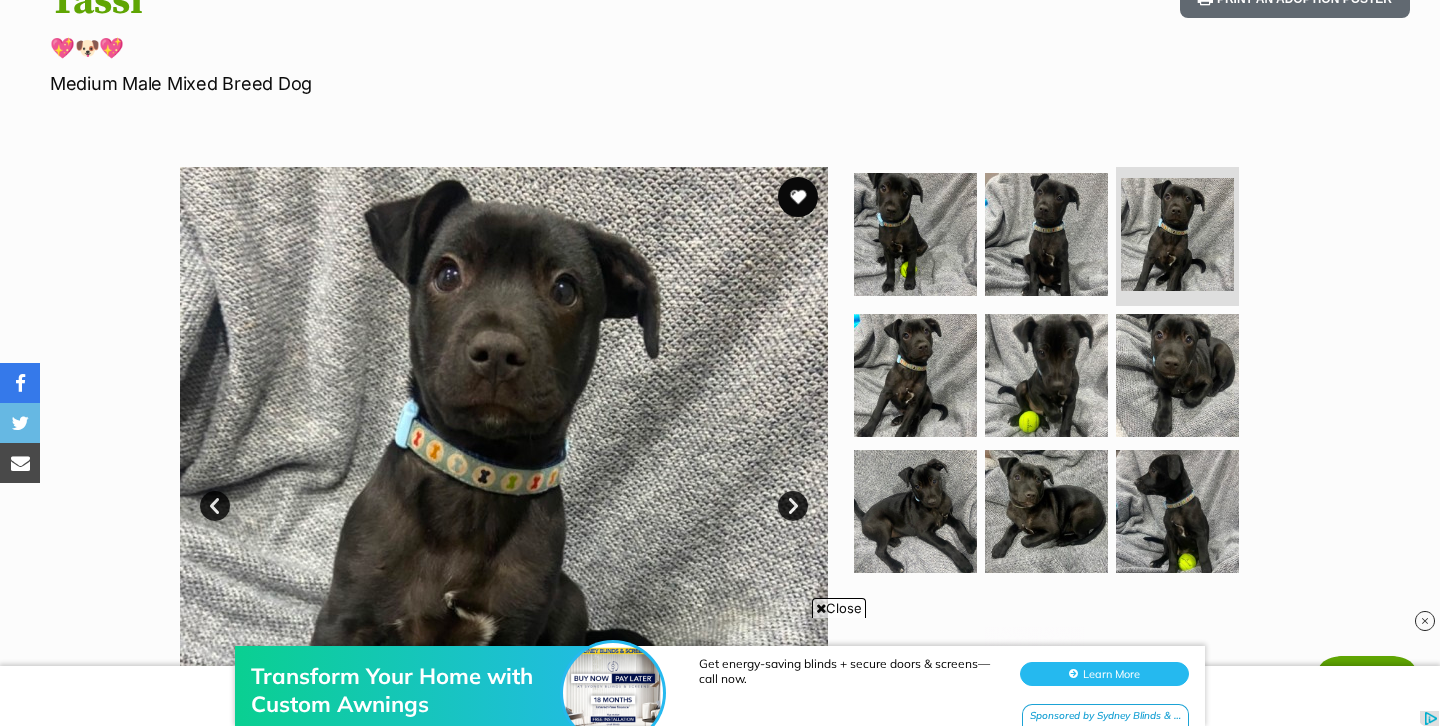 click on "Next" at bounding box center [793, 506] 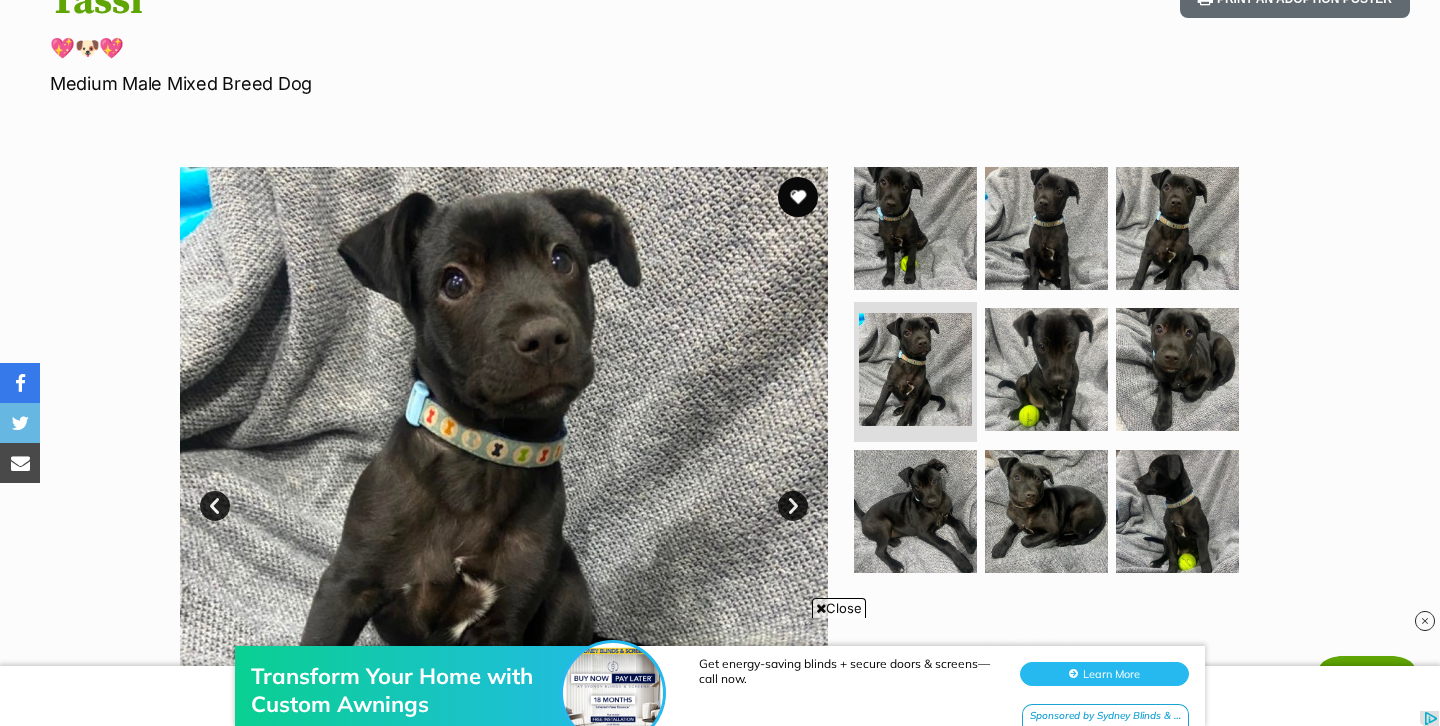 click on "Next" at bounding box center (793, 506) 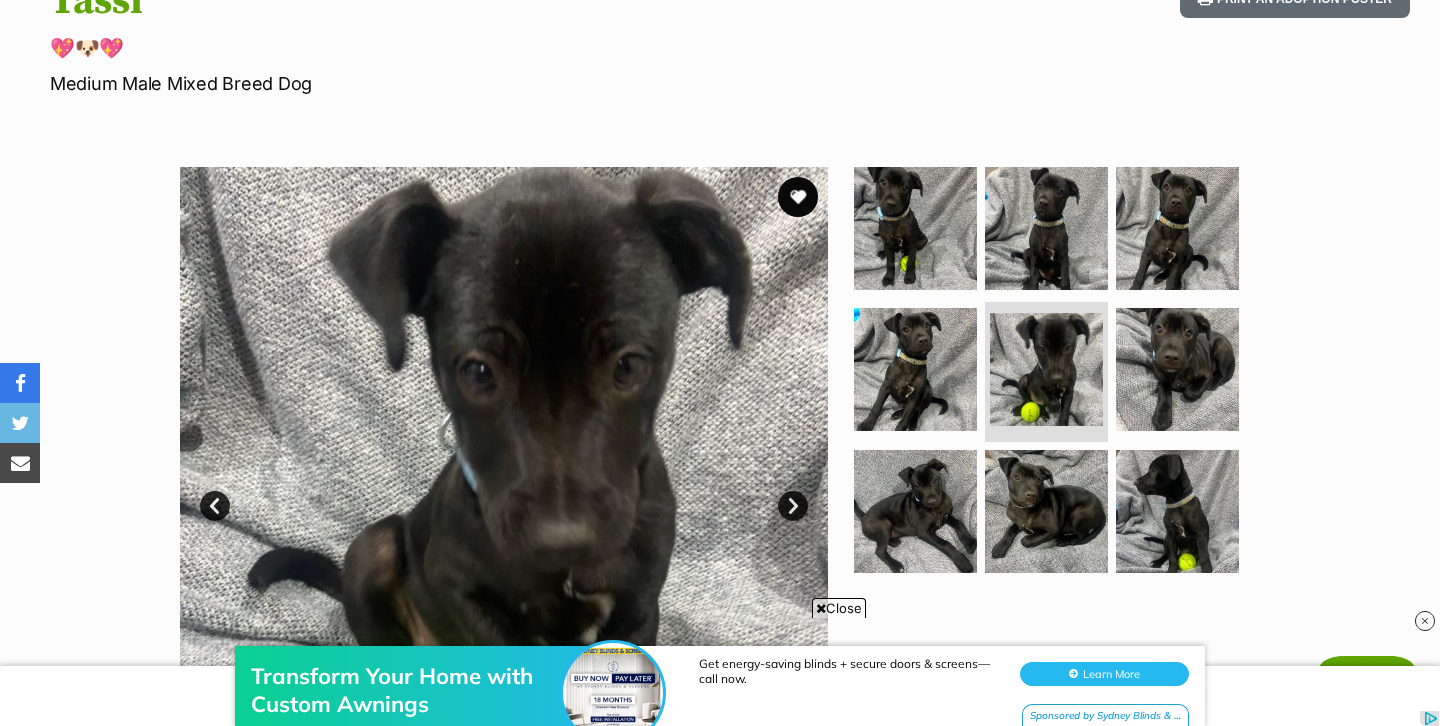 click on "Next" at bounding box center (793, 506) 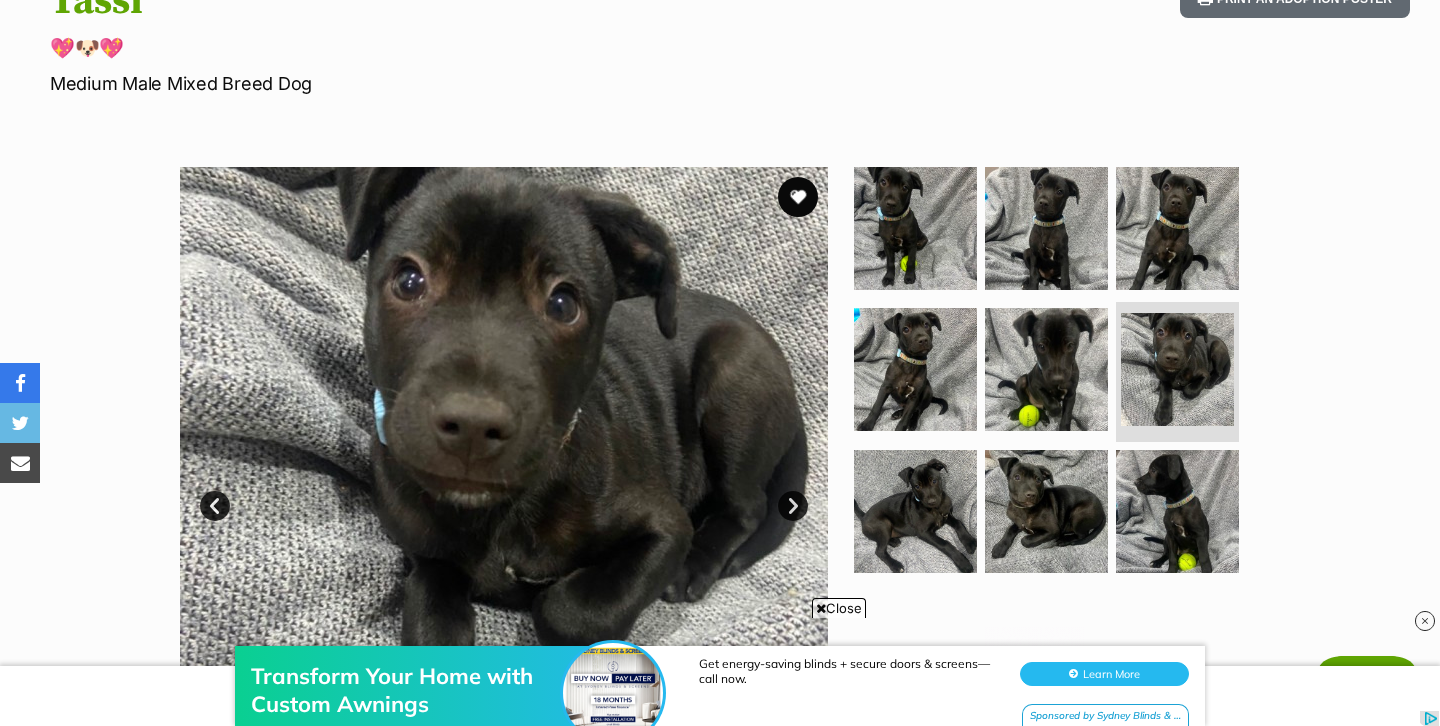 click on "Next" at bounding box center (793, 506) 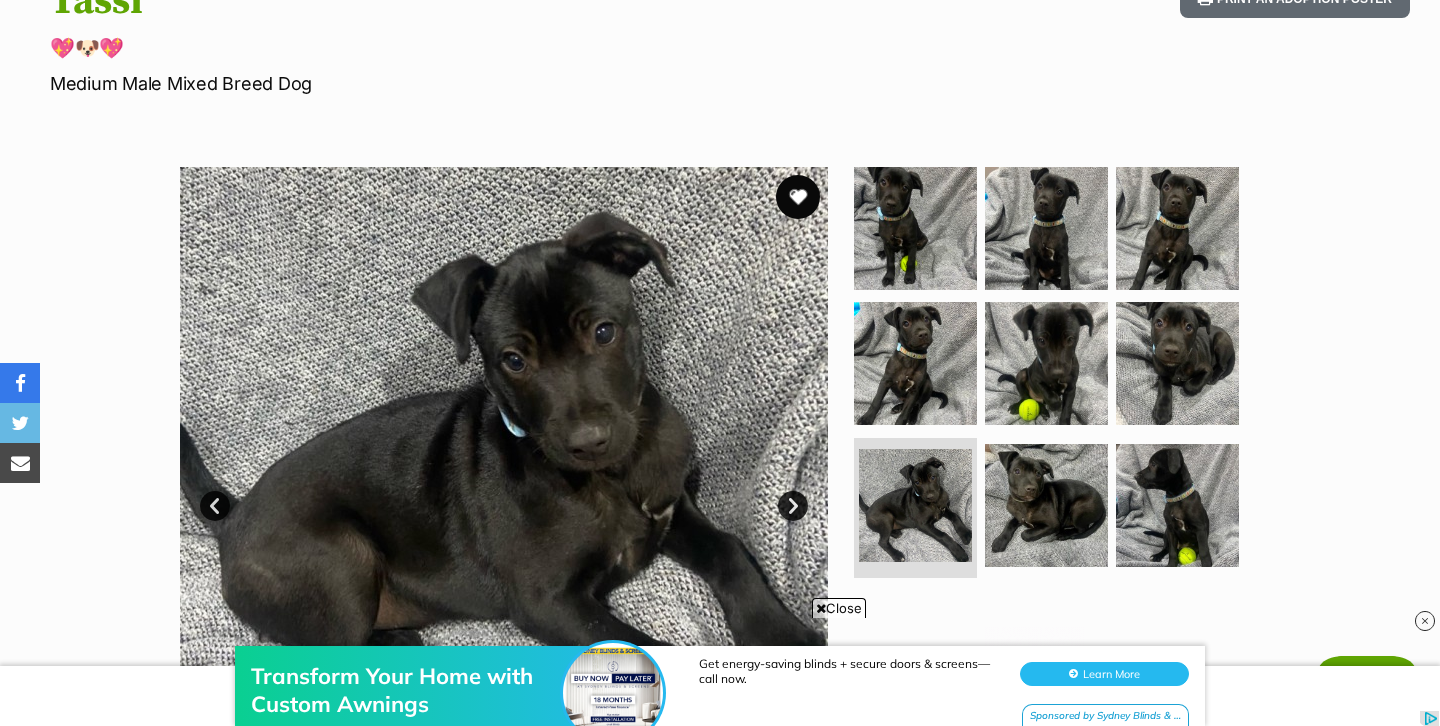 click at bounding box center [798, 197] 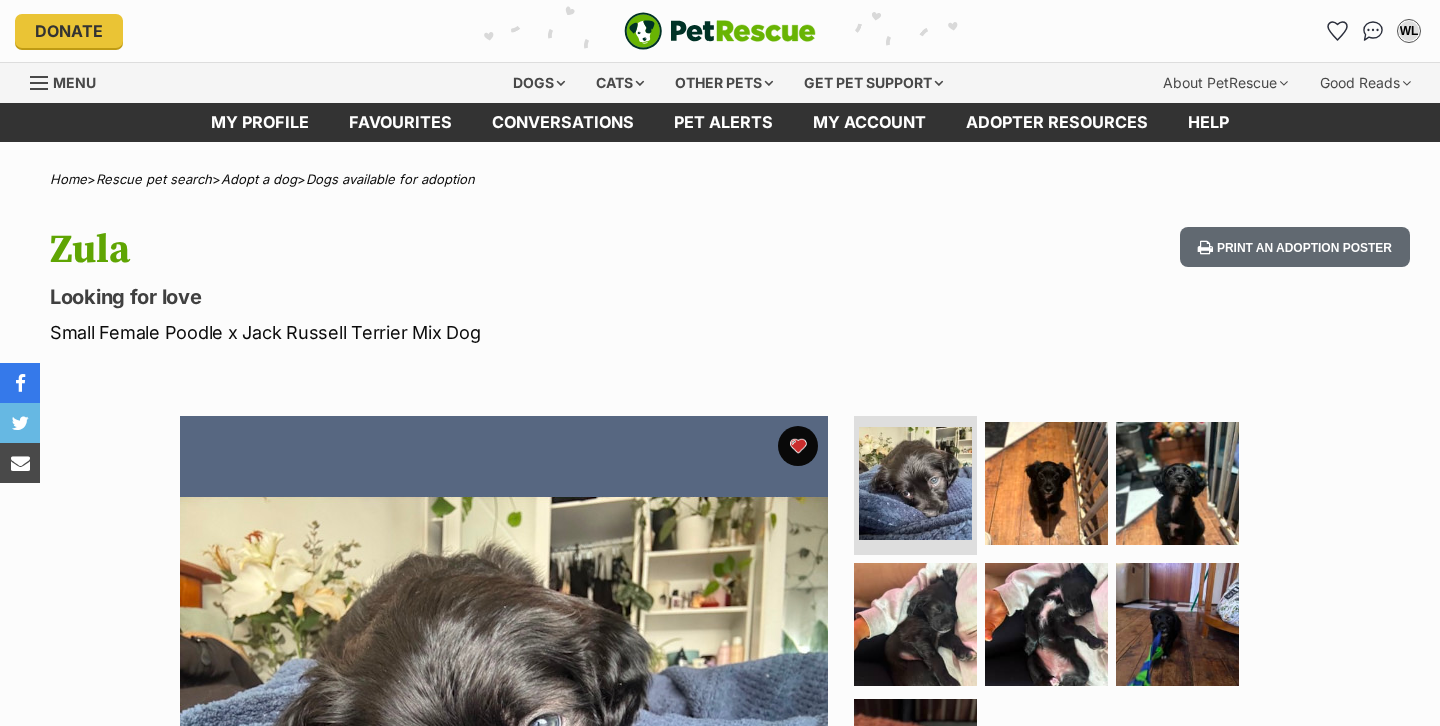 scroll, scrollTop: 0, scrollLeft: 0, axis: both 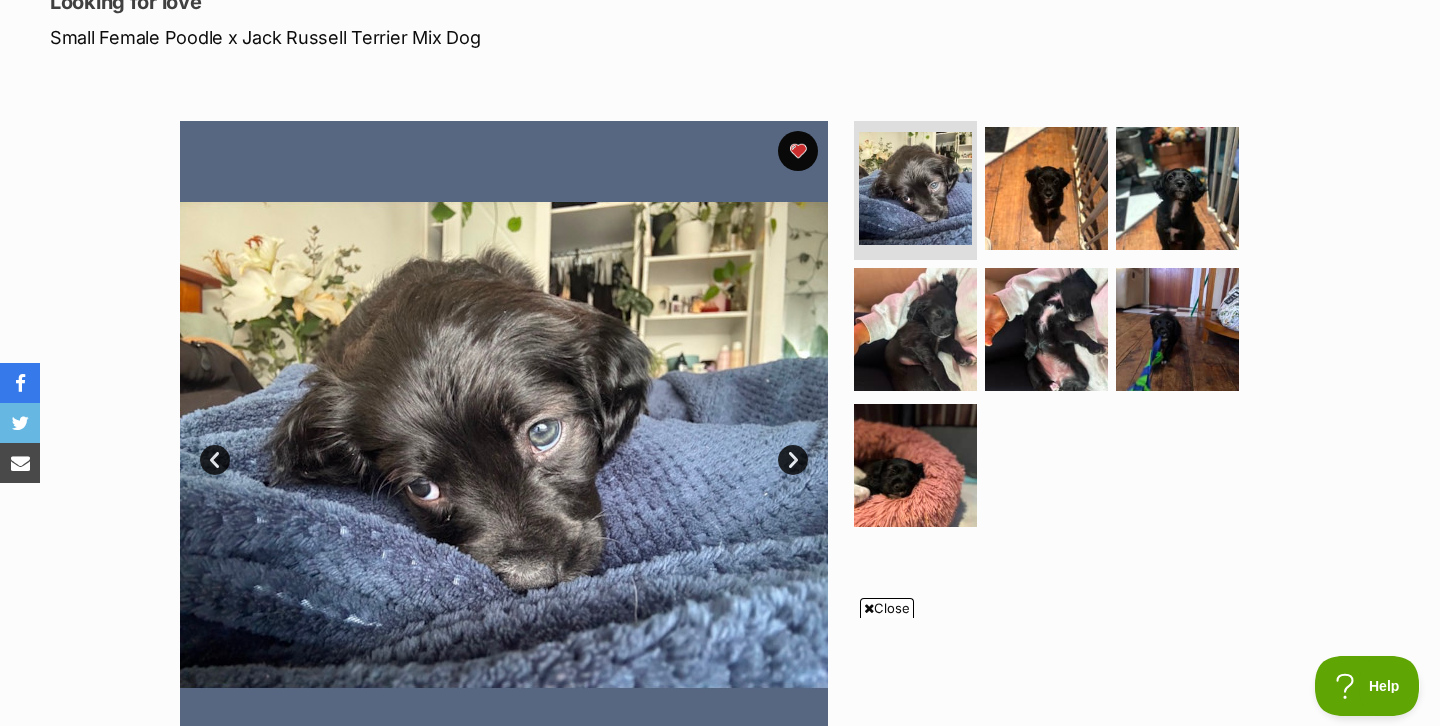 click on "Next" at bounding box center [793, 460] 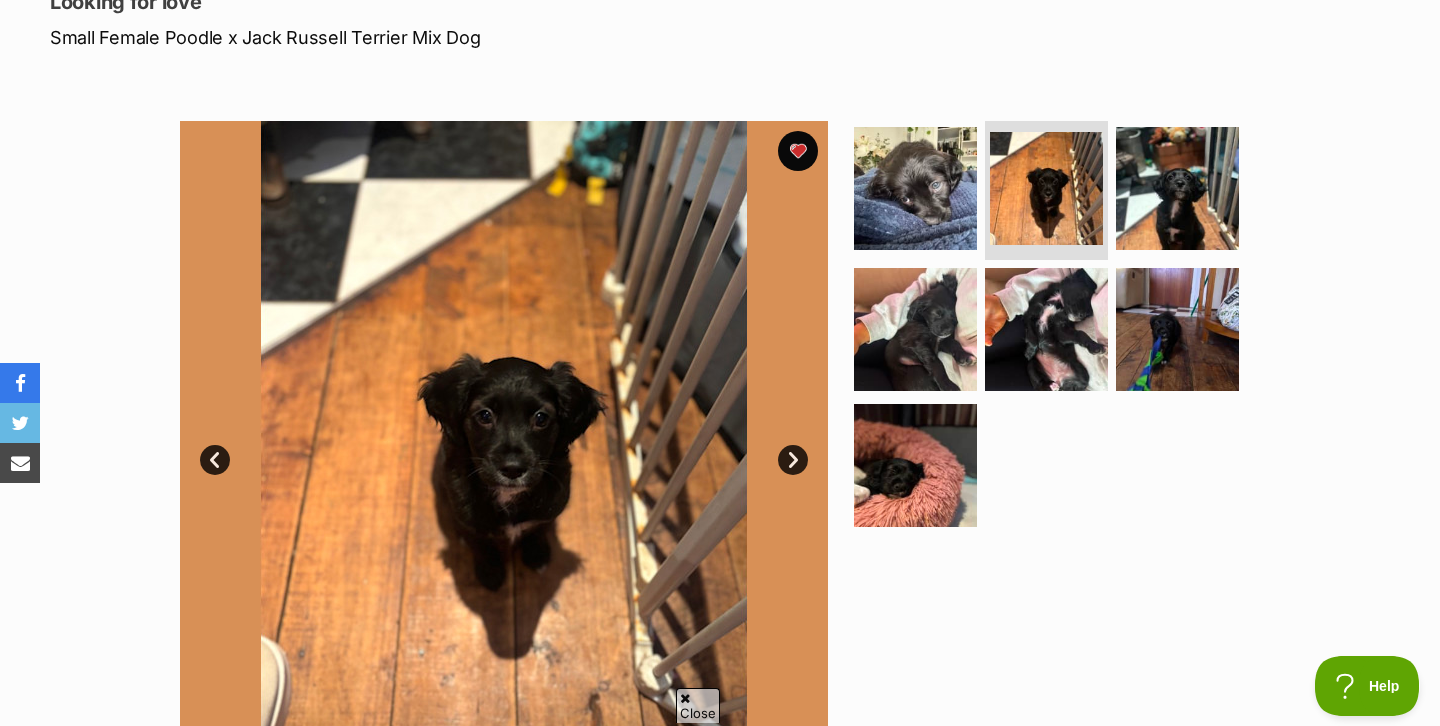 click on "Next" at bounding box center [793, 460] 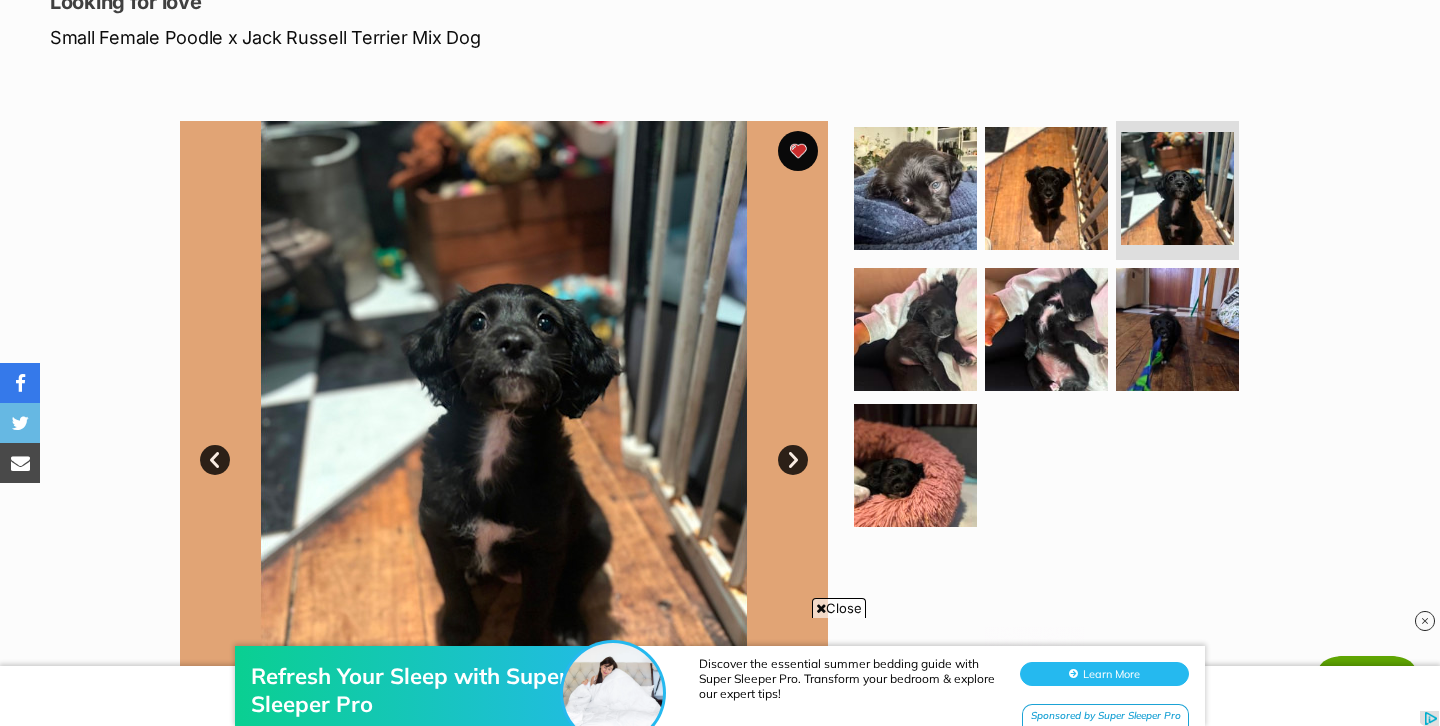 scroll, scrollTop: 0, scrollLeft: 0, axis: both 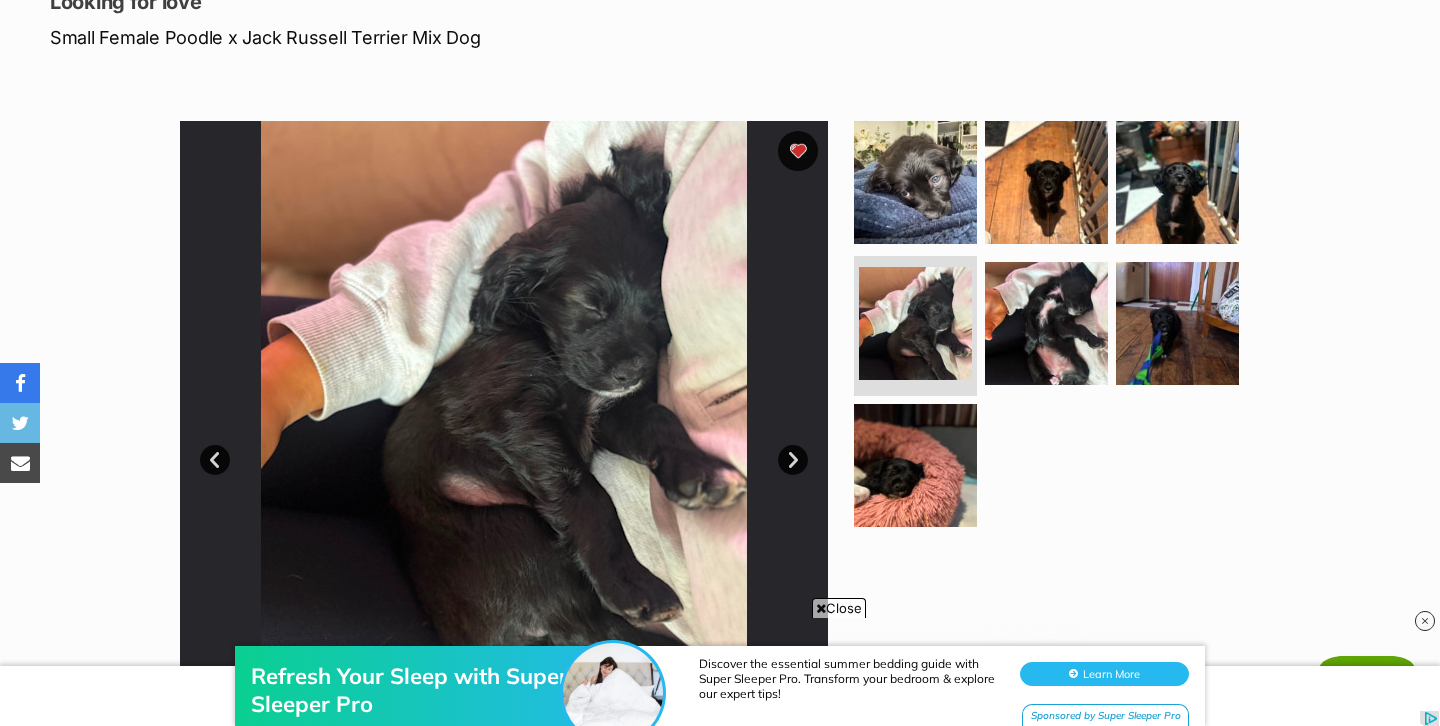 click on "Next" at bounding box center [793, 460] 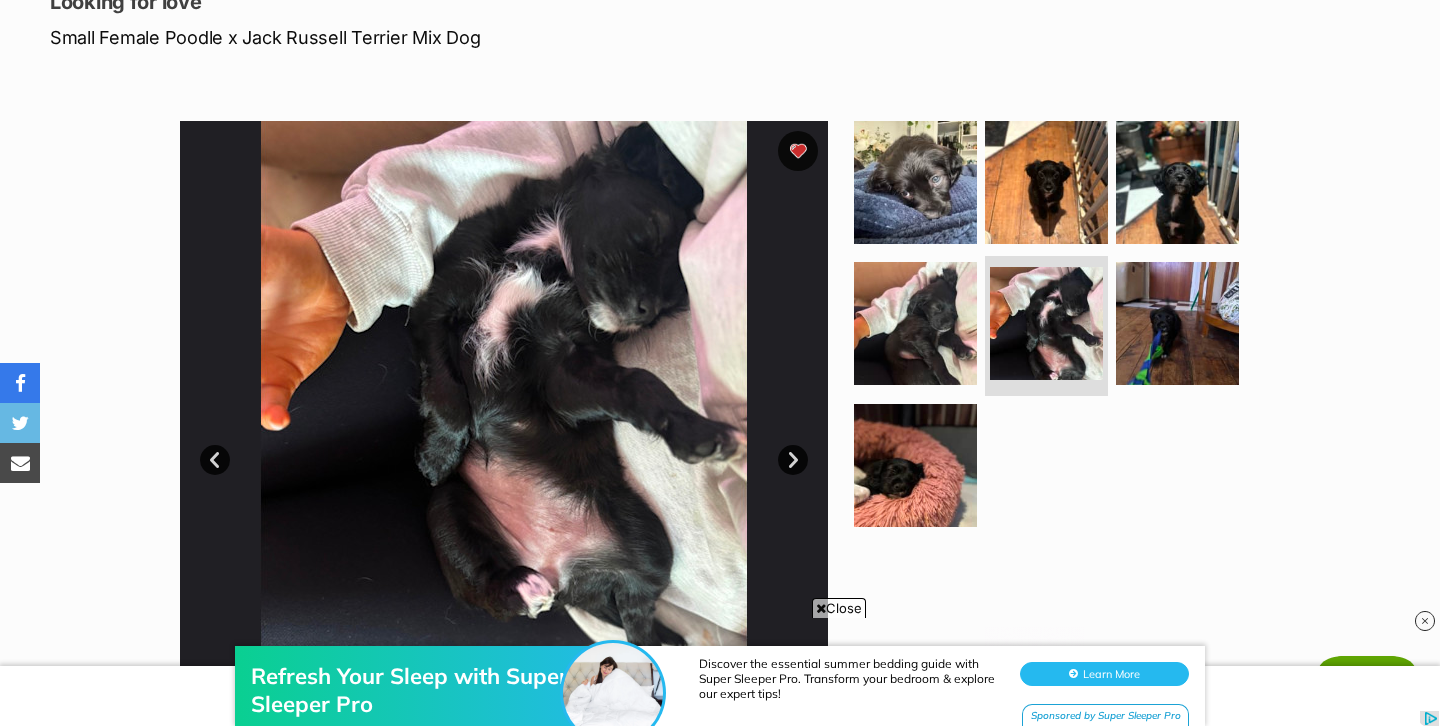 click on "Next" at bounding box center (793, 460) 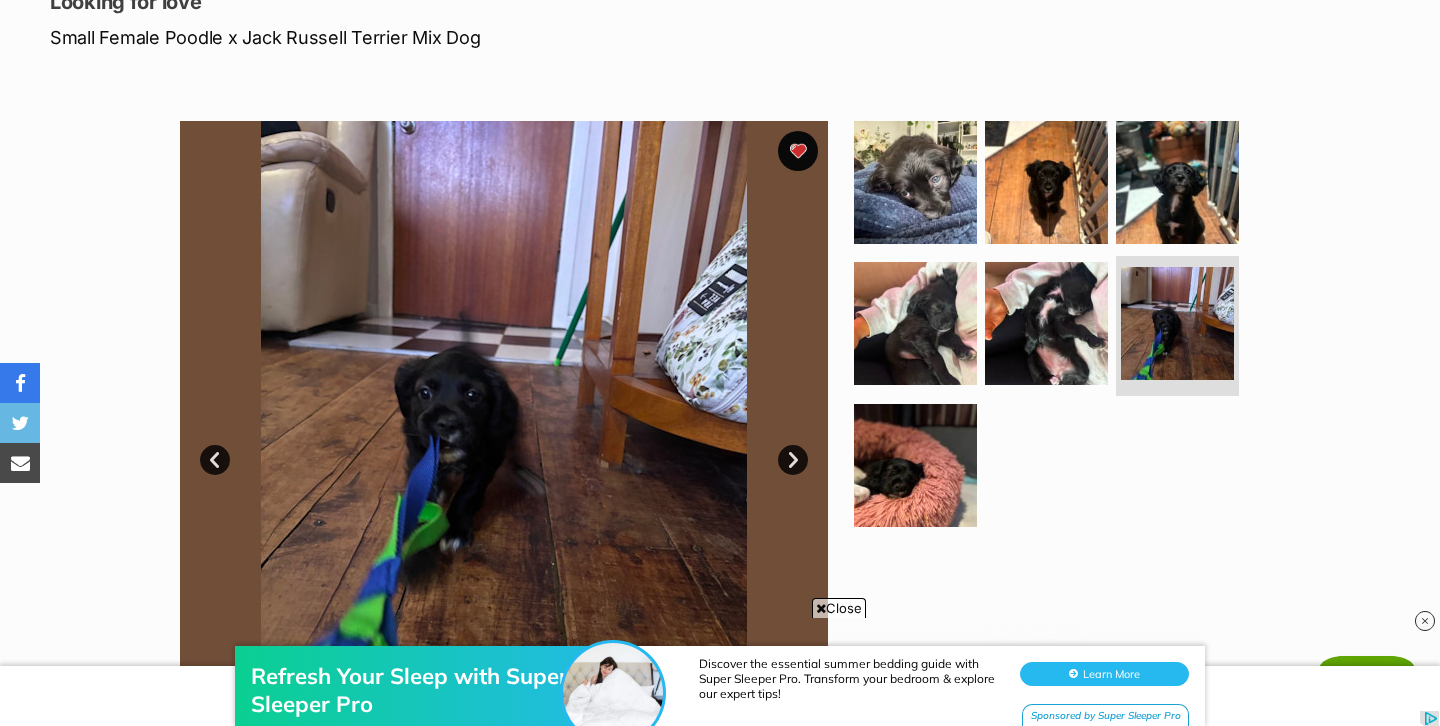 click on "Next" at bounding box center [793, 460] 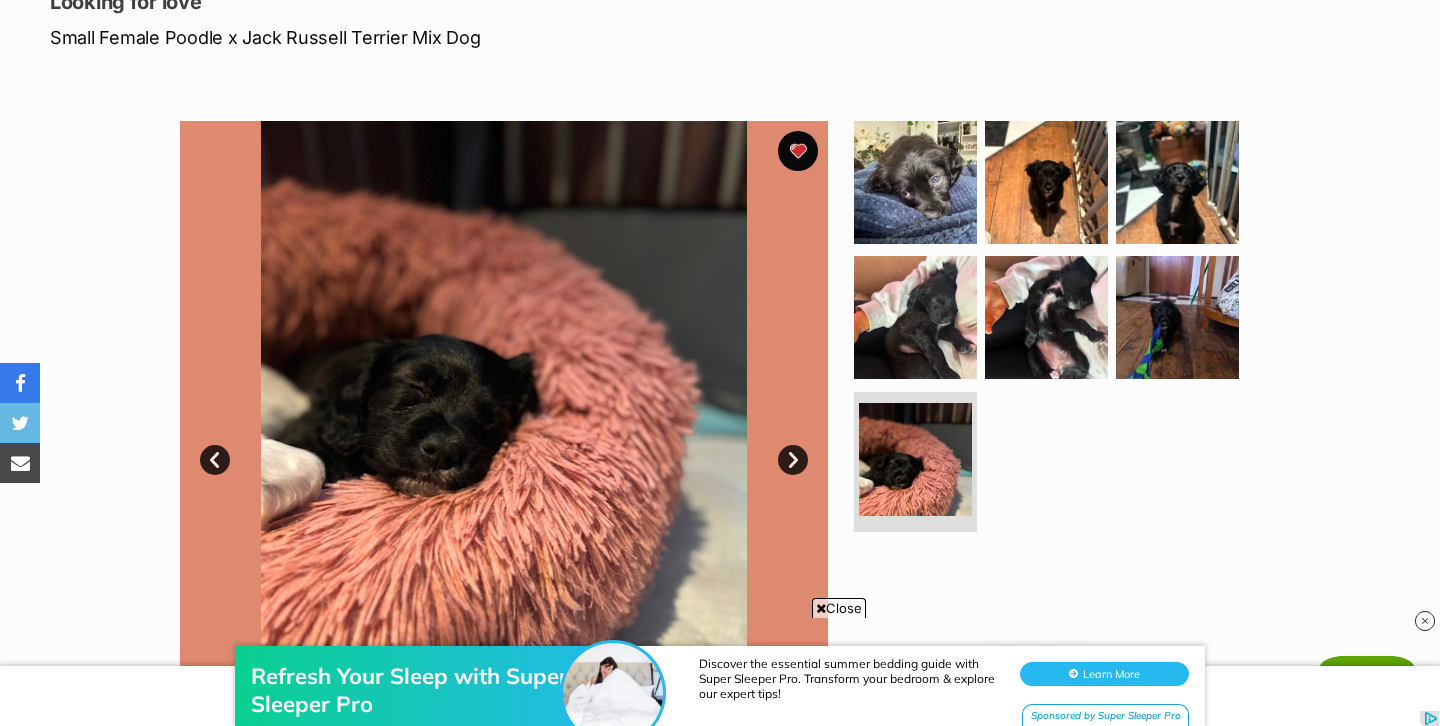 click on "Next" at bounding box center (793, 460) 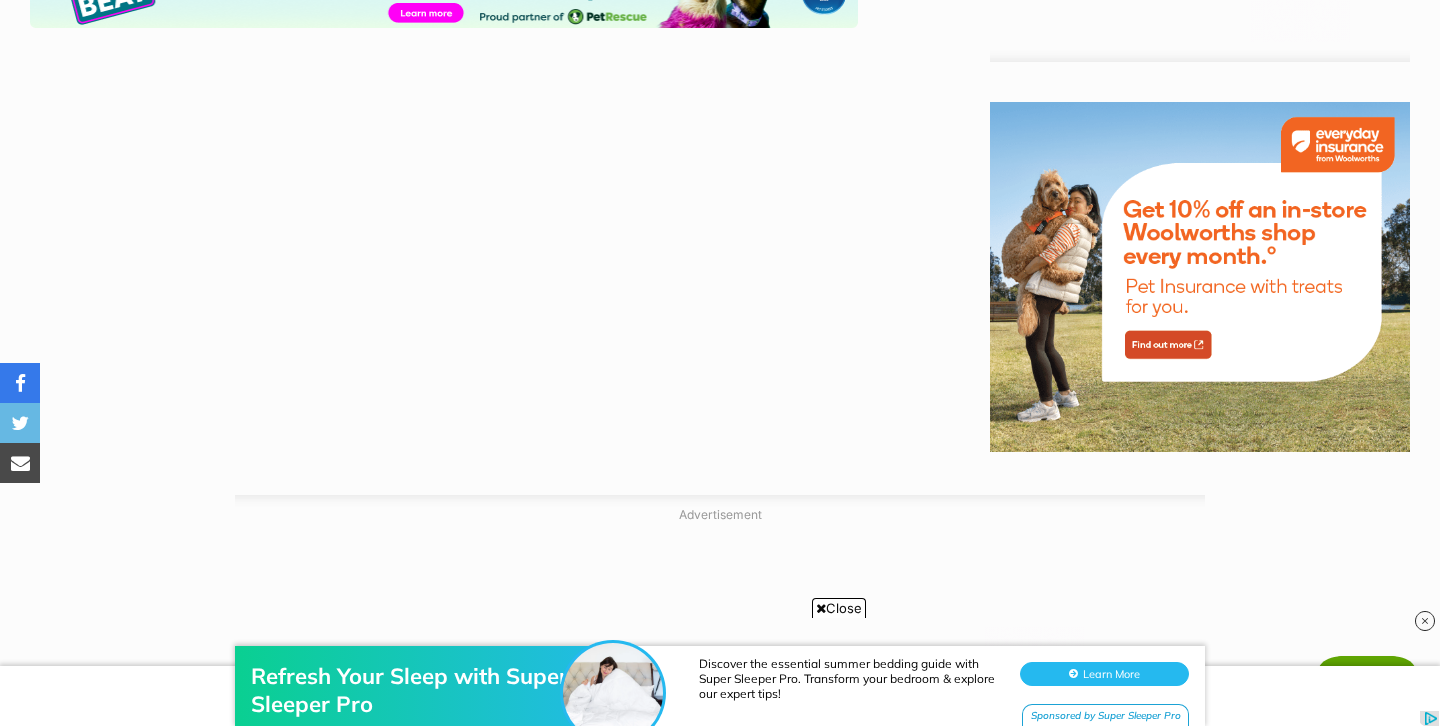 scroll, scrollTop: 2706, scrollLeft: 0, axis: vertical 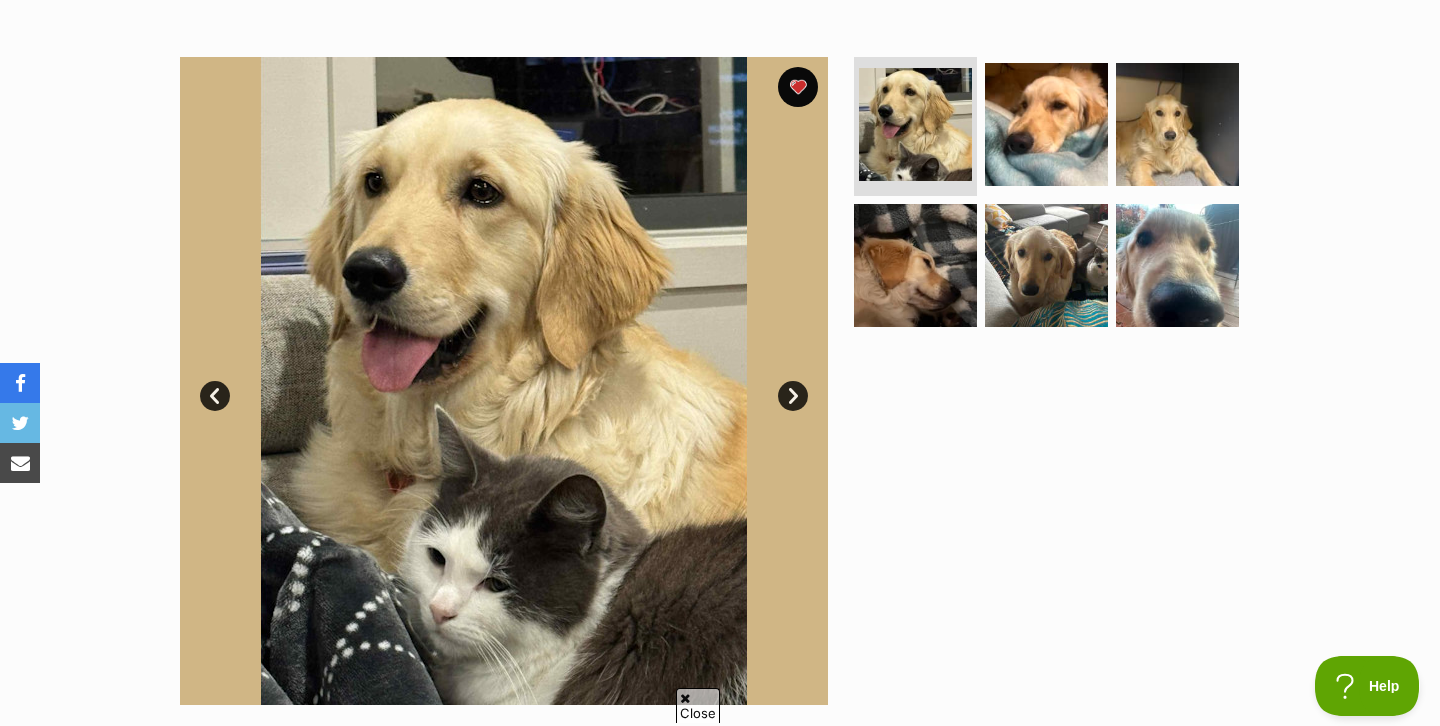 click on "Next" at bounding box center [793, 396] 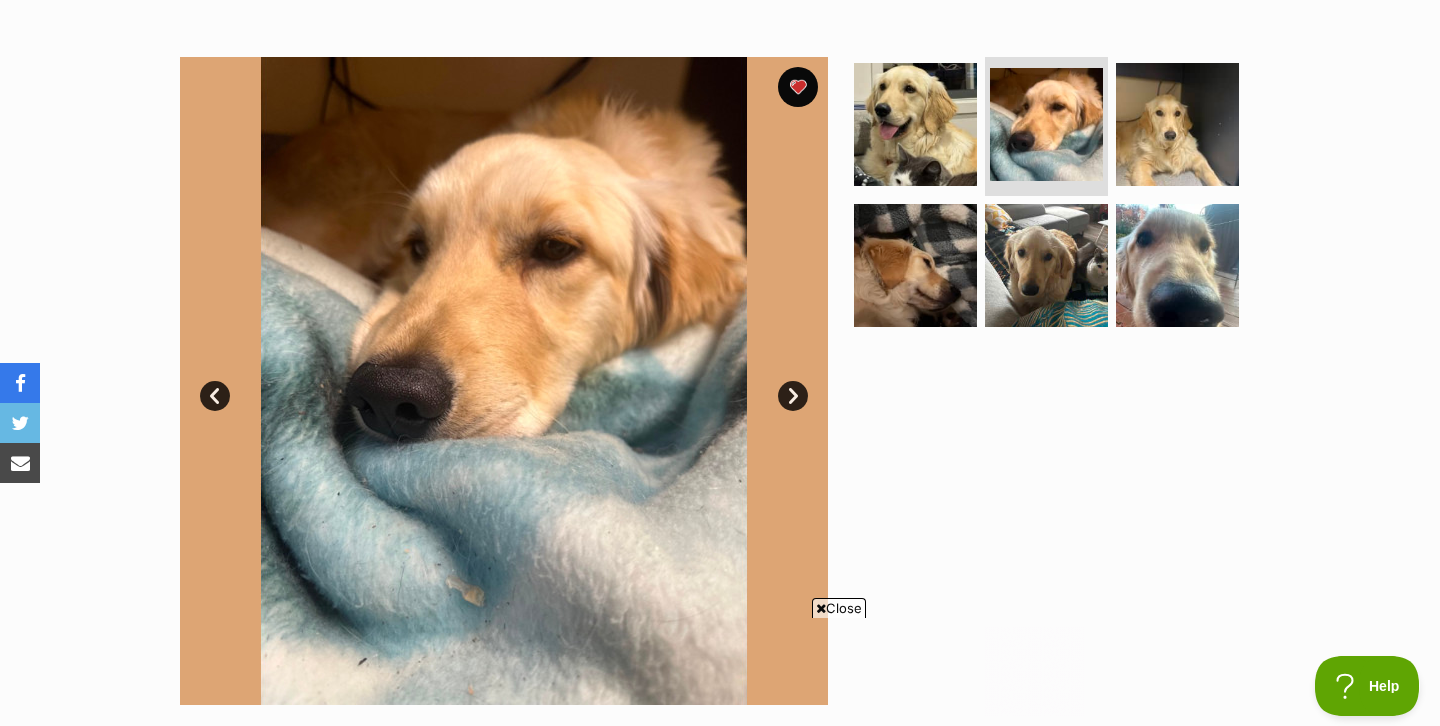 scroll, scrollTop: 0, scrollLeft: 0, axis: both 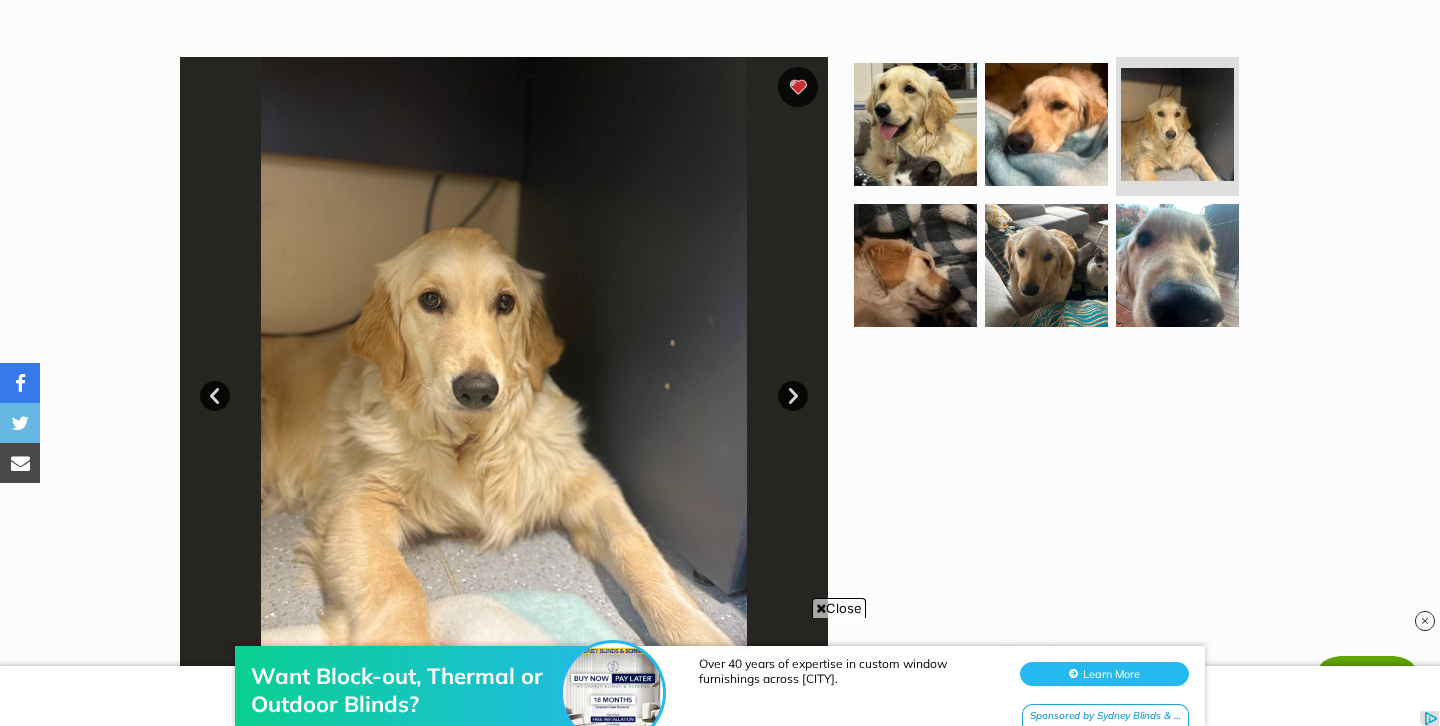 click on "Next" at bounding box center (793, 396) 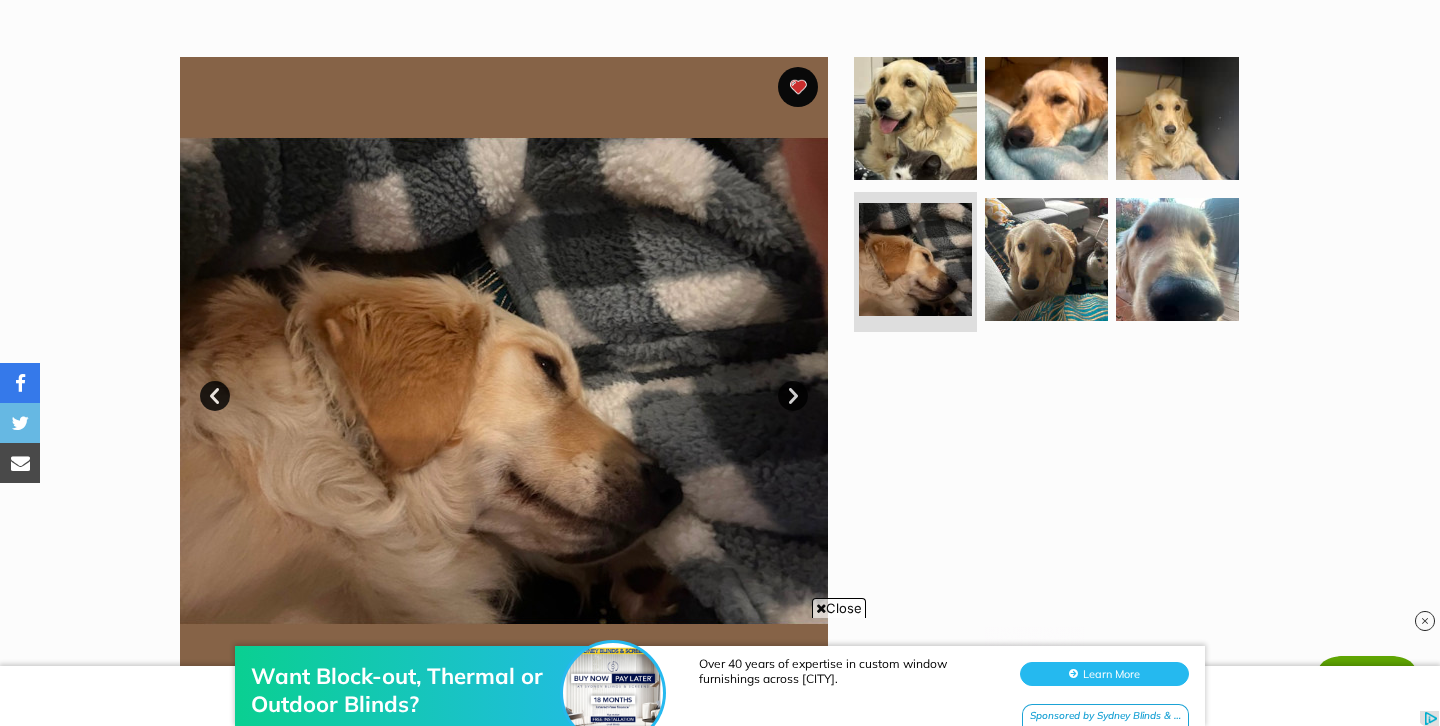 click on "Next" at bounding box center (793, 396) 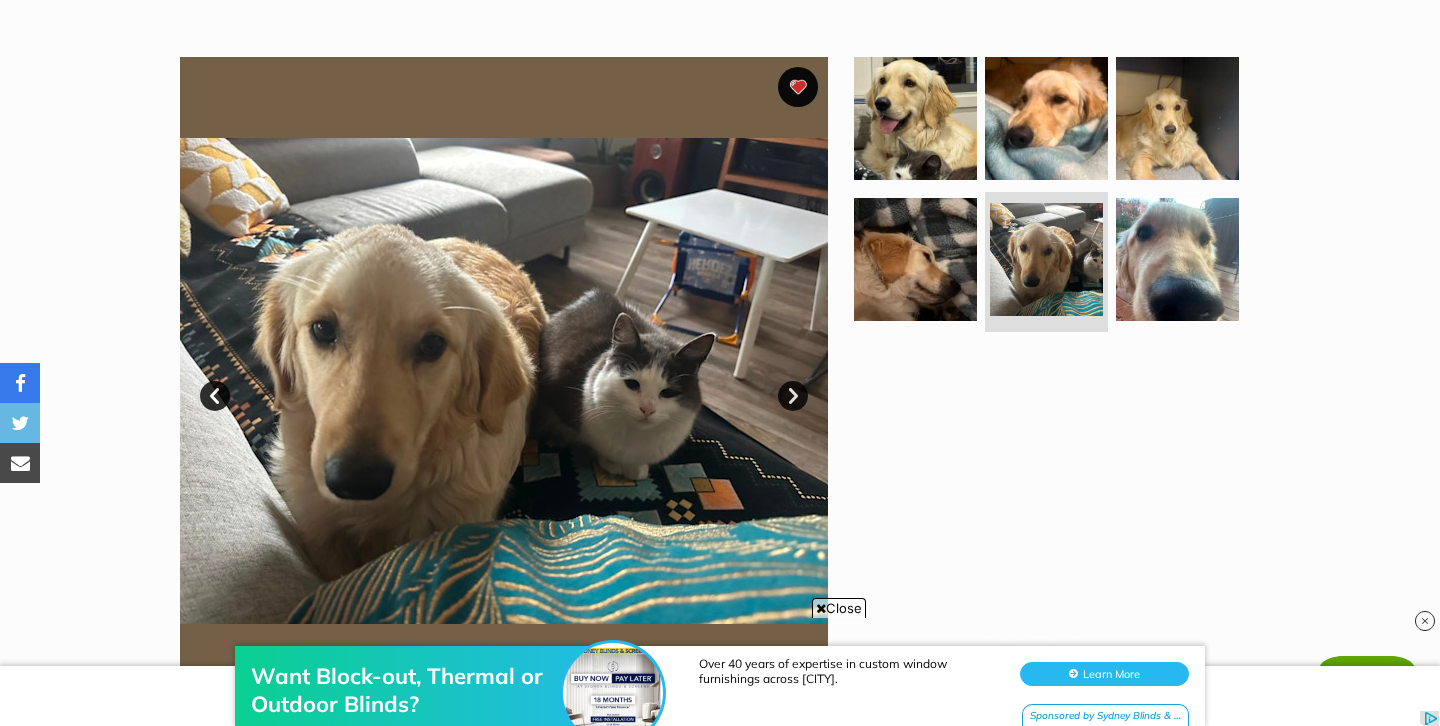 click on "Next" at bounding box center (793, 396) 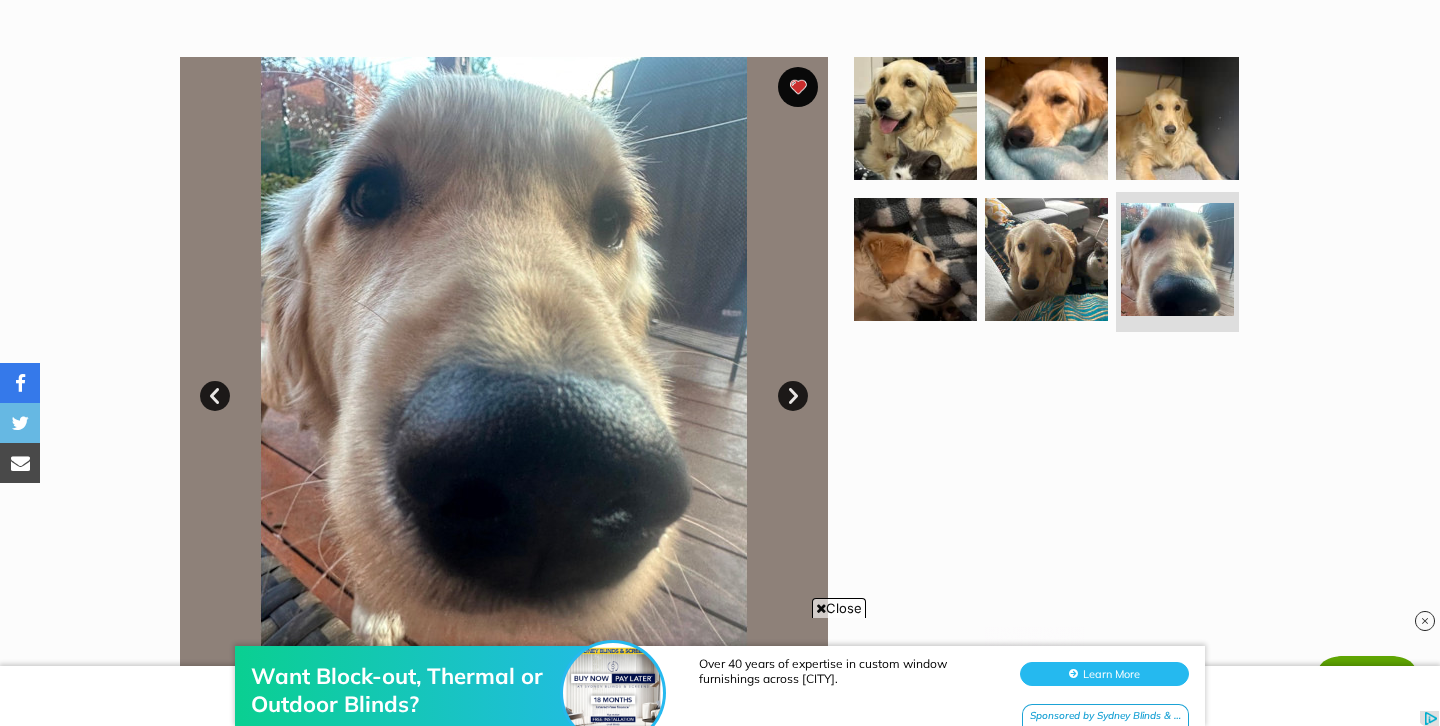 click on "Prev" at bounding box center [215, 396] 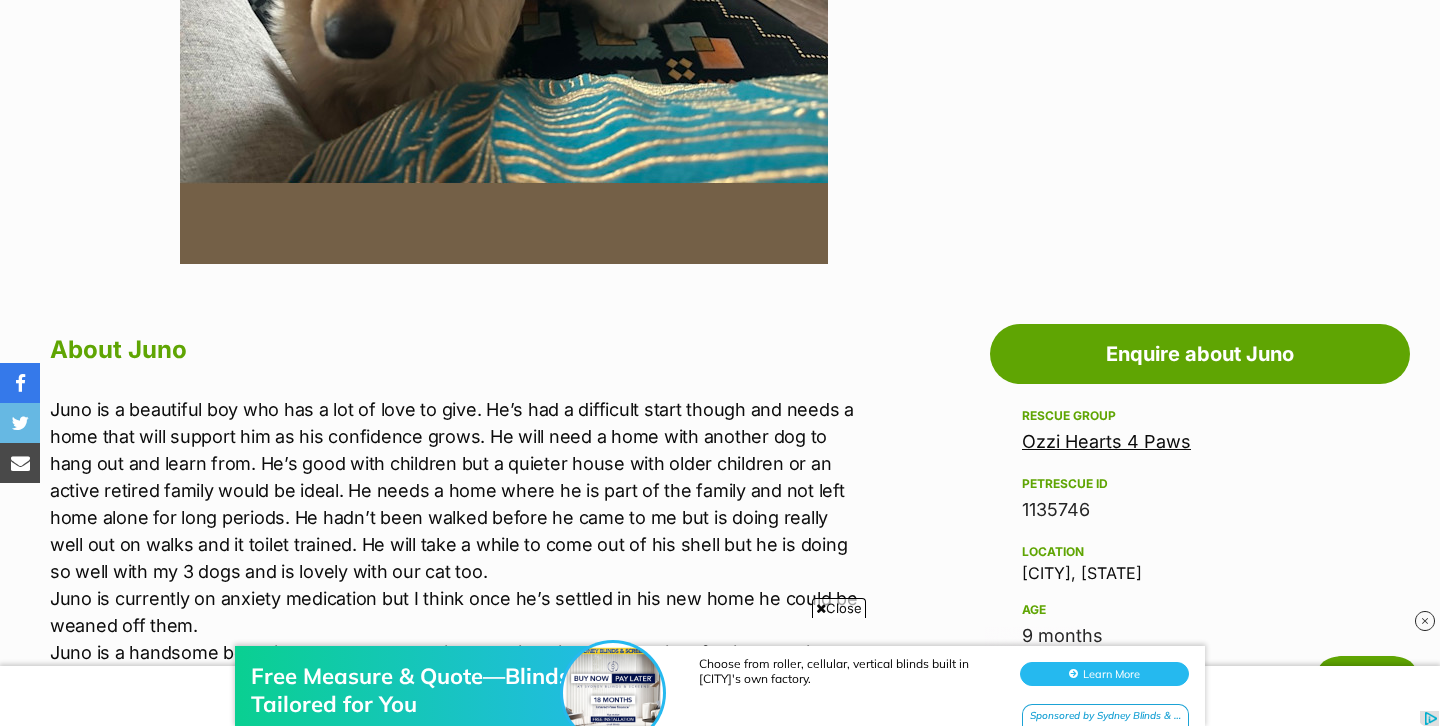 scroll, scrollTop: 0, scrollLeft: 0, axis: both 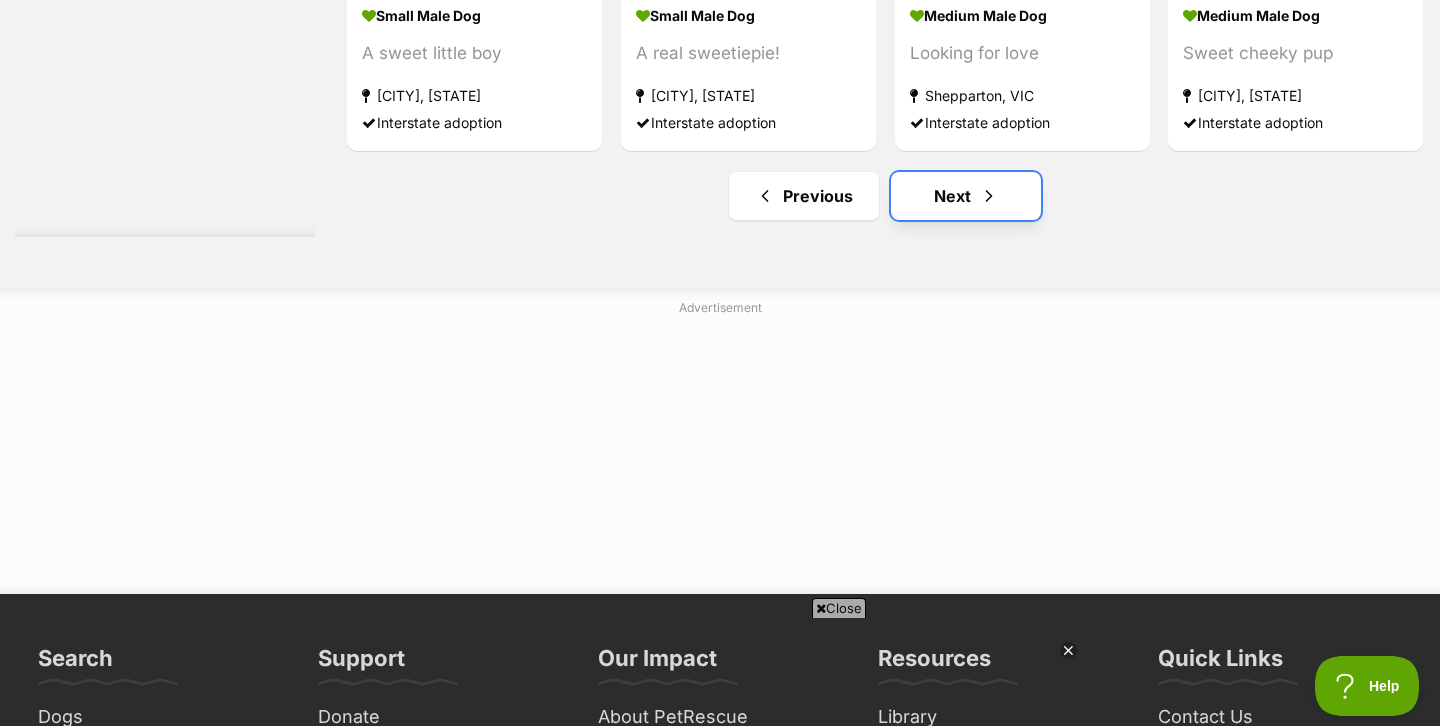click on "Next" at bounding box center [966, 196] 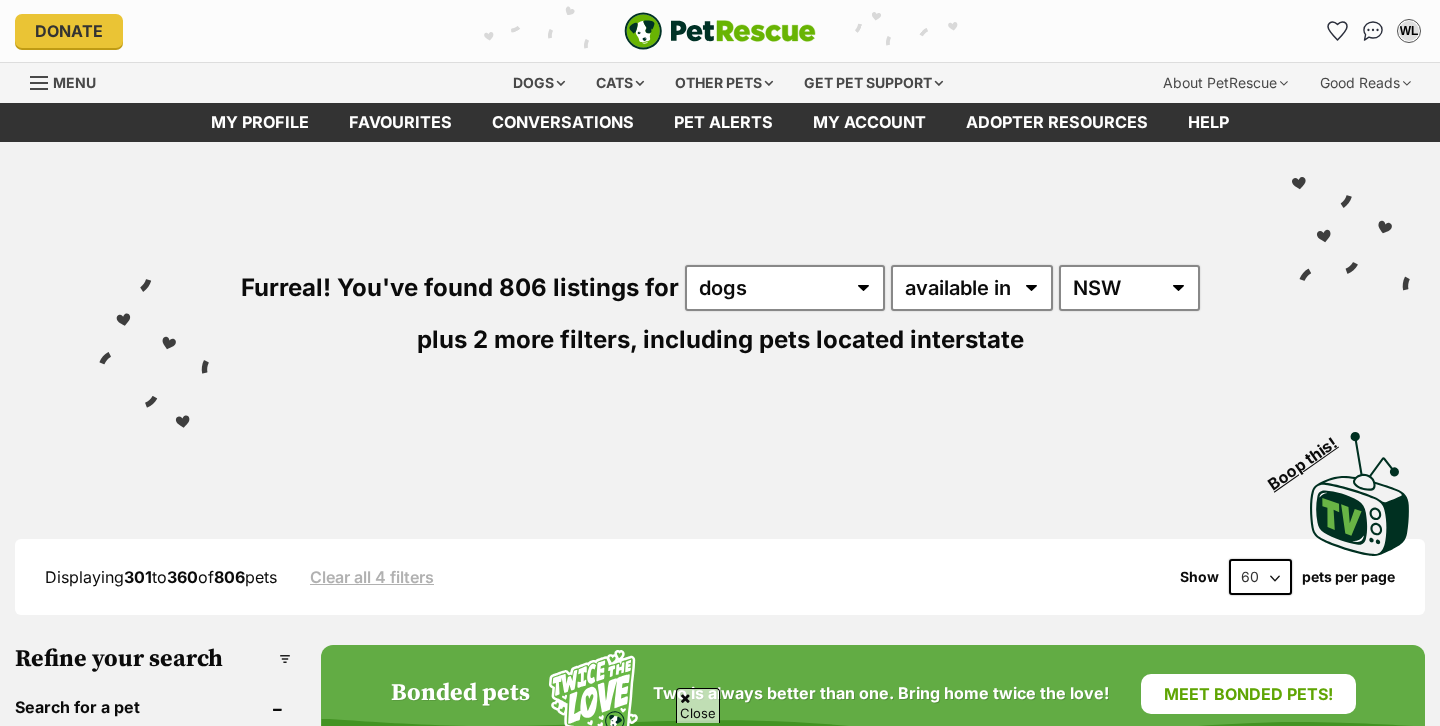 scroll, scrollTop: 577, scrollLeft: 0, axis: vertical 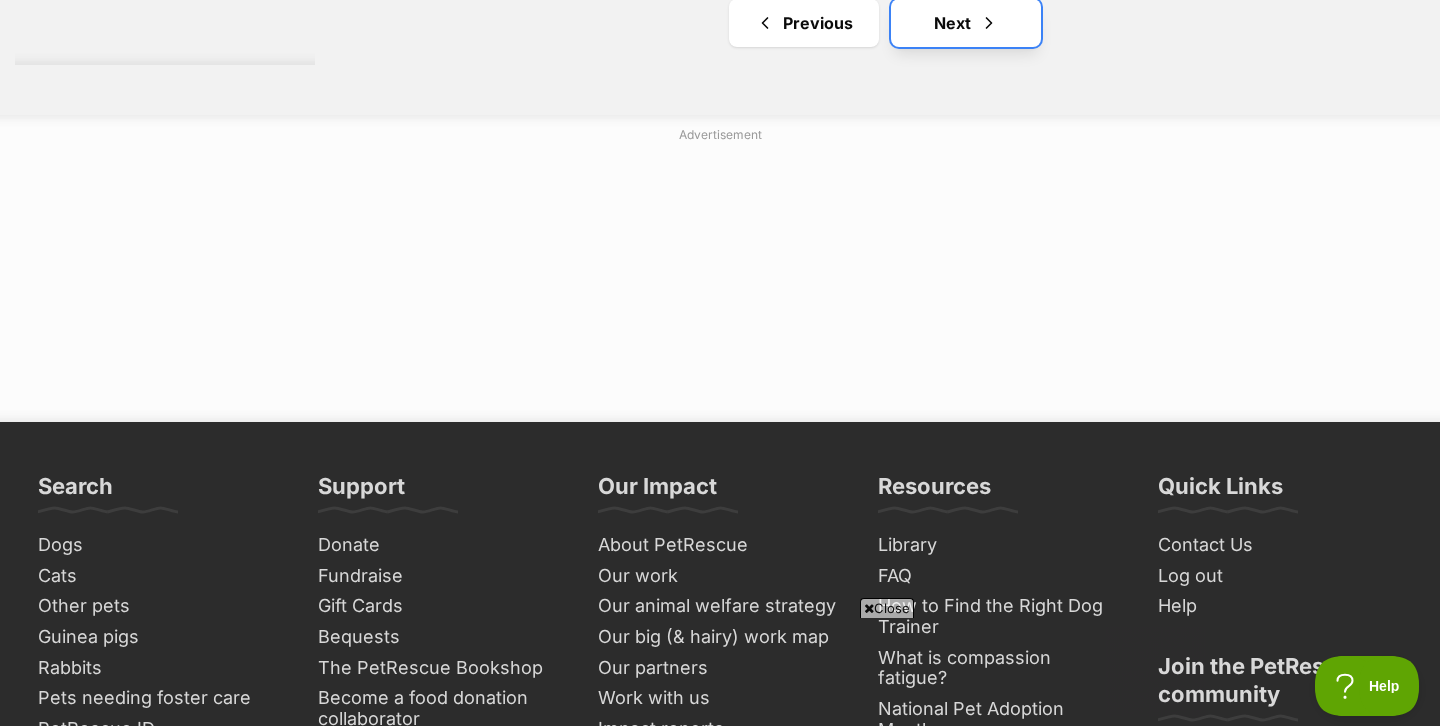 click at bounding box center (989, 23) 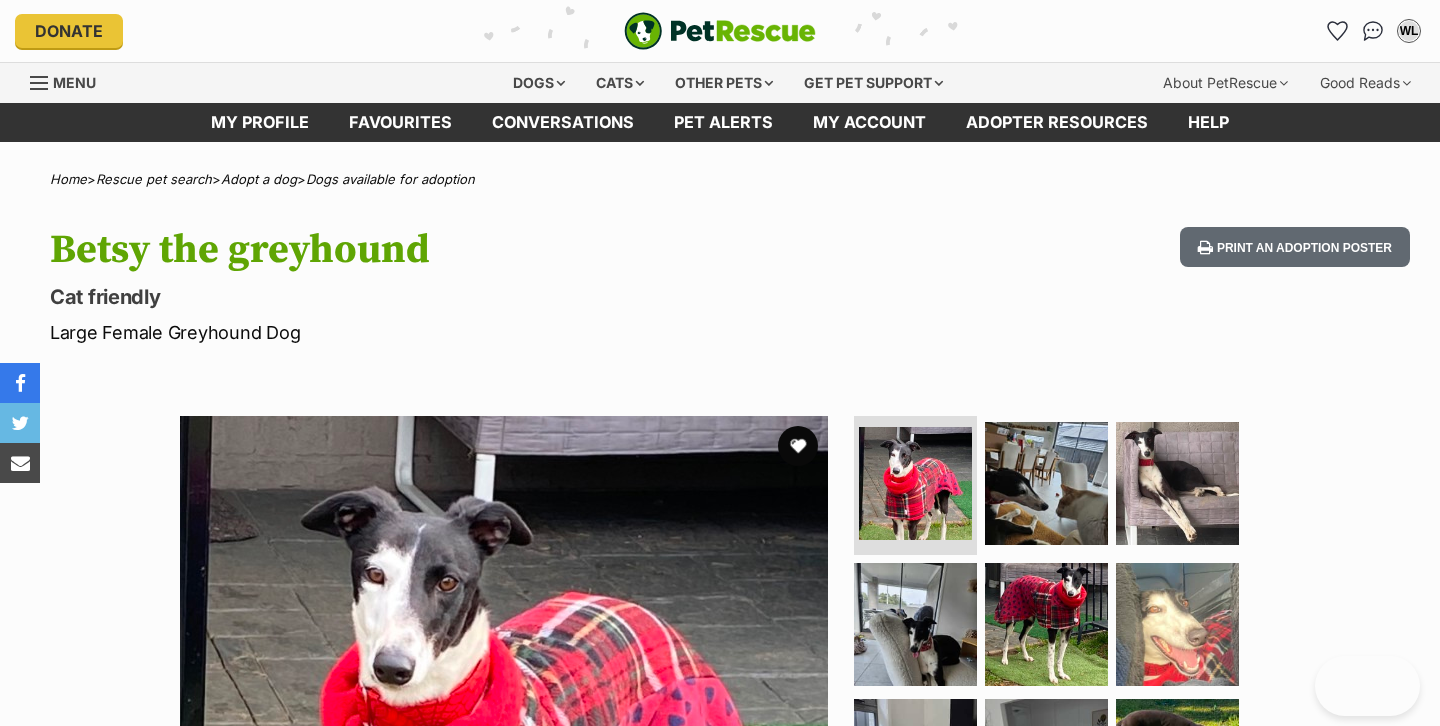 scroll, scrollTop: 0, scrollLeft: 0, axis: both 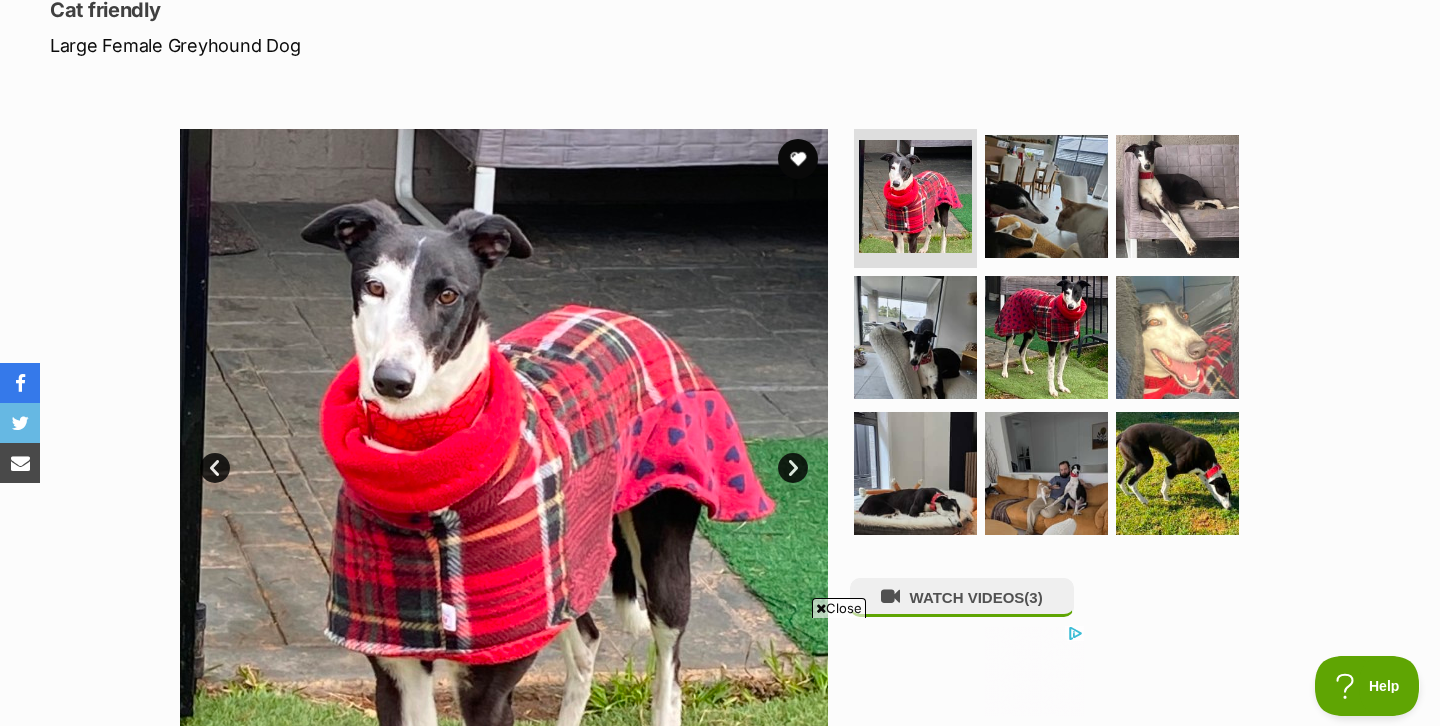 click on "Next" at bounding box center (793, 468) 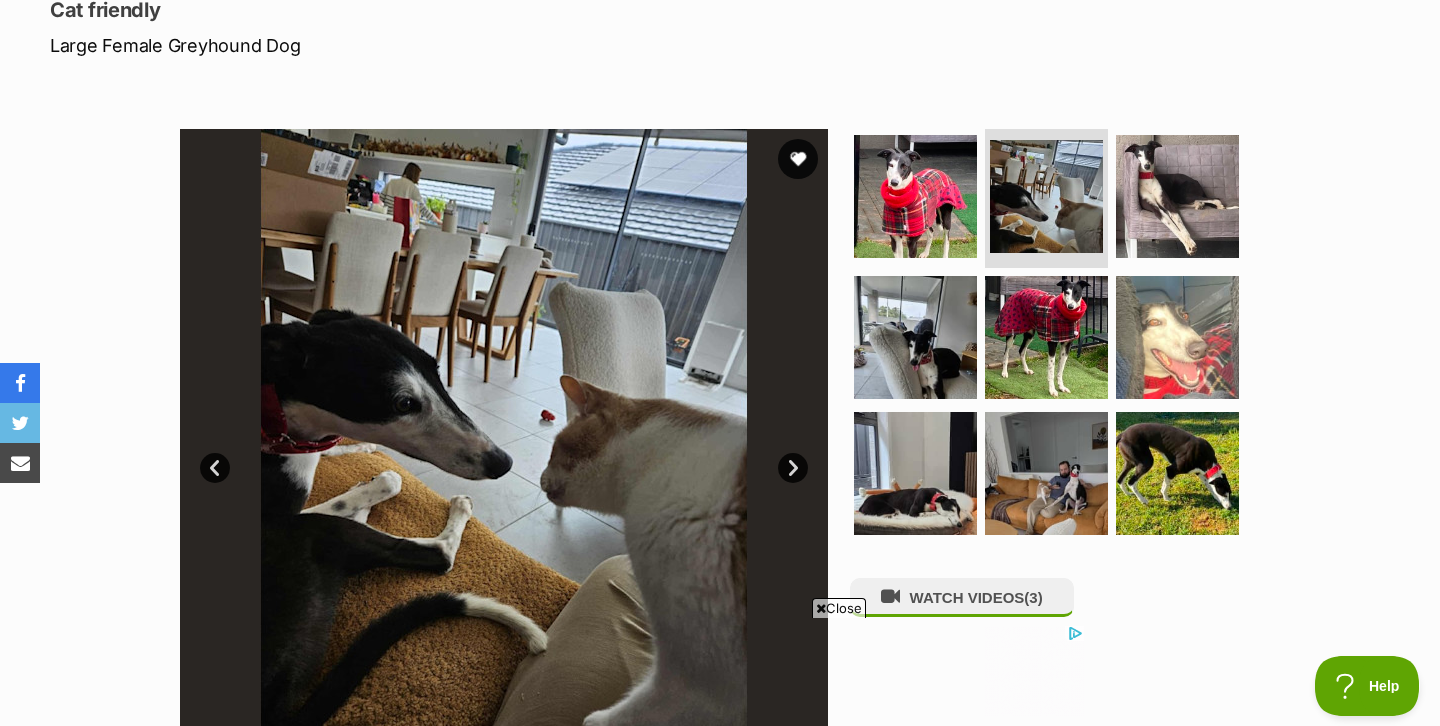 click on "Next" at bounding box center (793, 468) 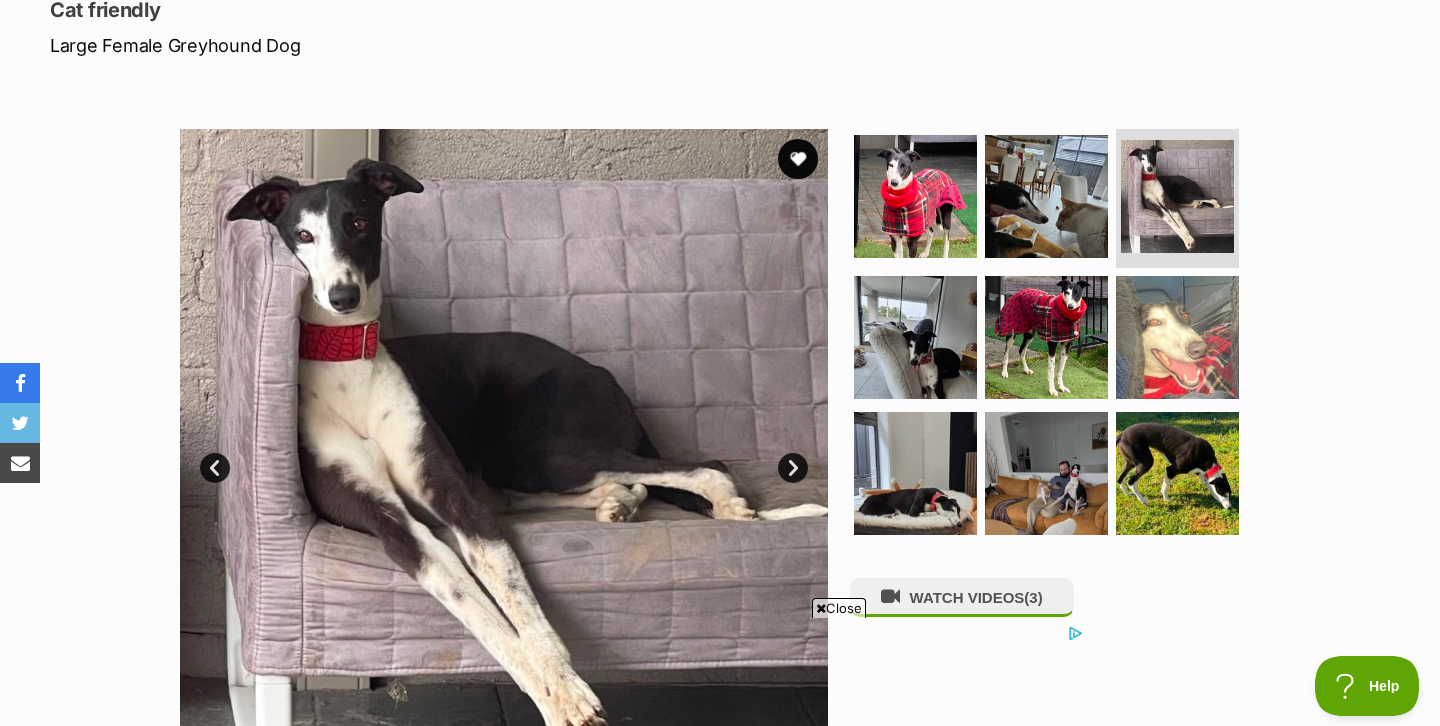 click on "Next" at bounding box center [793, 468] 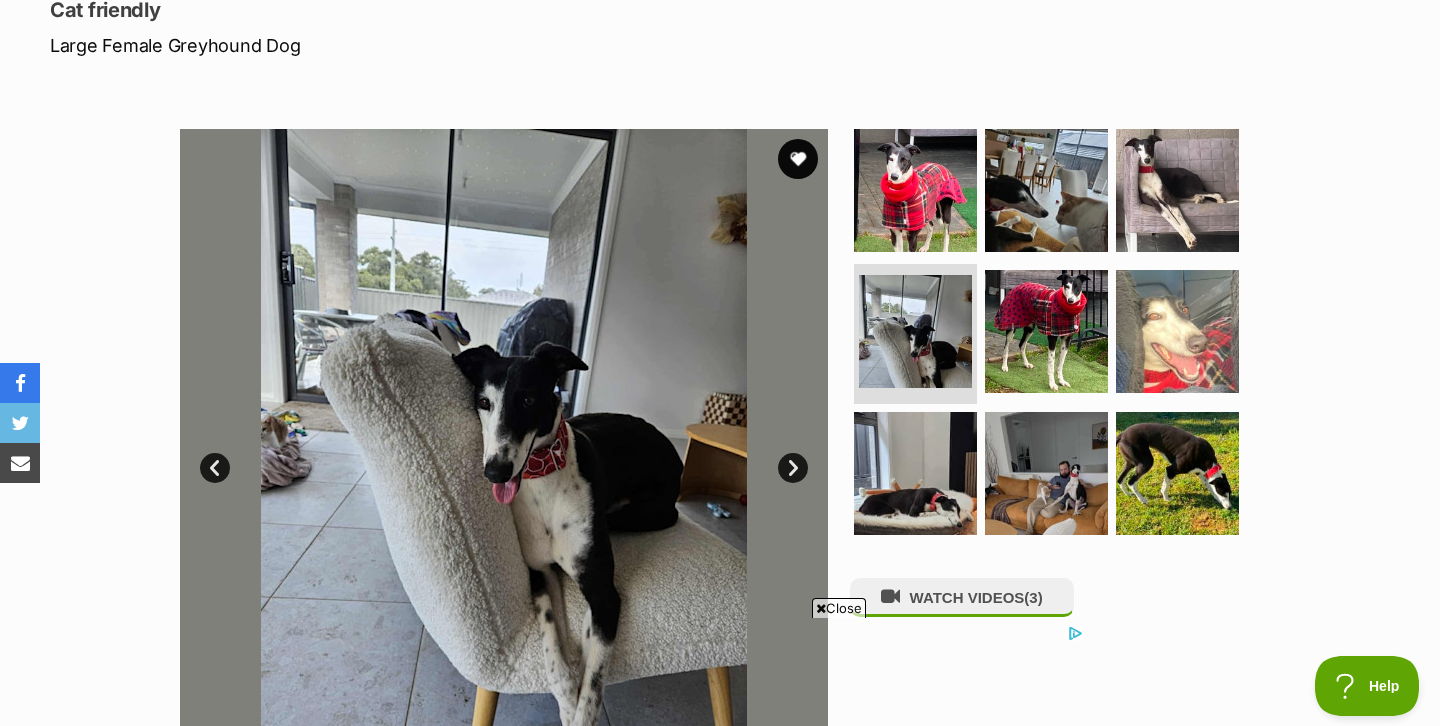 click on "Next" at bounding box center (793, 468) 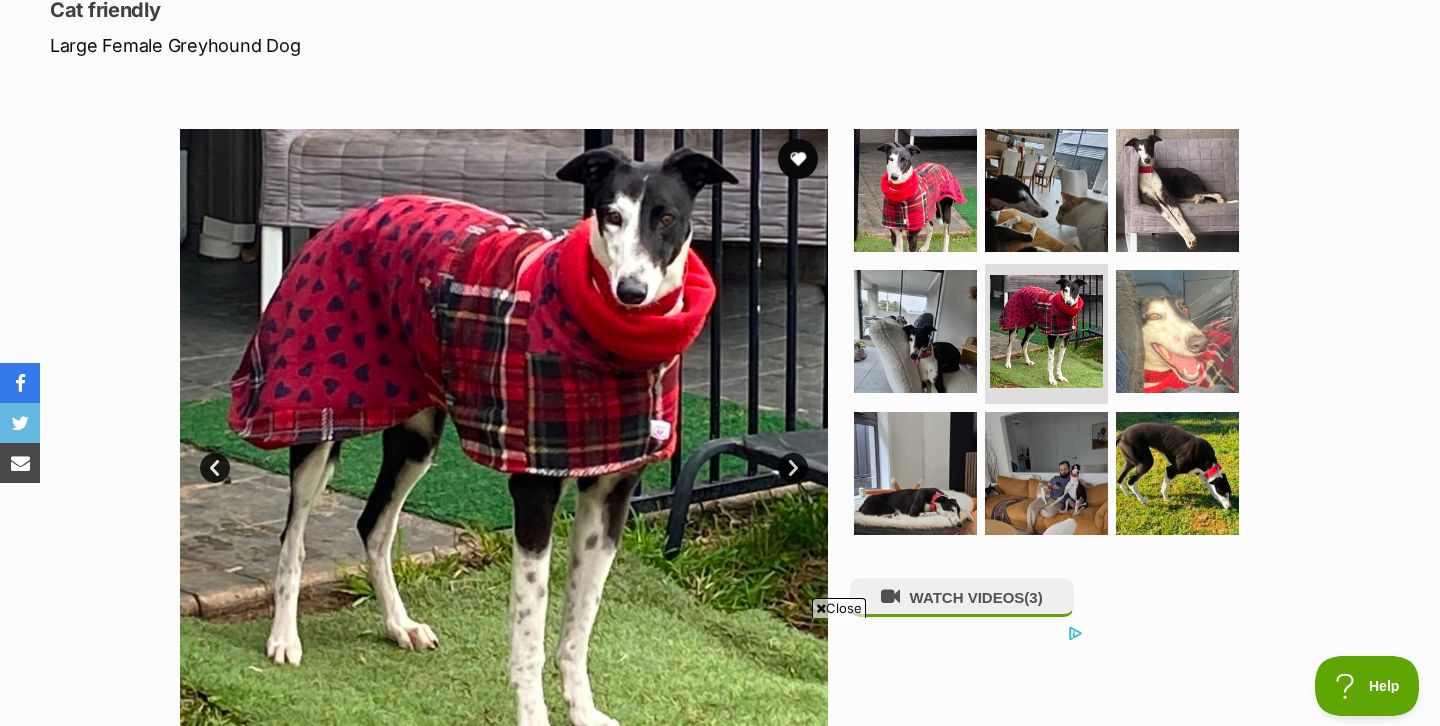 click on "Next" at bounding box center (793, 468) 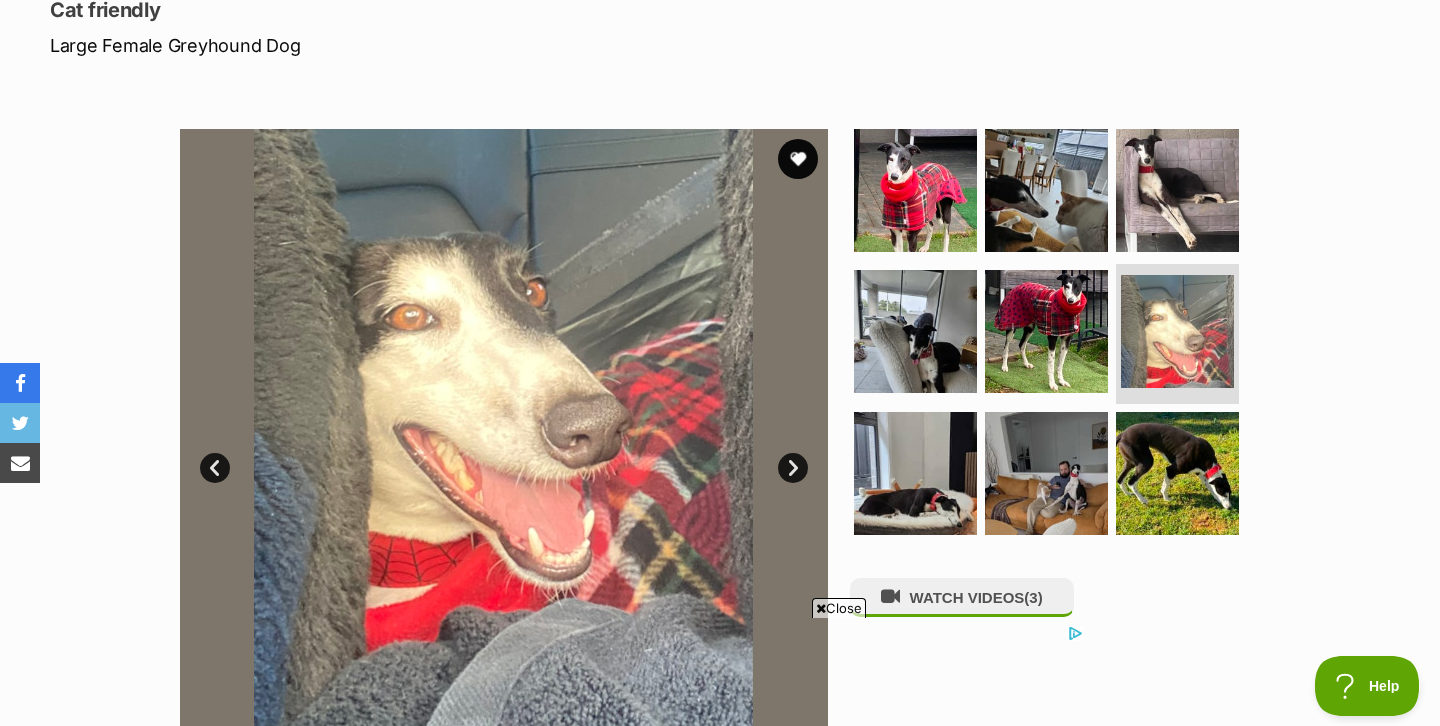 click on "Next" at bounding box center (793, 468) 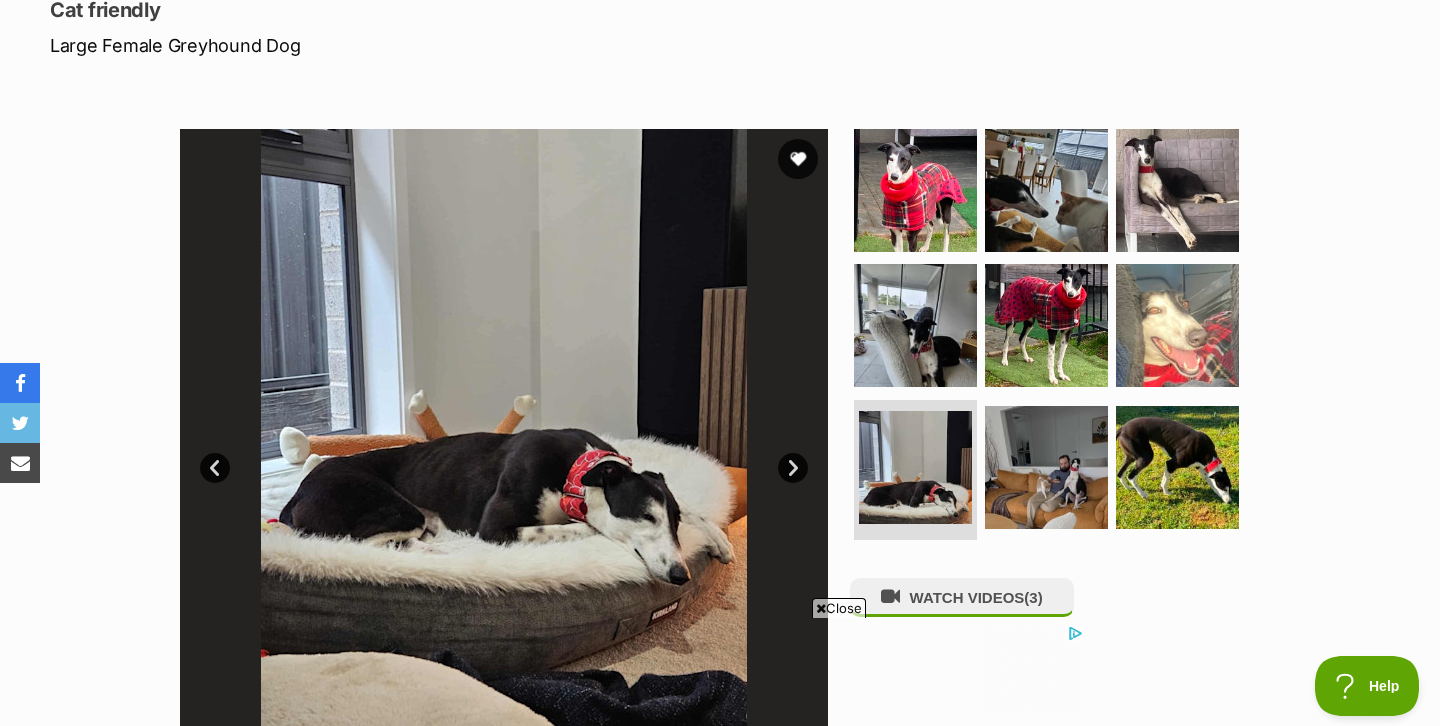 click on "Next" at bounding box center (793, 468) 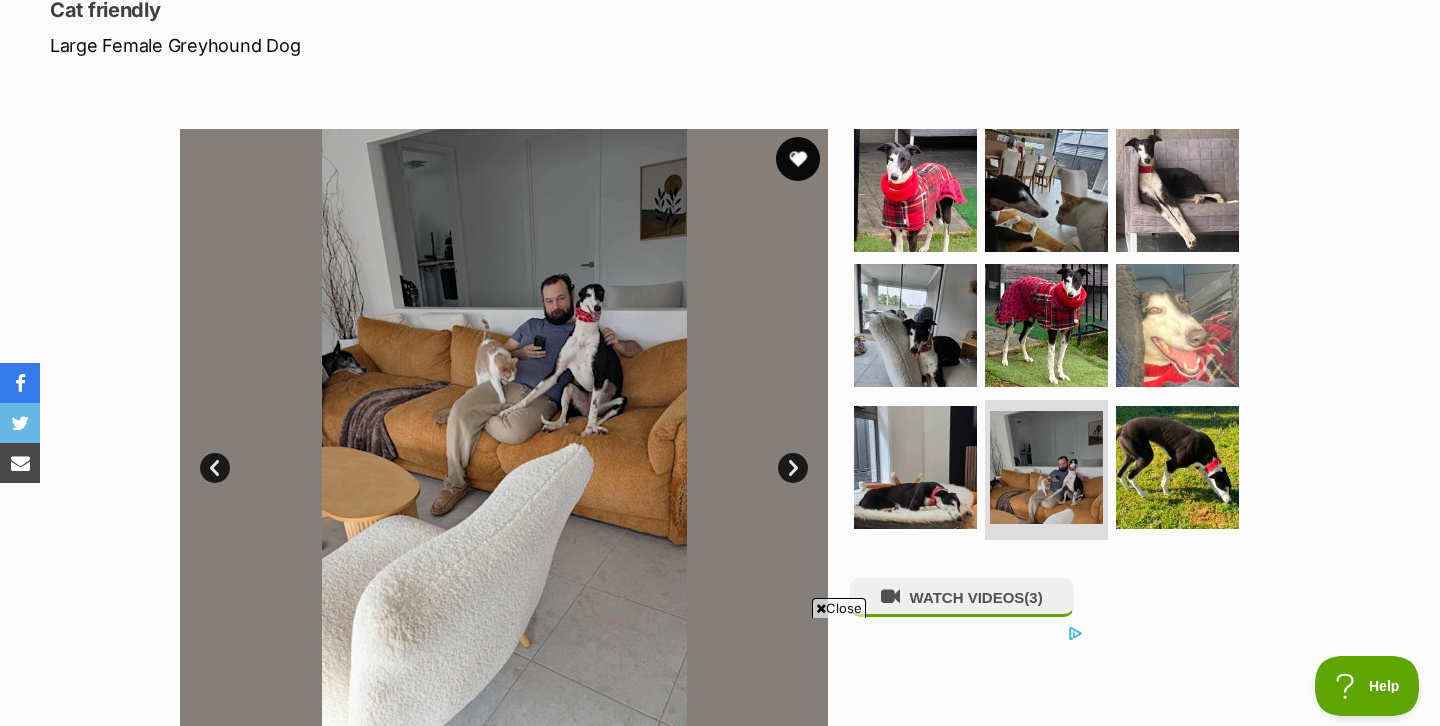 click at bounding box center [798, 159] 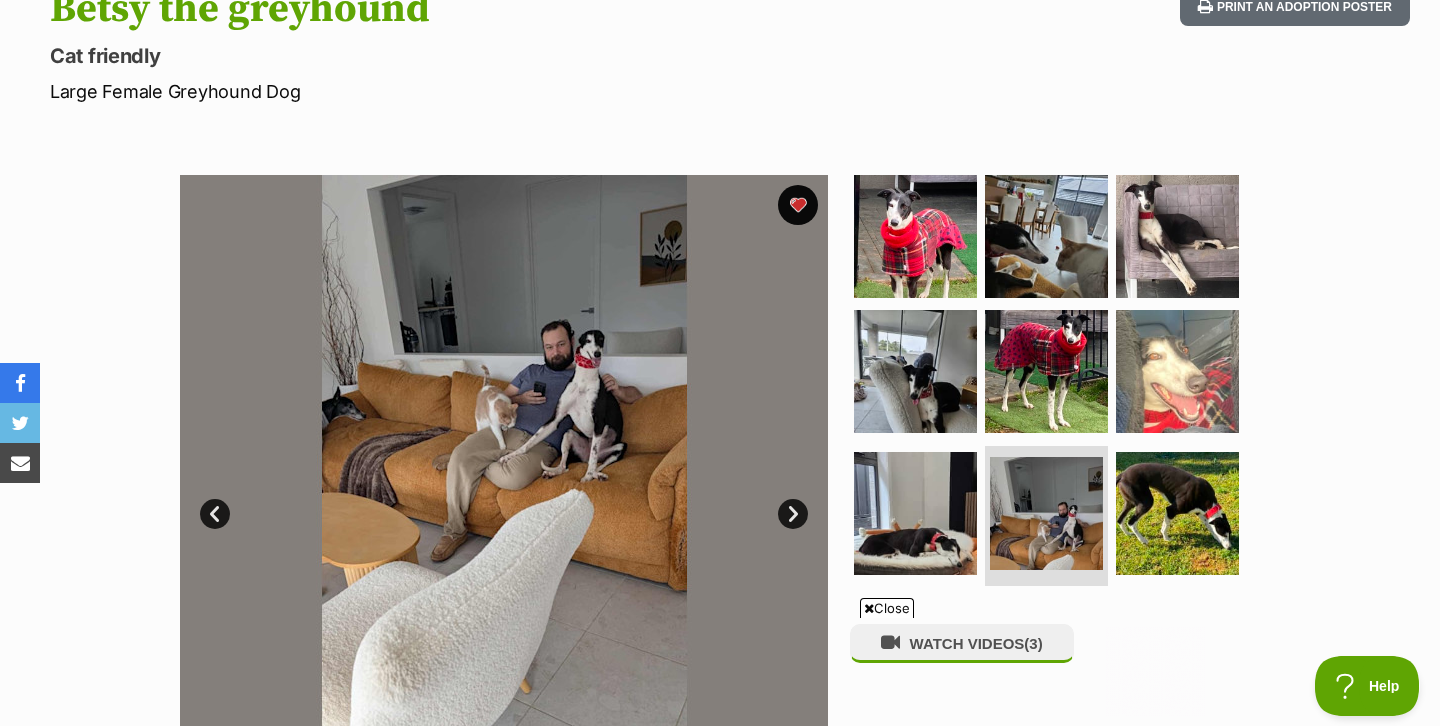 scroll, scrollTop: 352, scrollLeft: 0, axis: vertical 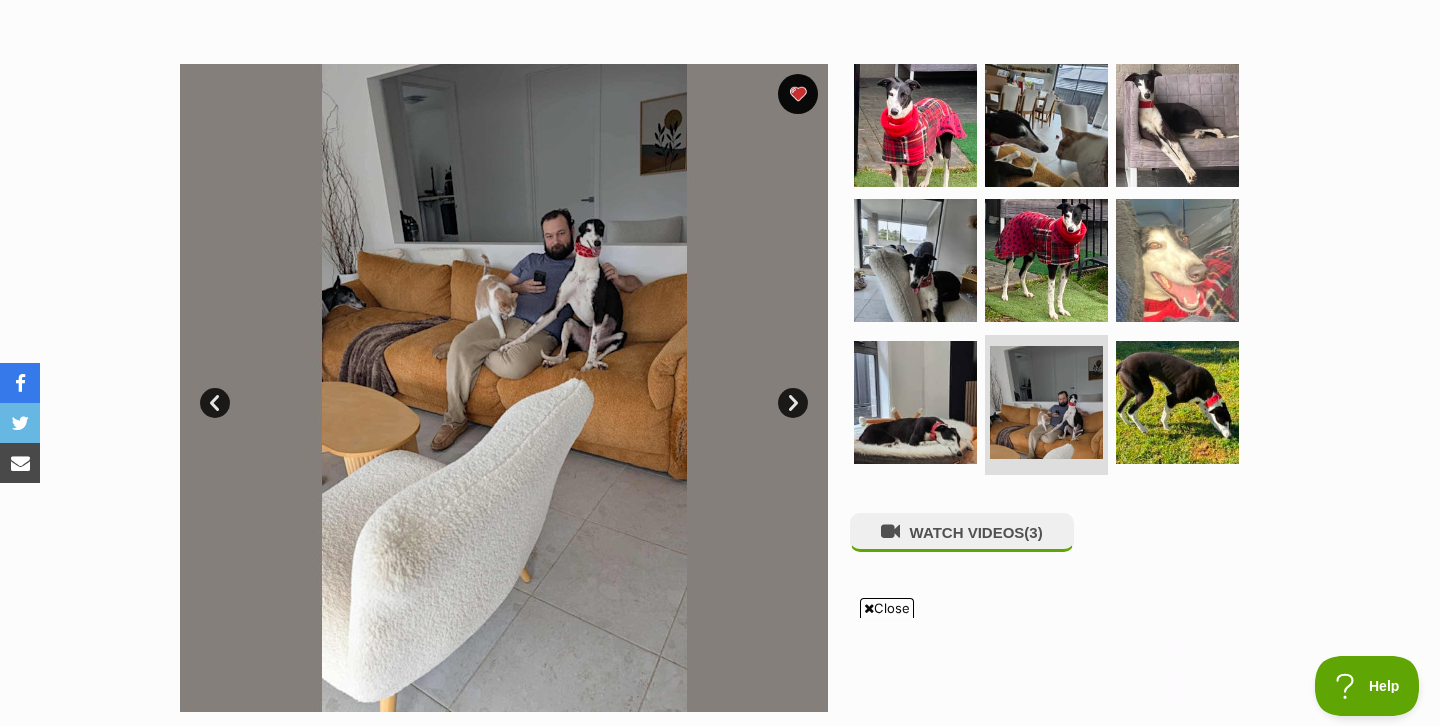 click on "Next" at bounding box center [793, 403] 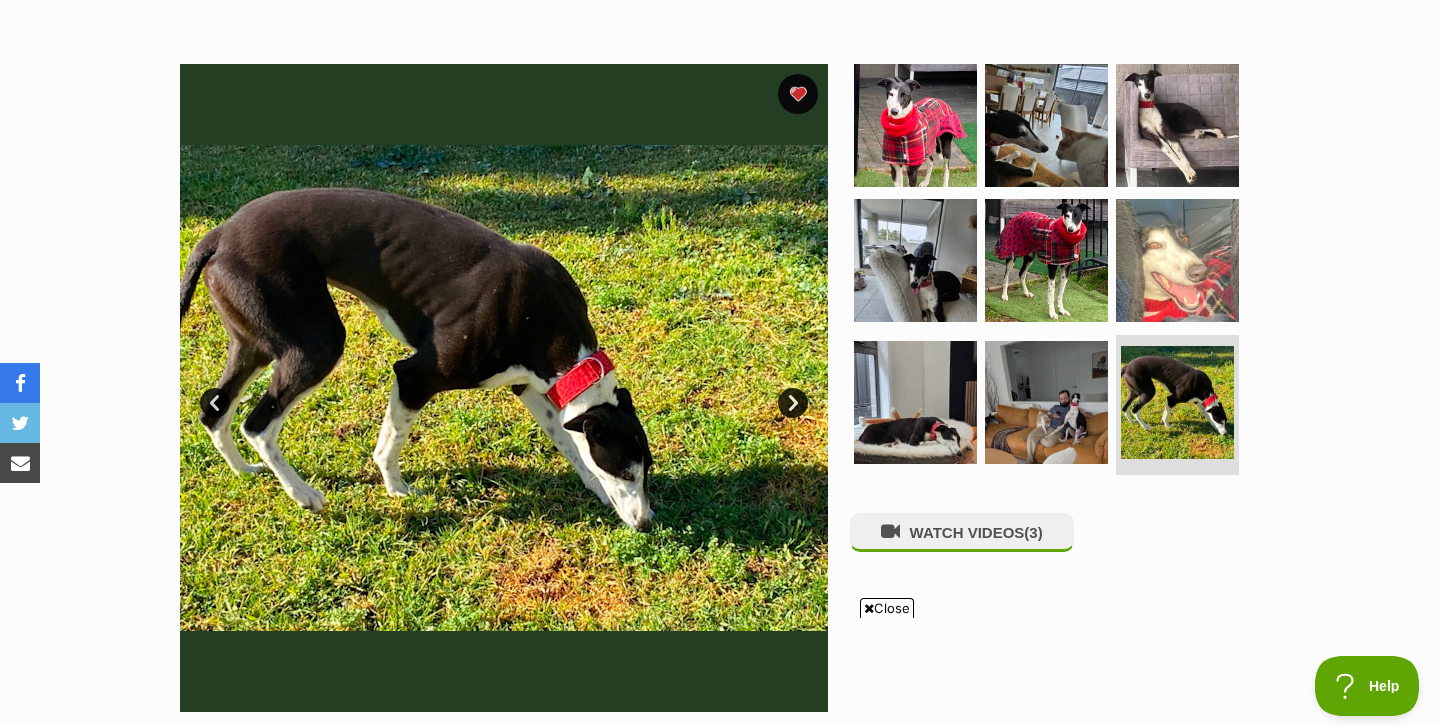 click on "Next" at bounding box center [793, 403] 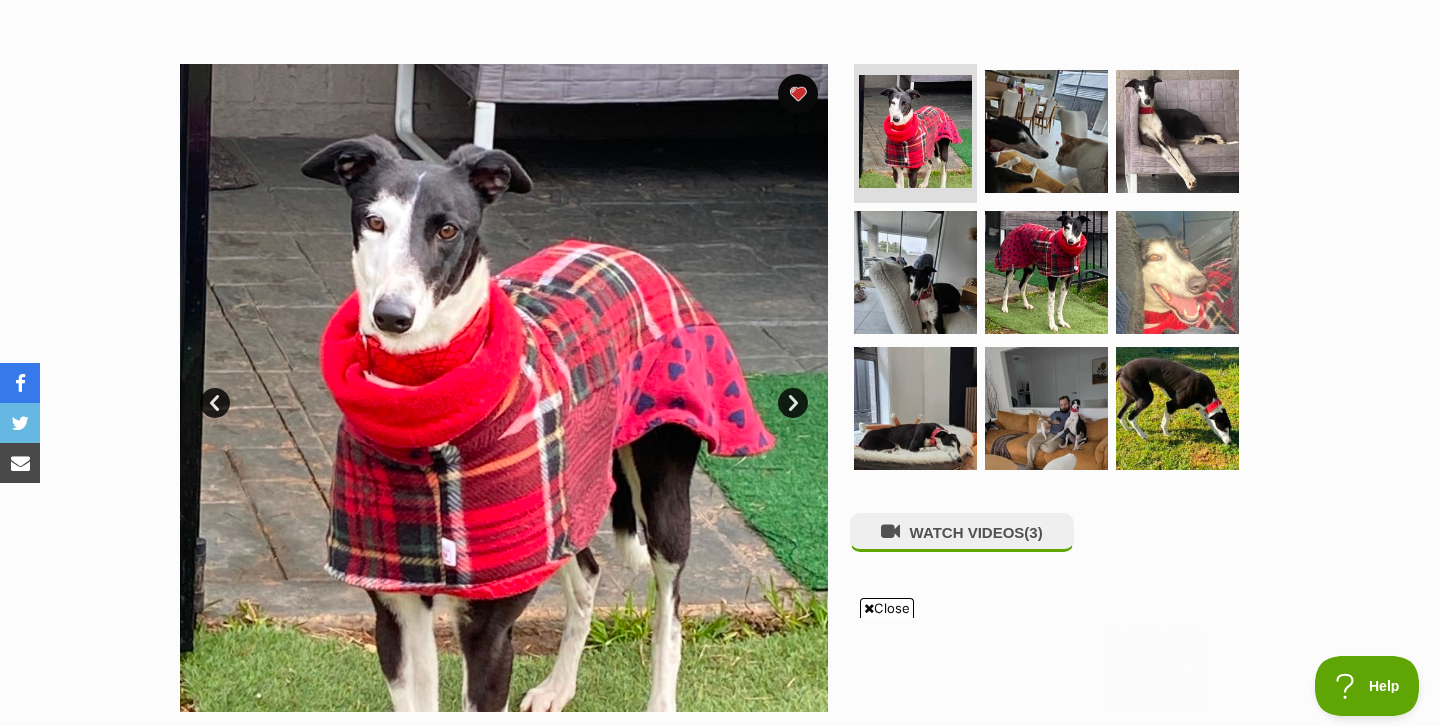 click on "Next" at bounding box center [793, 403] 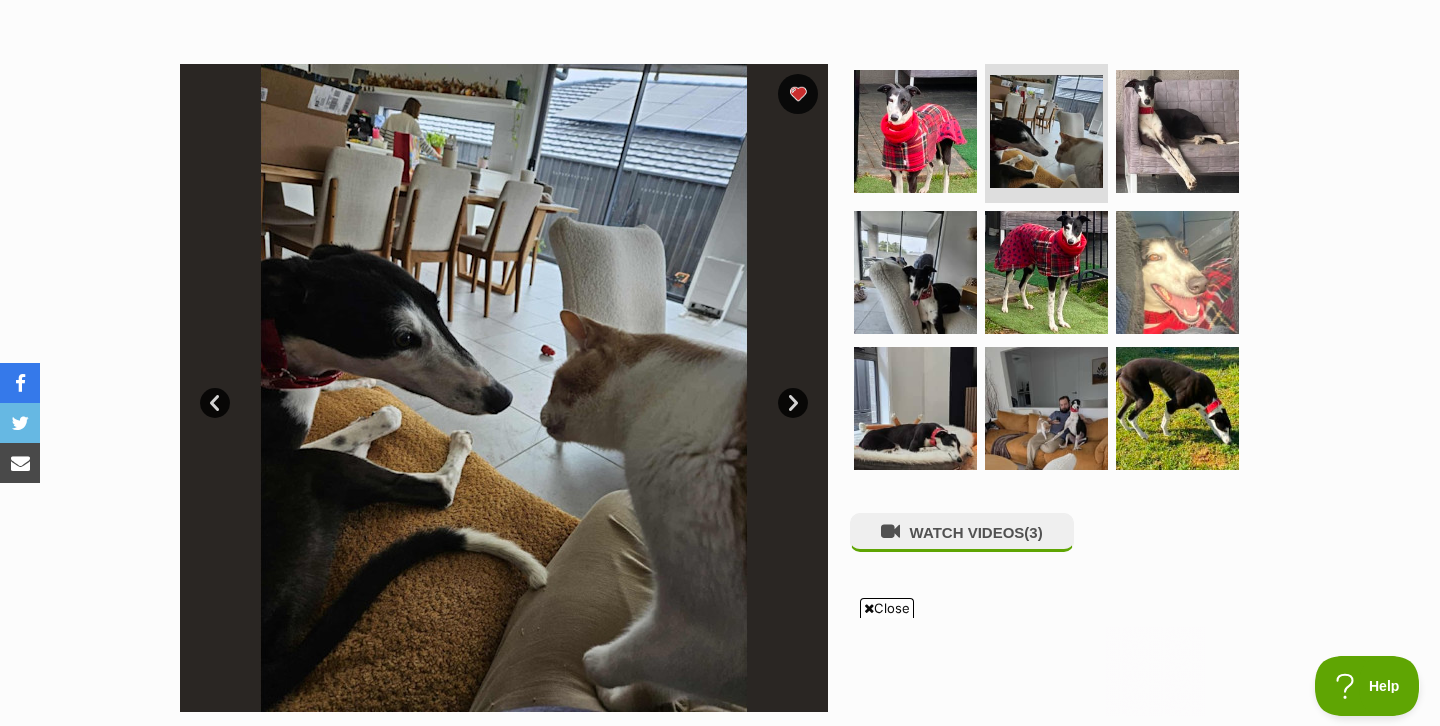 click on "Next" at bounding box center [793, 403] 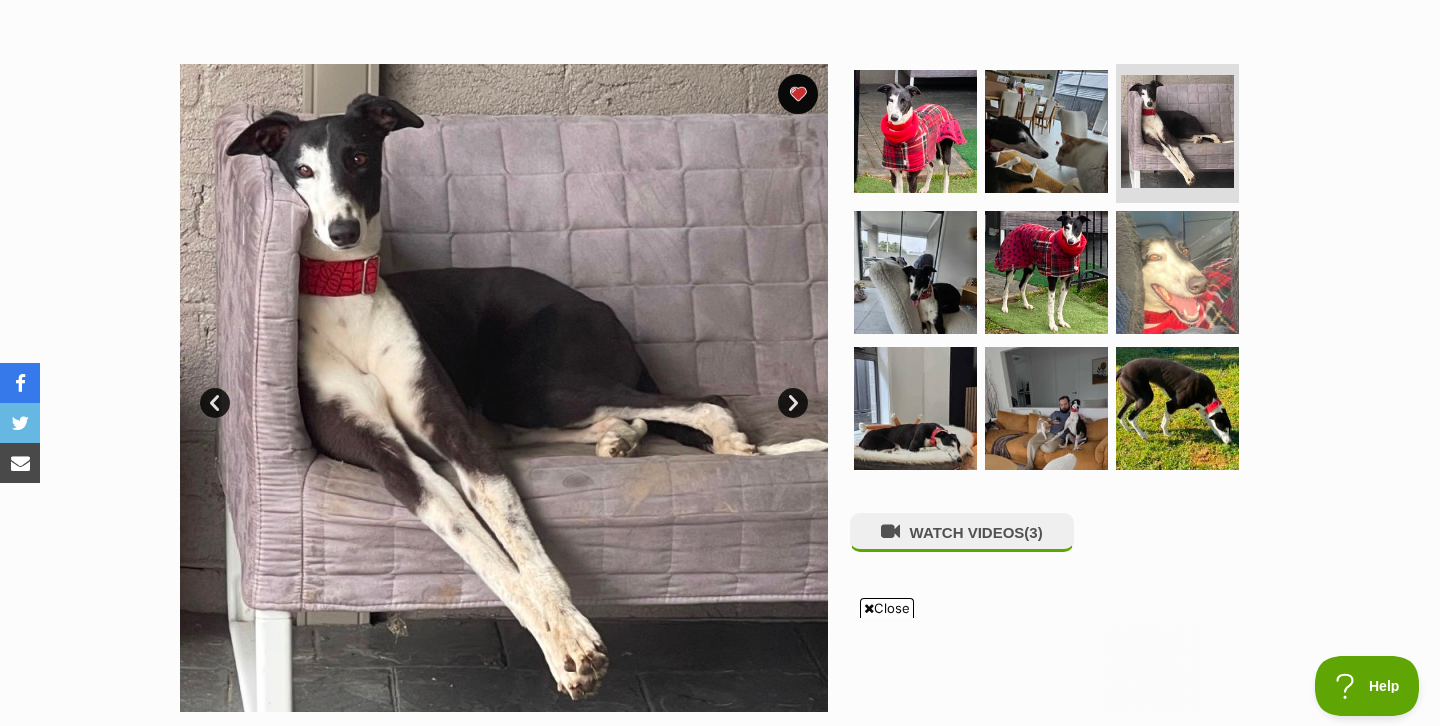 click on "Next" at bounding box center [793, 403] 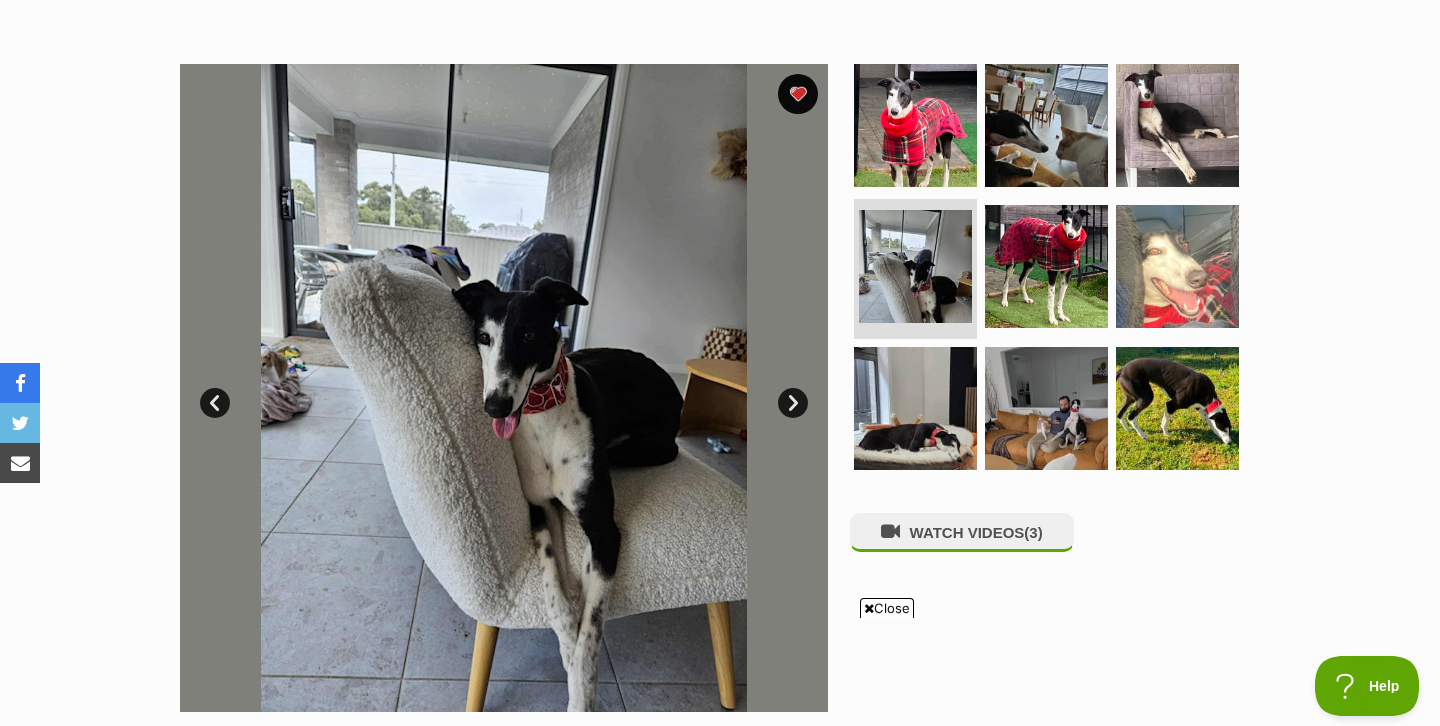 click on "Next" at bounding box center [793, 403] 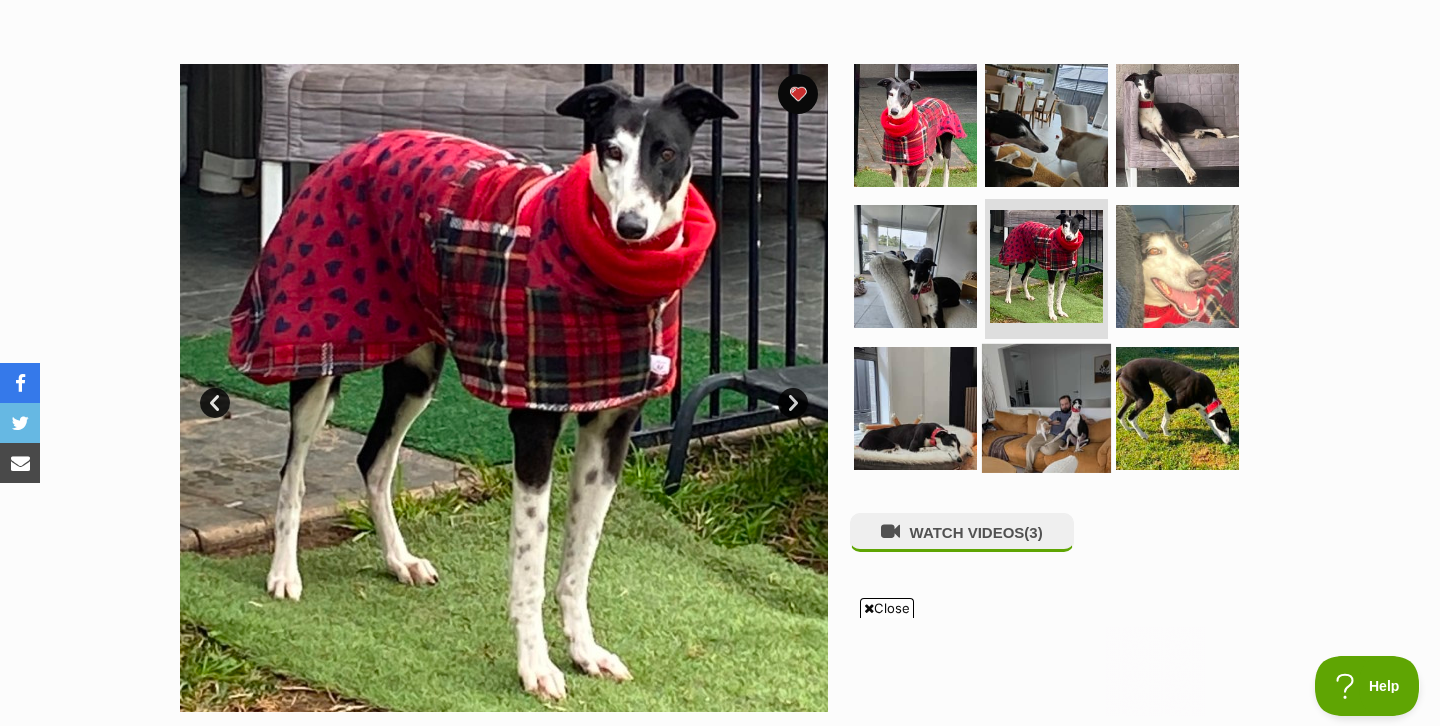 click at bounding box center [1046, 408] 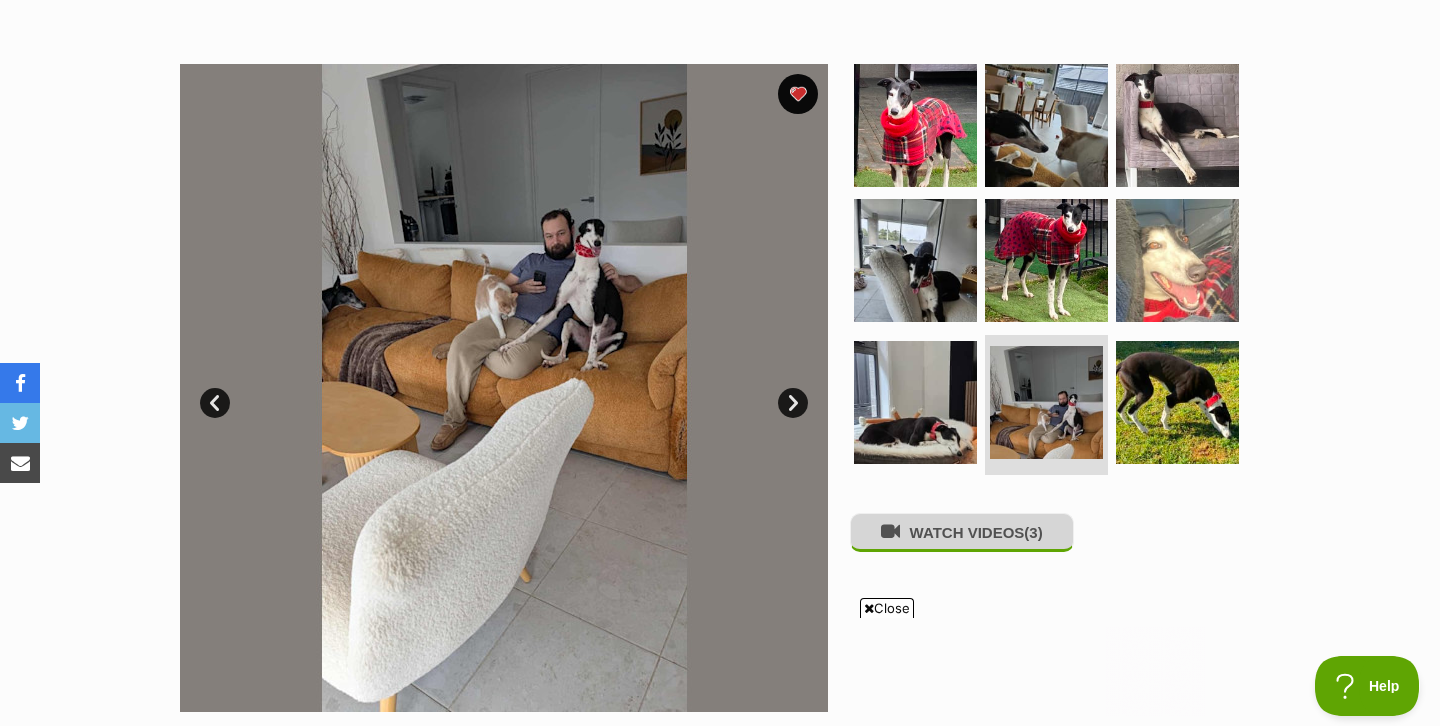 click on "WATCH VIDEOS
(3)" at bounding box center (962, 532) 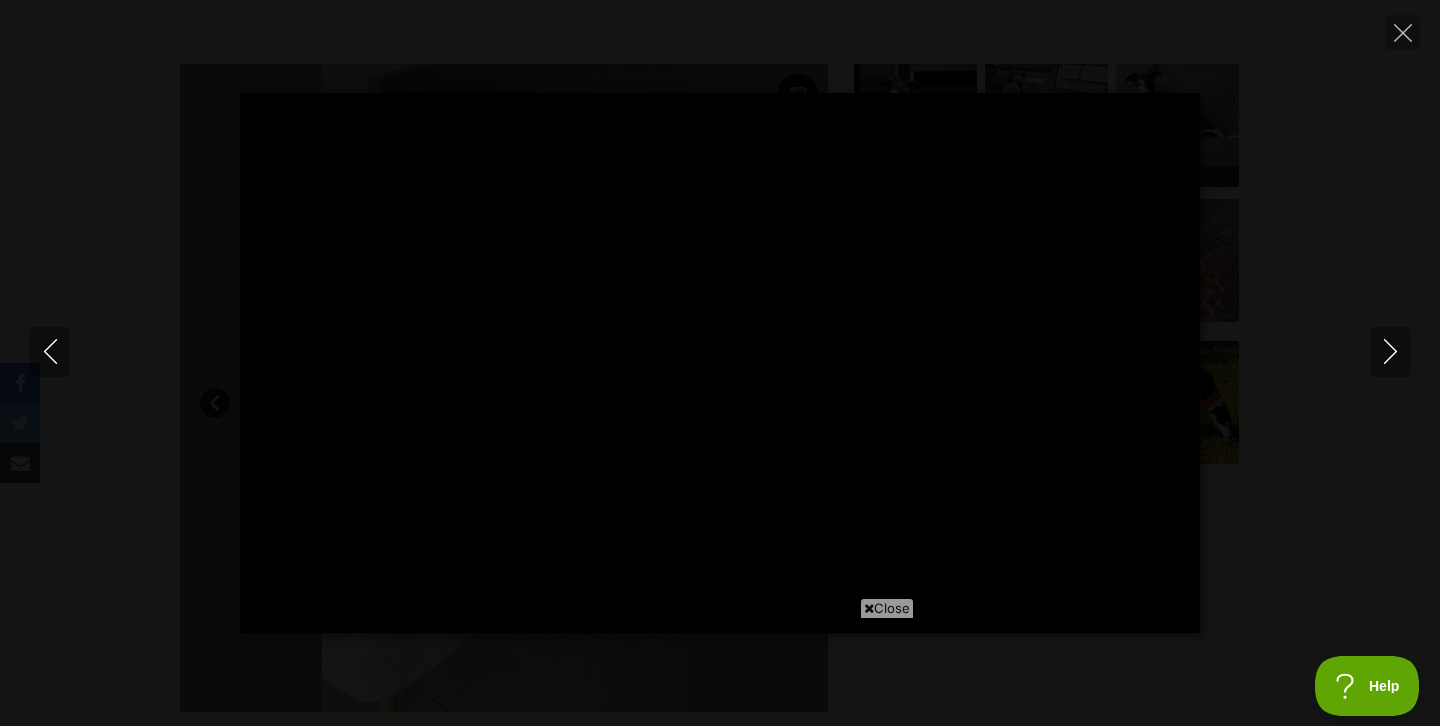 click on "Close" at bounding box center (887, 608) 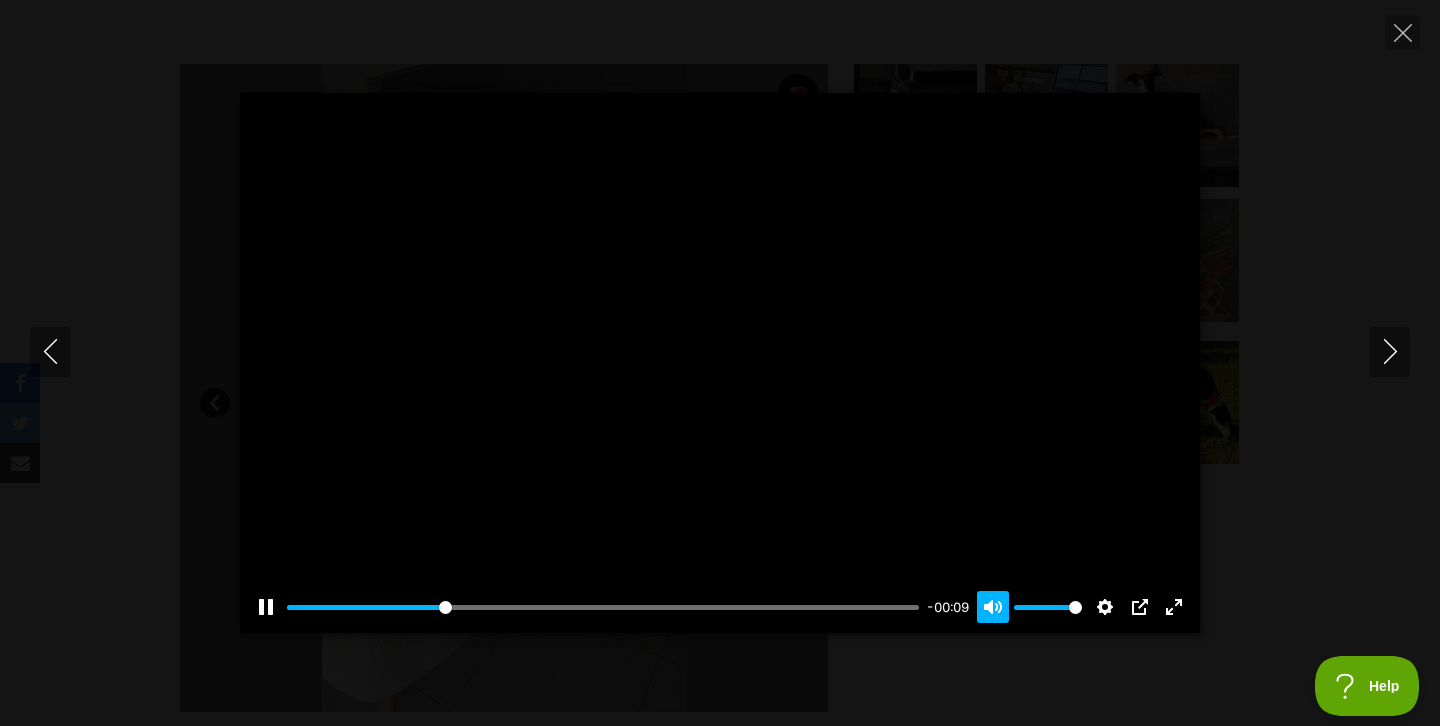 type on "26.59" 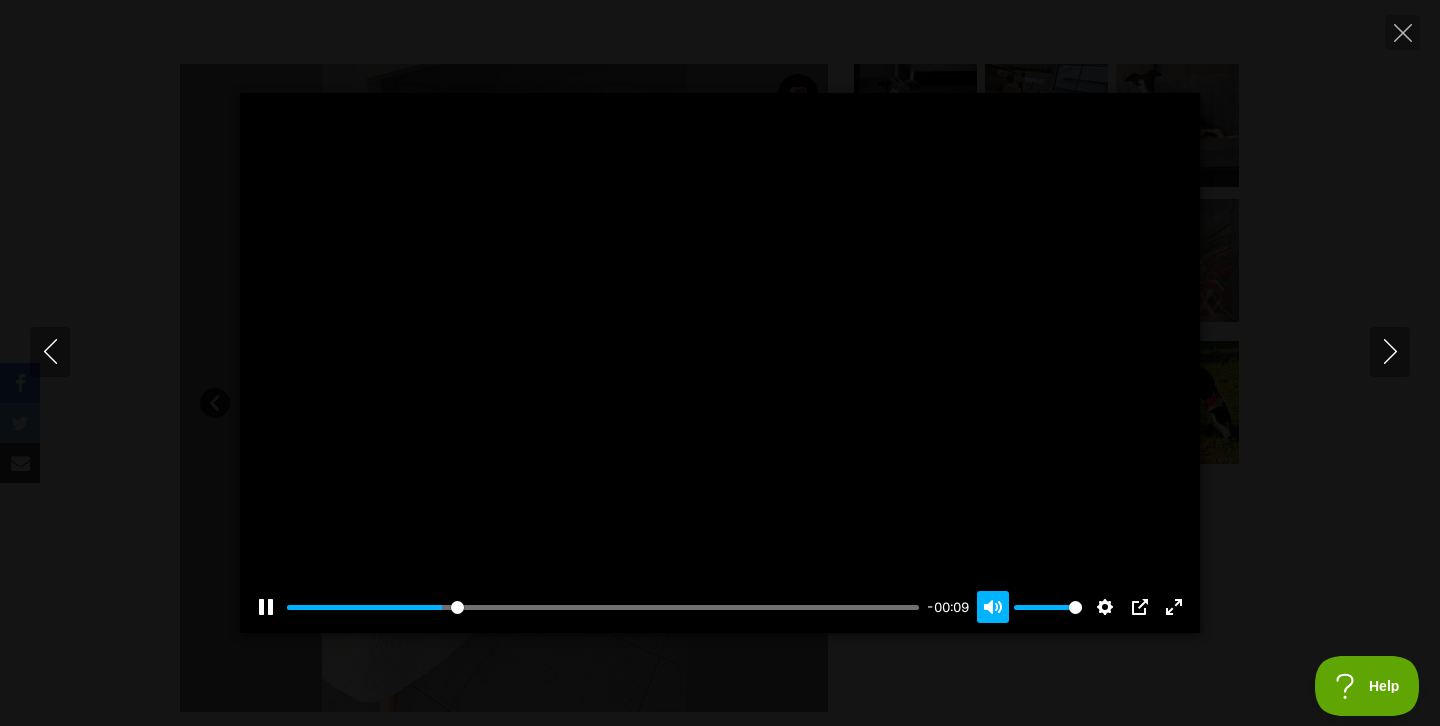 click on "Unmute Mute" at bounding box center [993, 607] 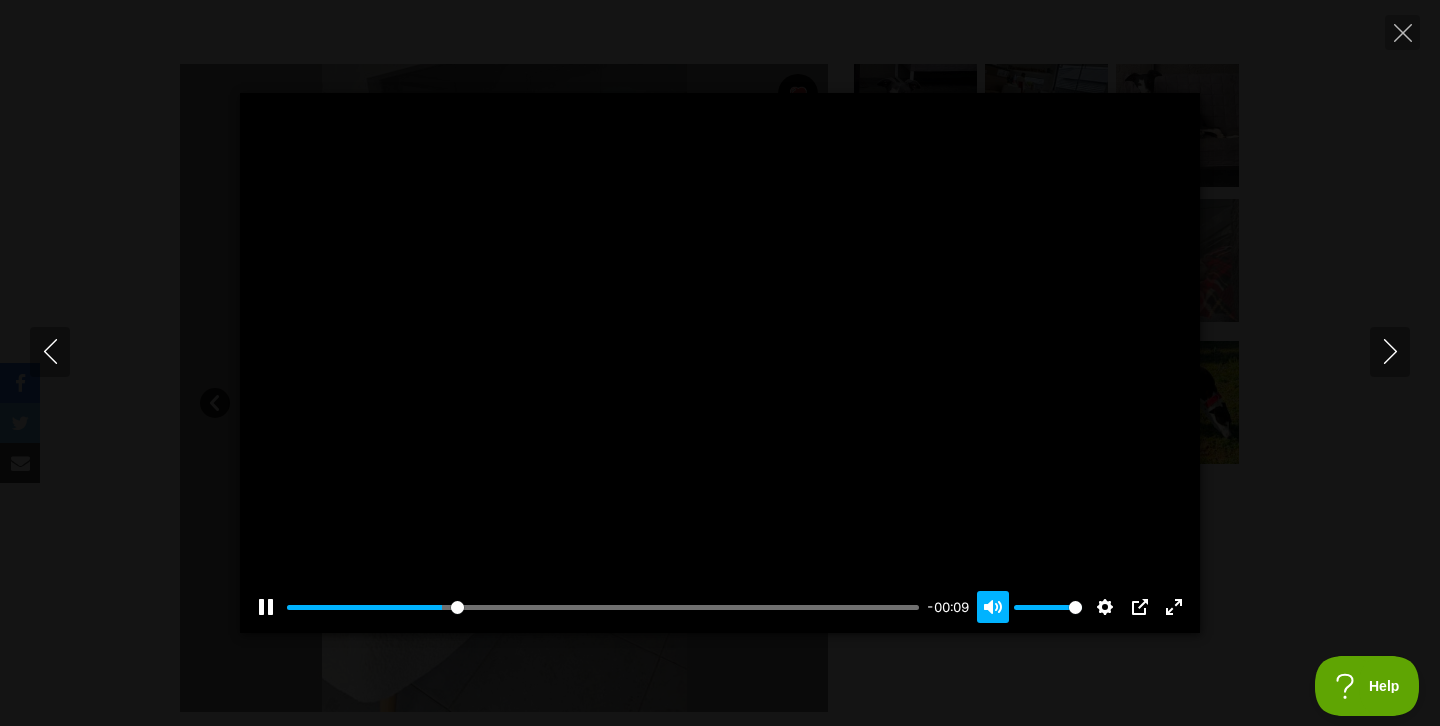 type on "0" 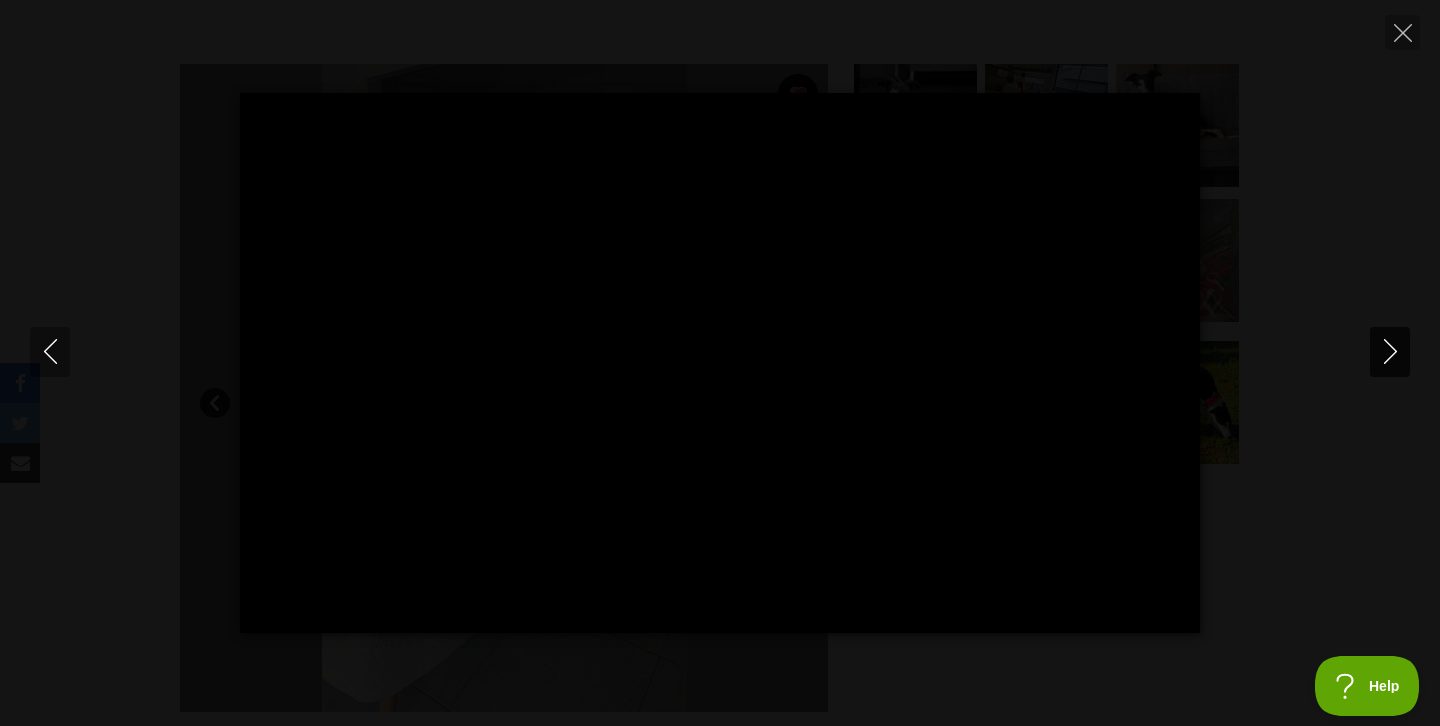 click 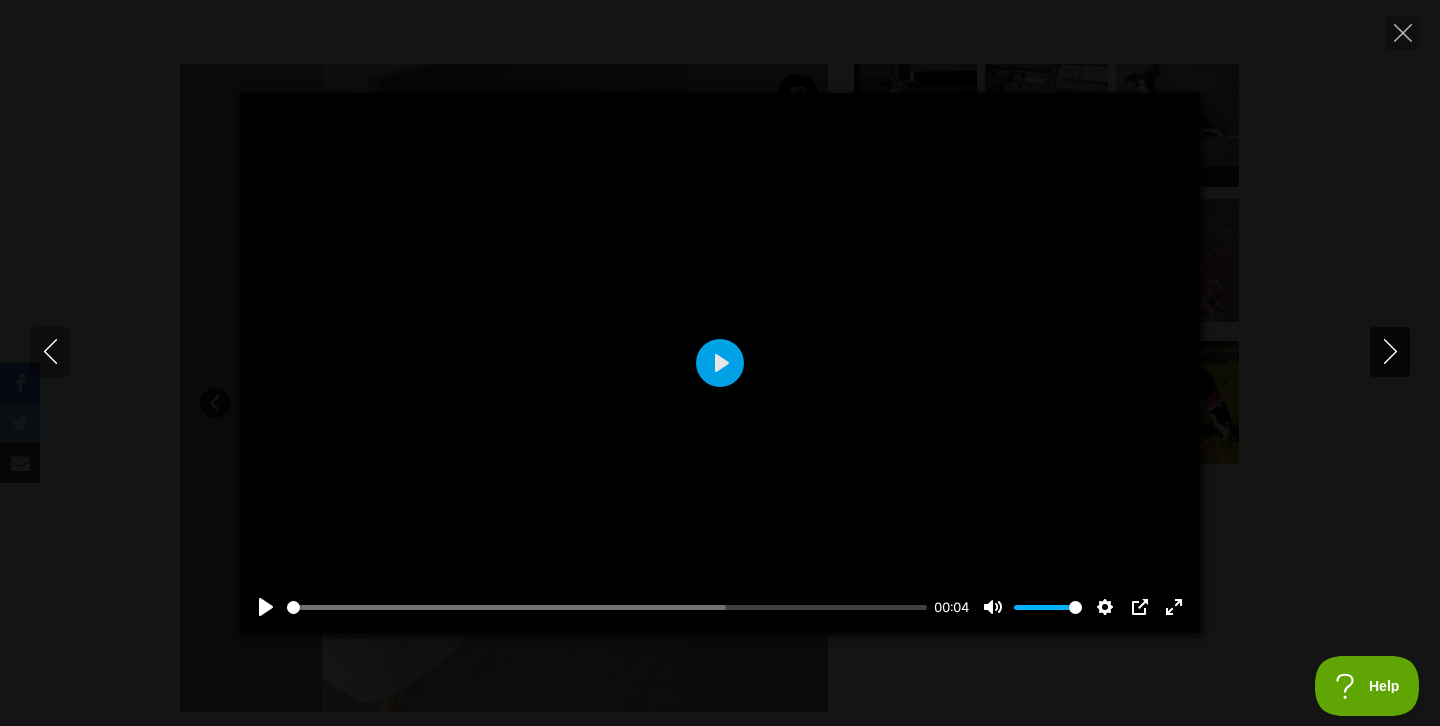 type on "44.26" 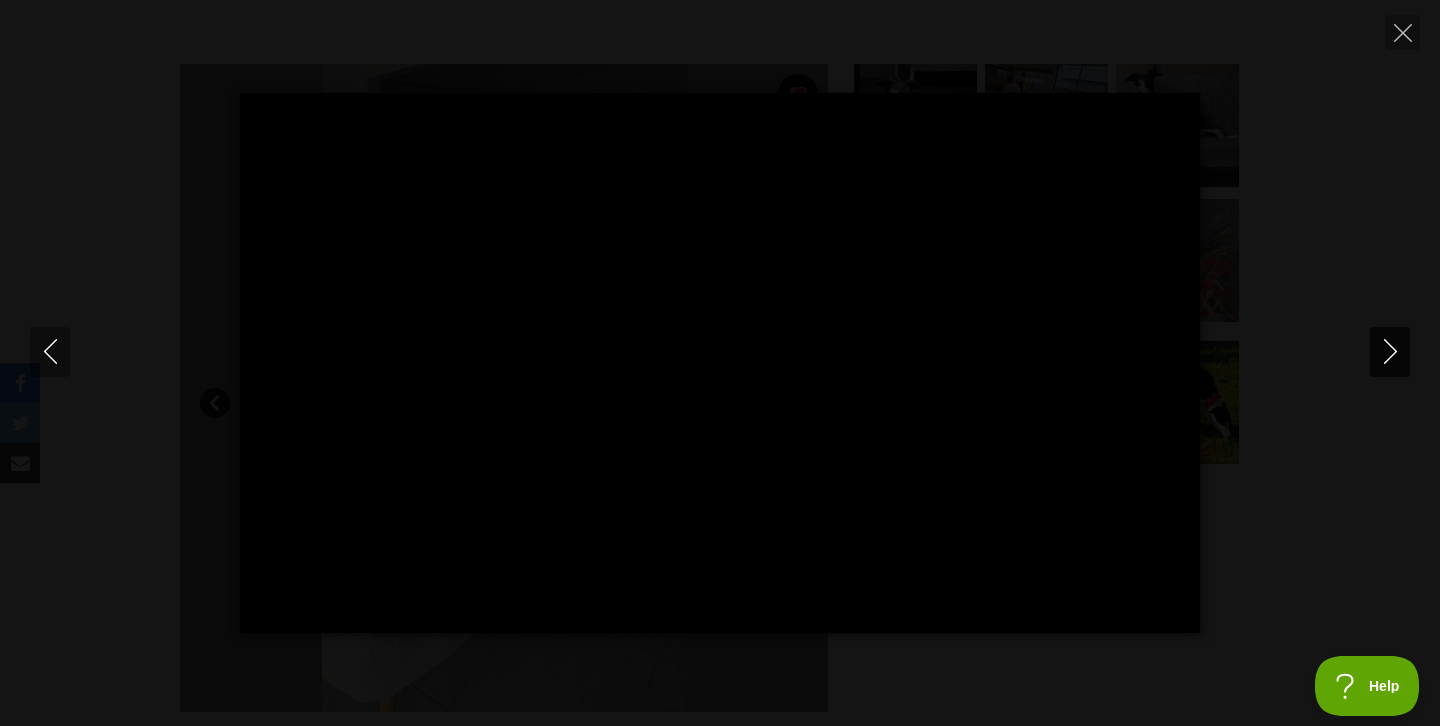 click 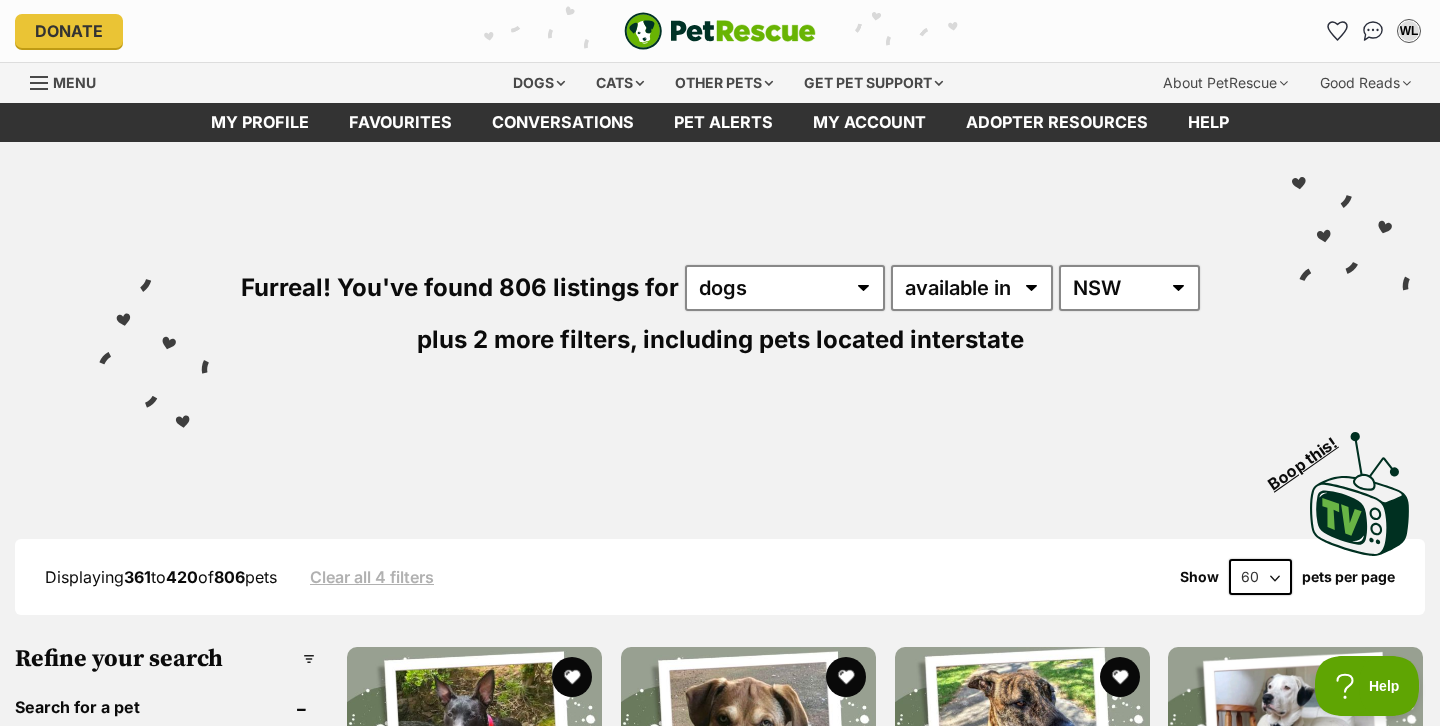 scroll, scrollTop: 0, scrollLeft: 0, axis: both 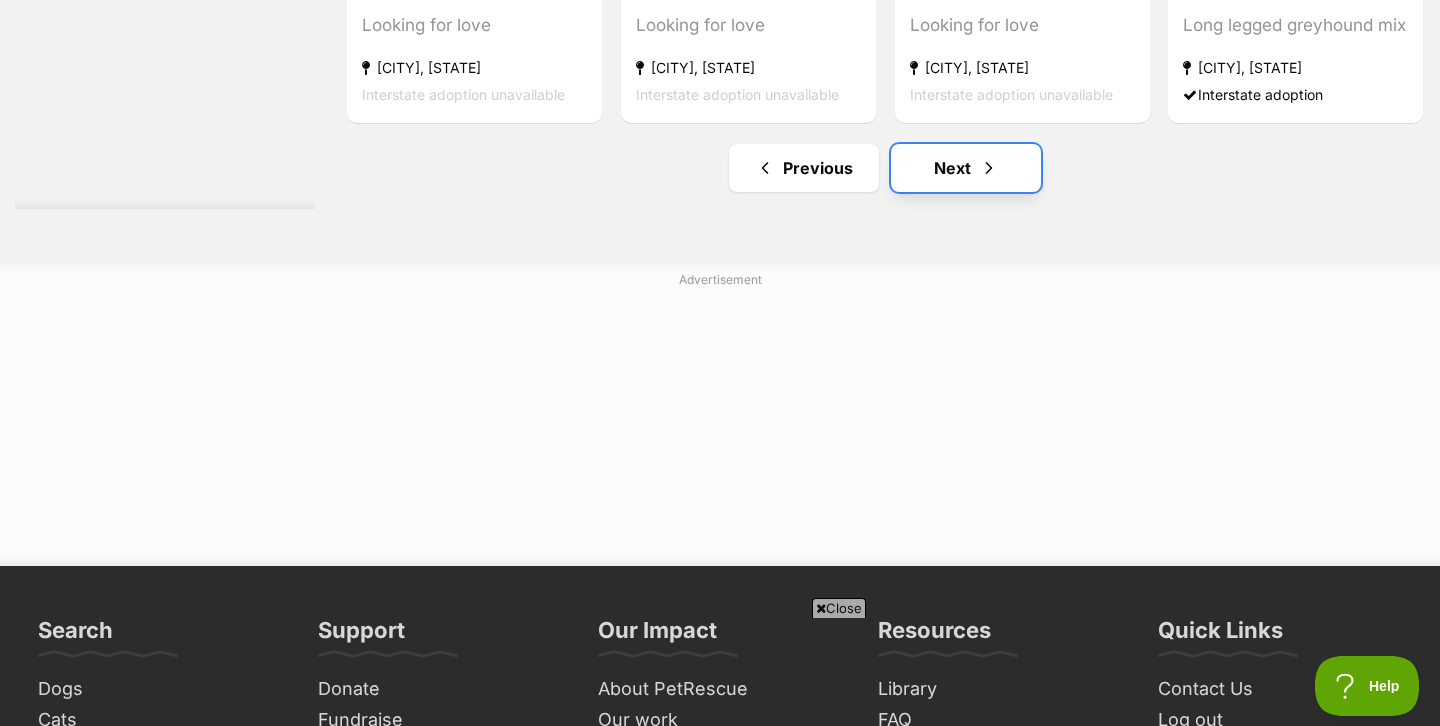 click on "Next" at bounding box center [966, 168] 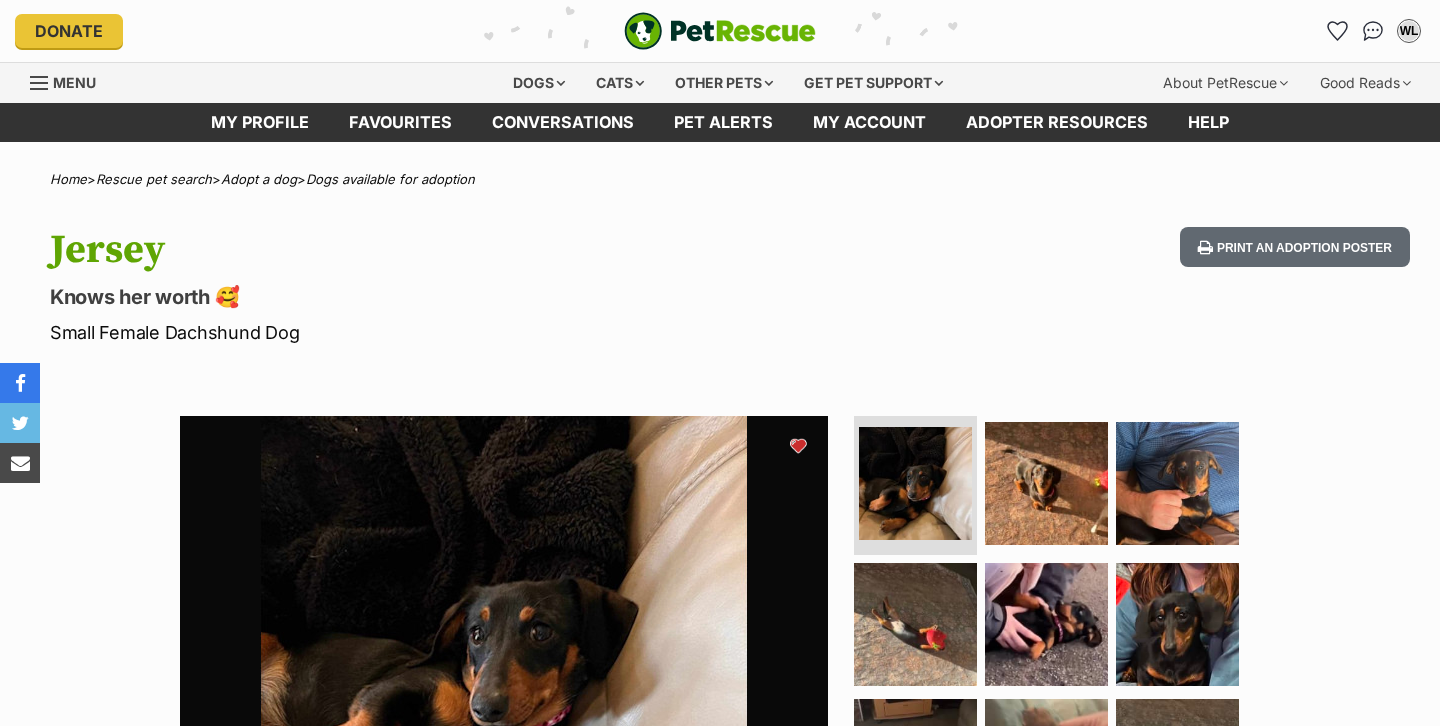 scroll, scrollTop: 0, scrollLeft: 0, axis: both 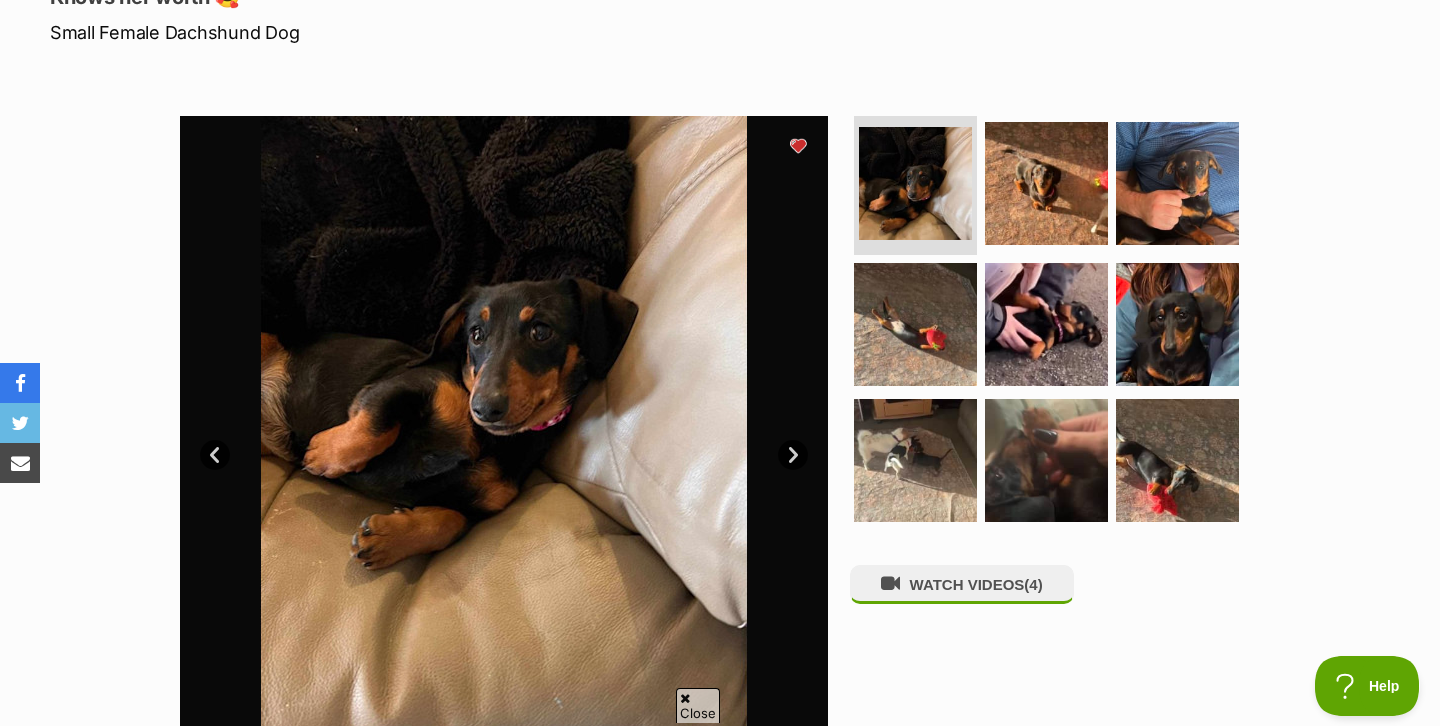 click on "Next" at bounding box center [793, 455] 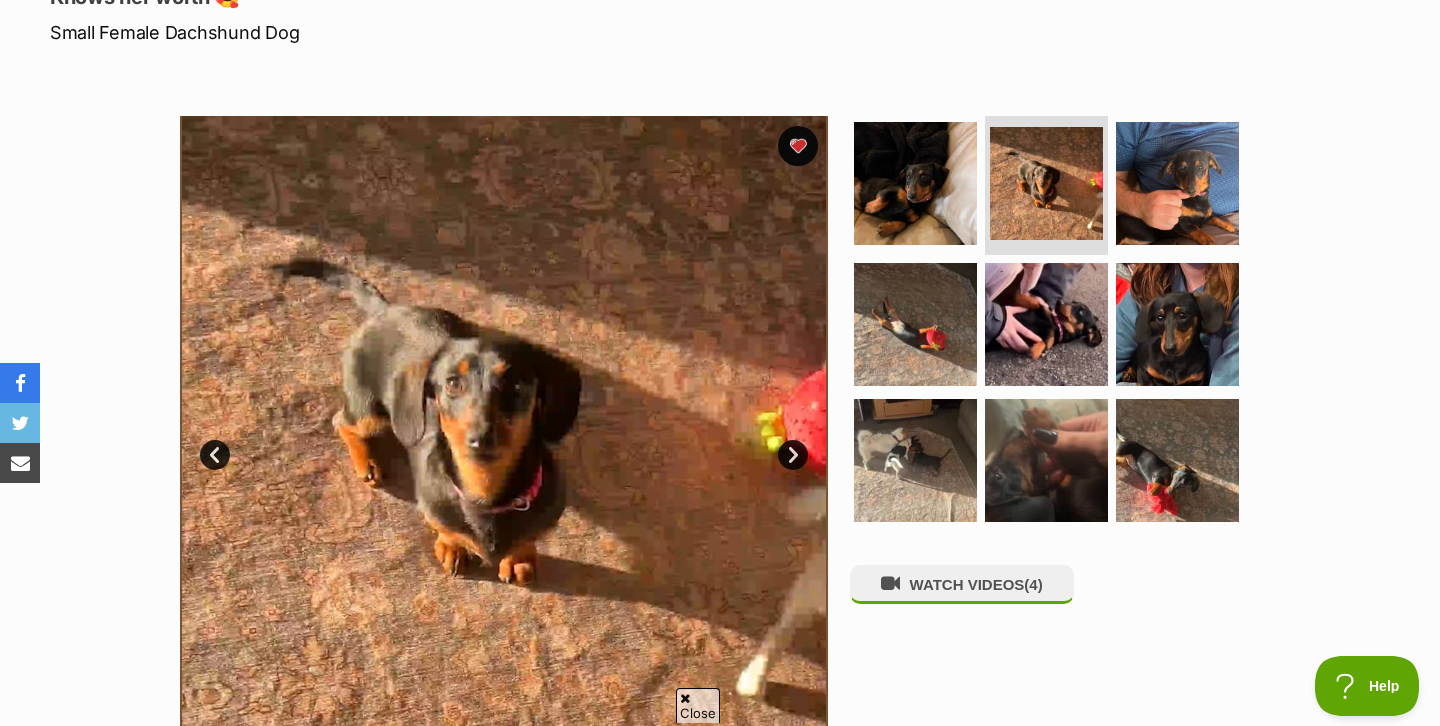 click on "Next" at bounding box center [793, 455] 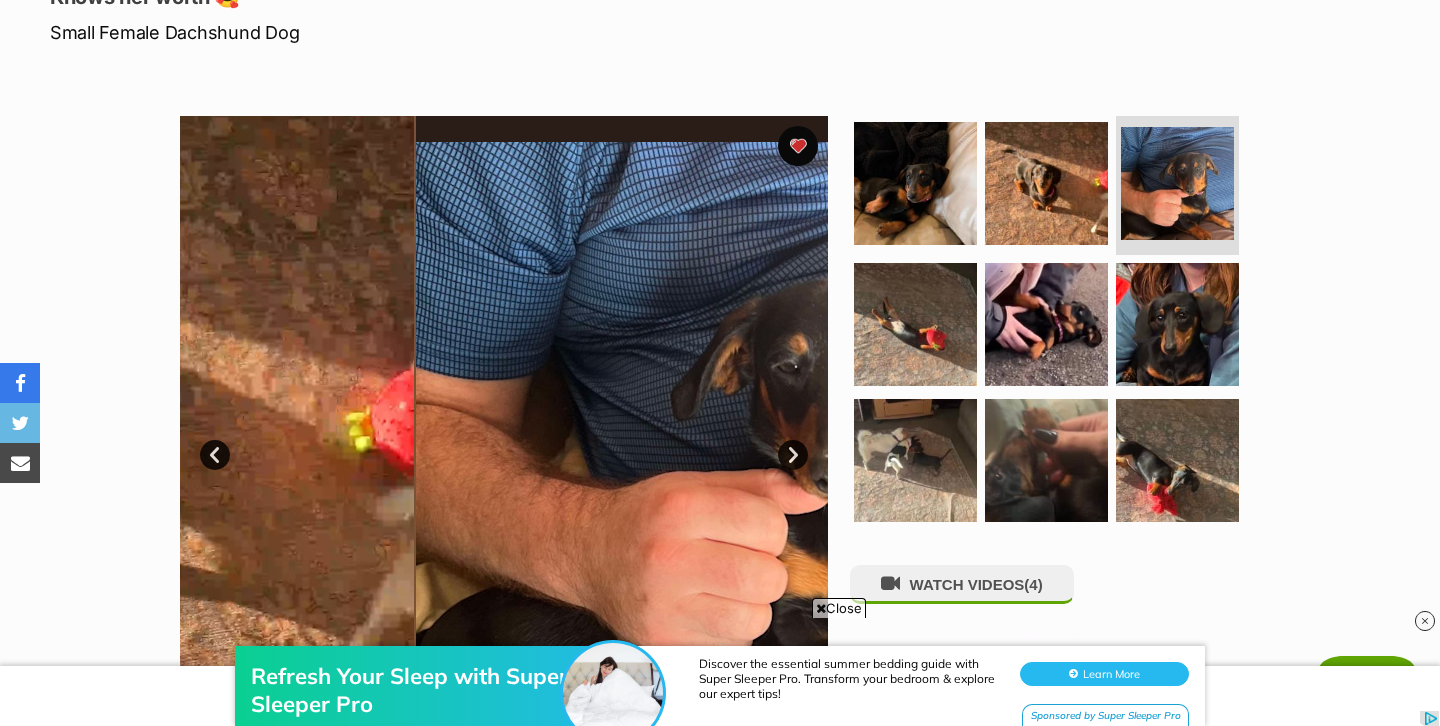 scroll, scrollTop: 0, scrollLeft: 0, axis: both 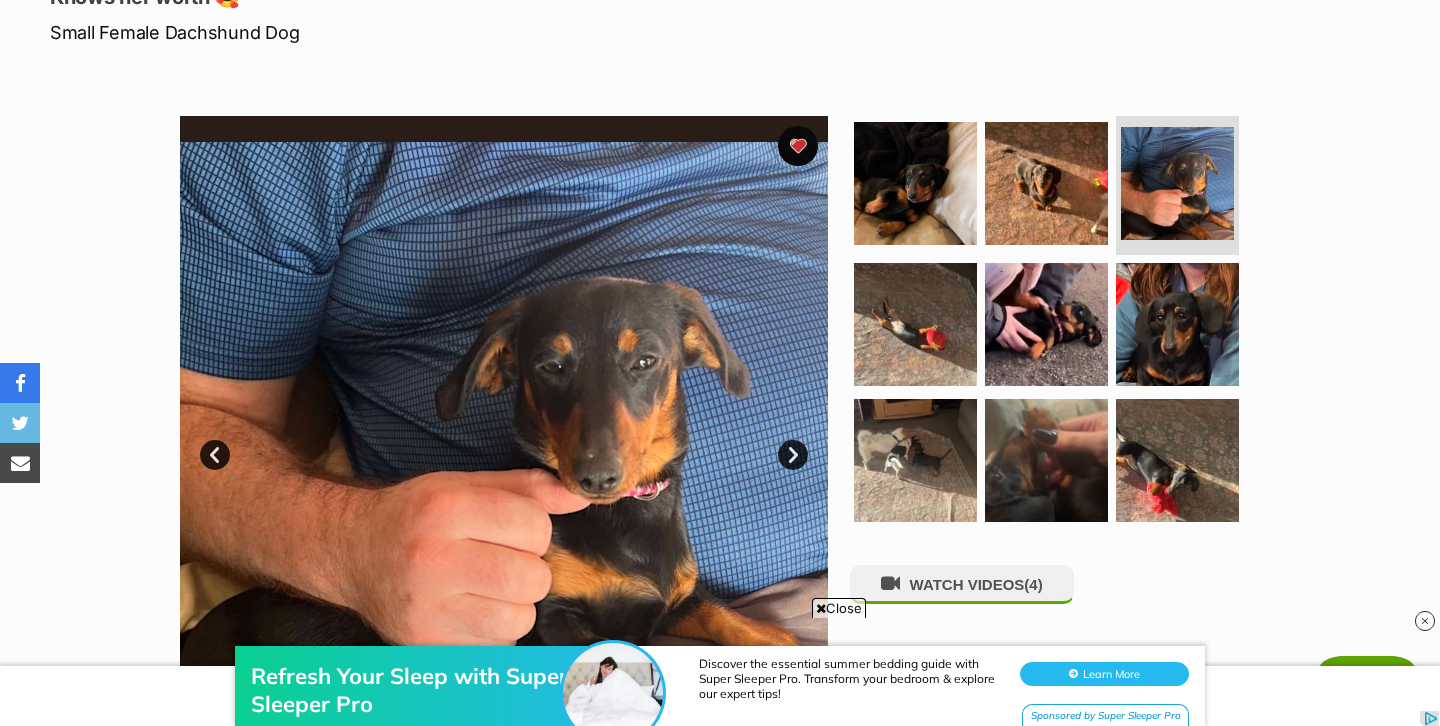 click on "Next" at bounding box center (793, 455) 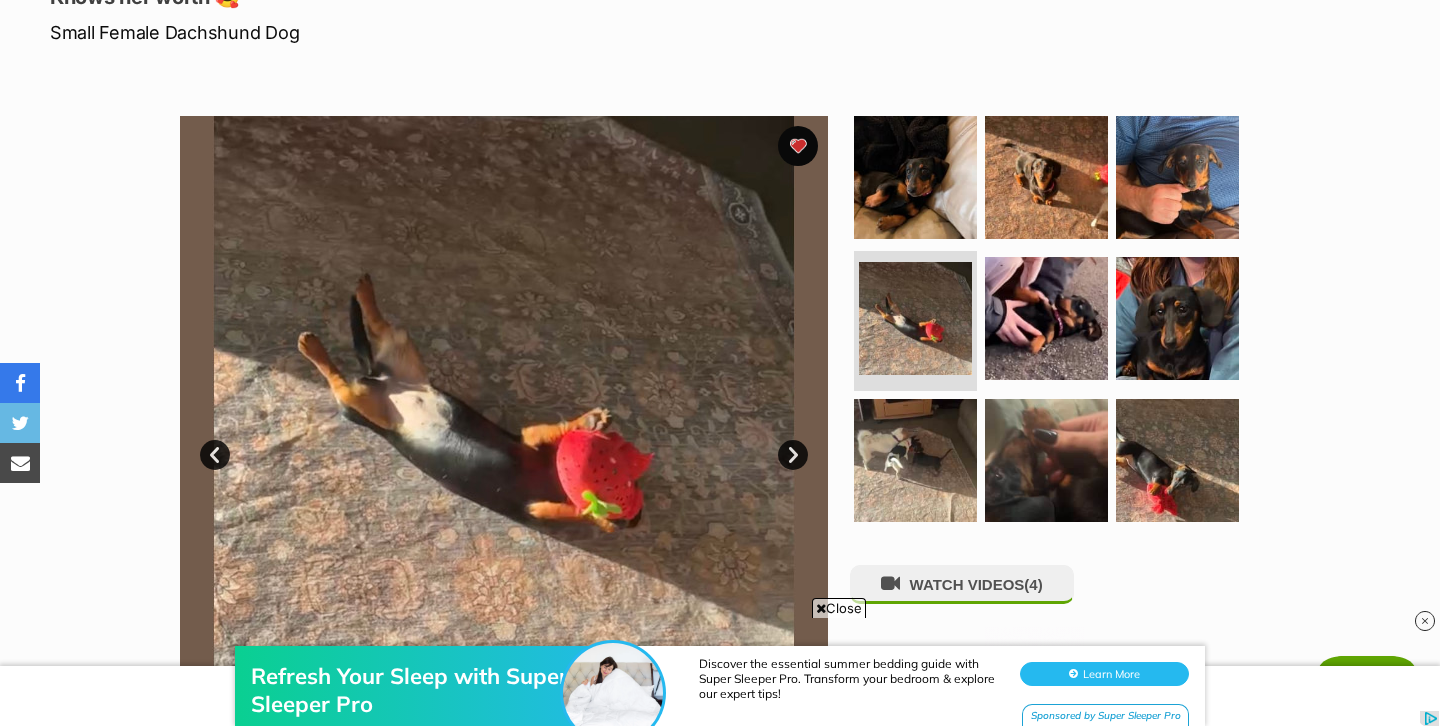 click on "Next" at bounding box center (793, 455) 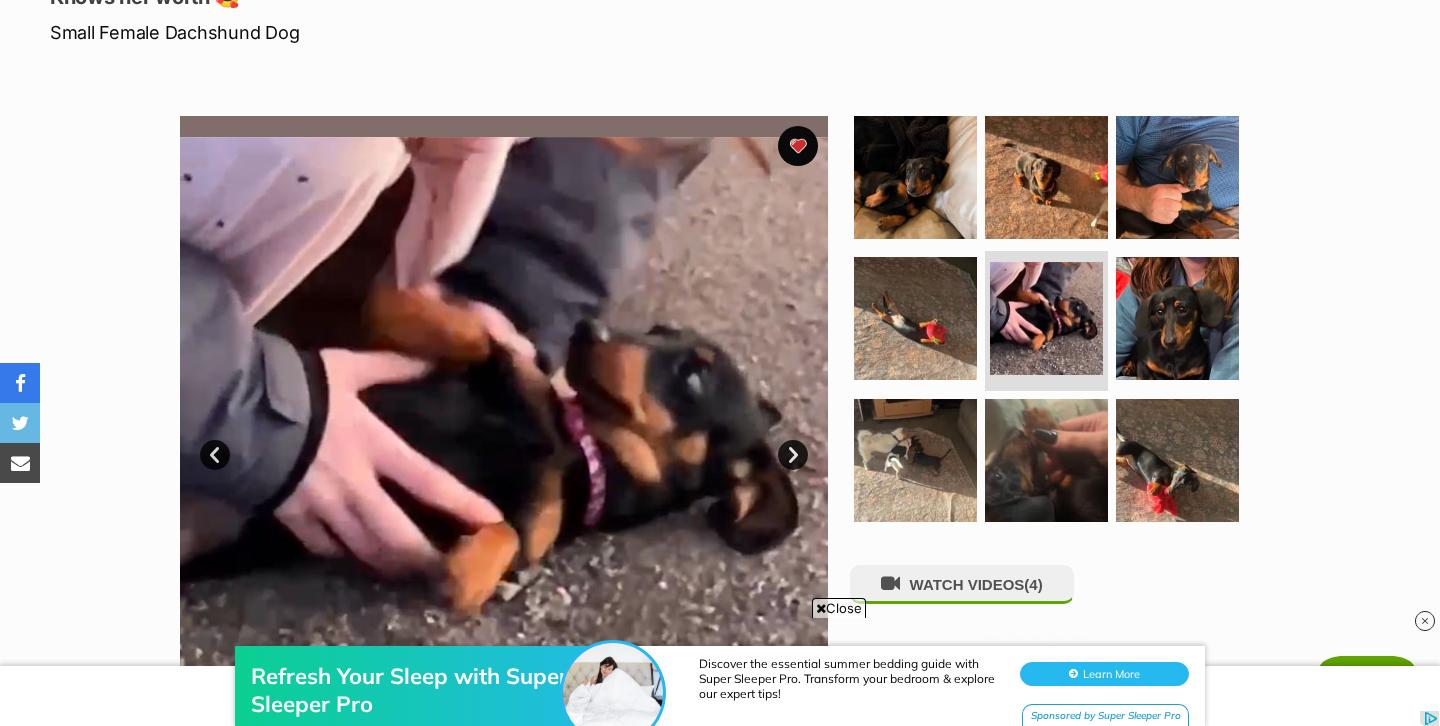 click on "Next" at bounding box center [793, 455] 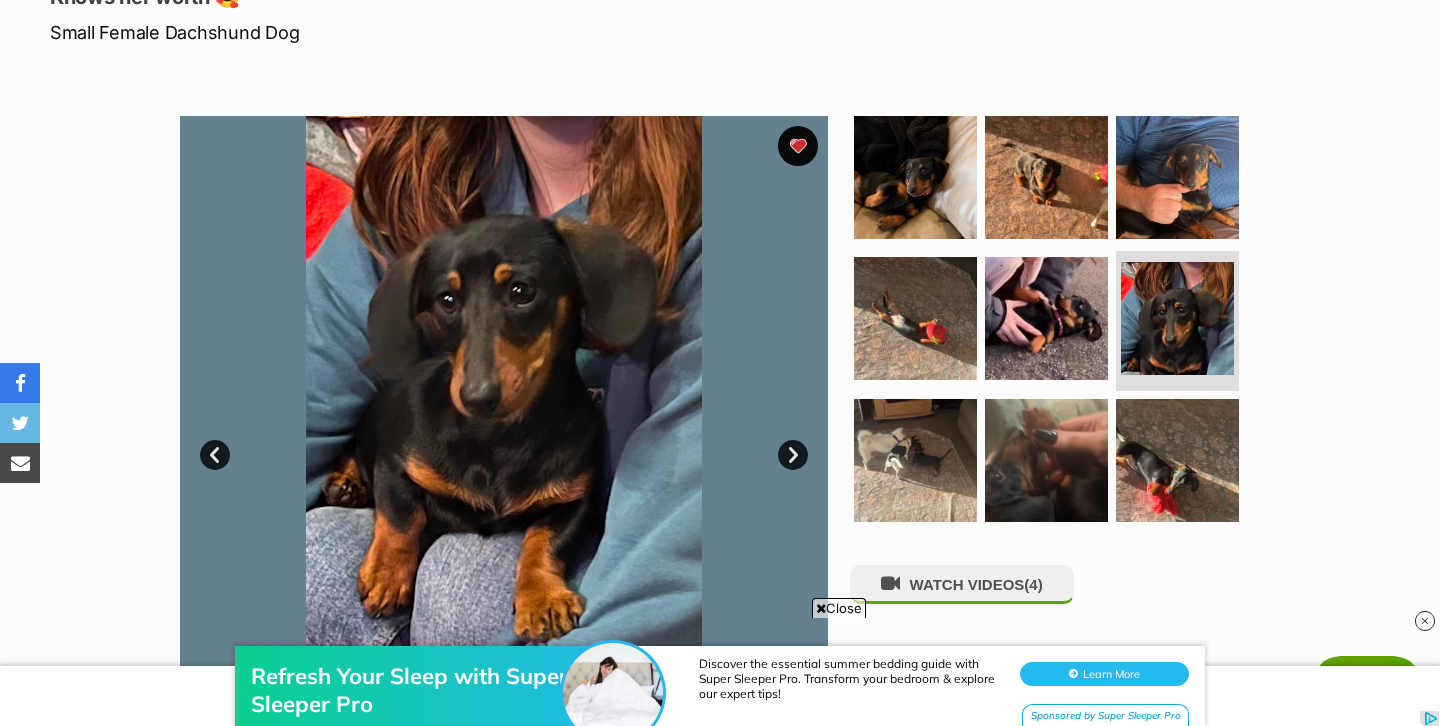click at bounding box center (504, 440) 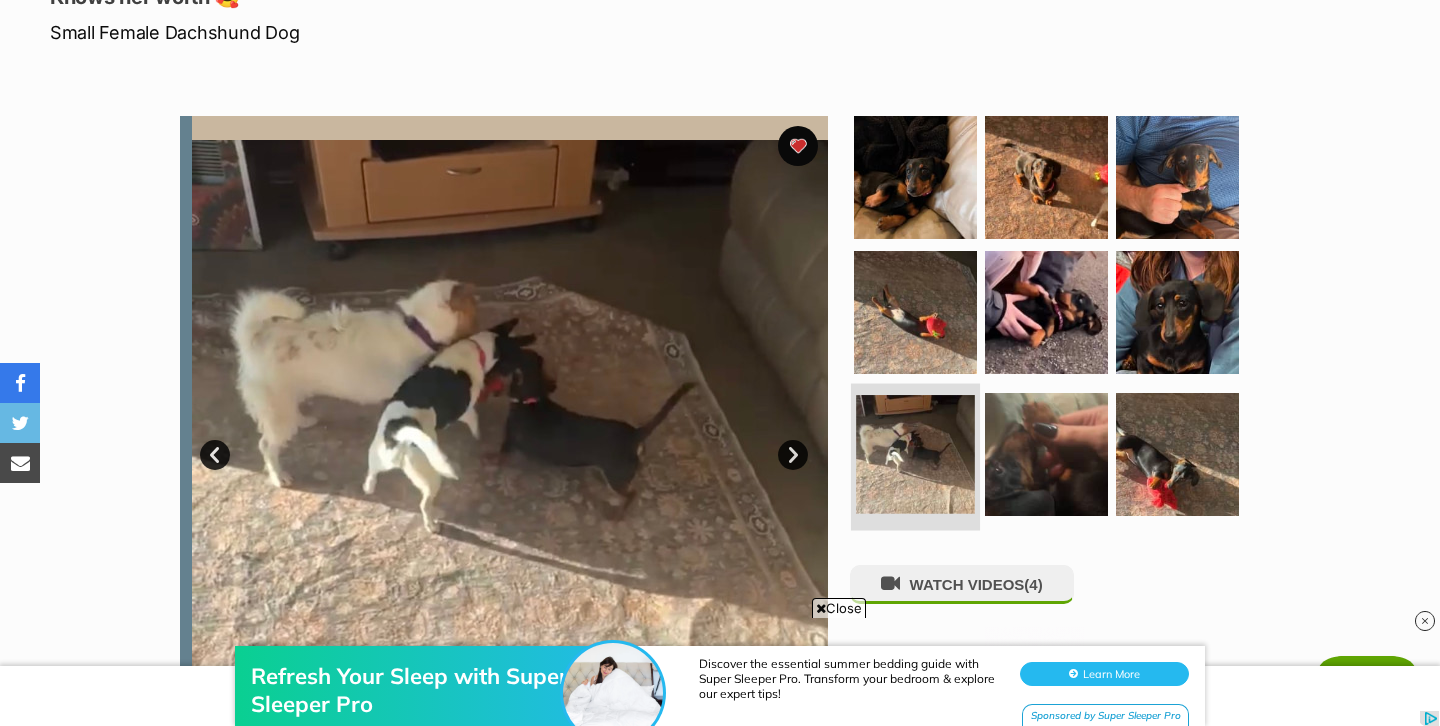 click at bounding box center (915, 454) 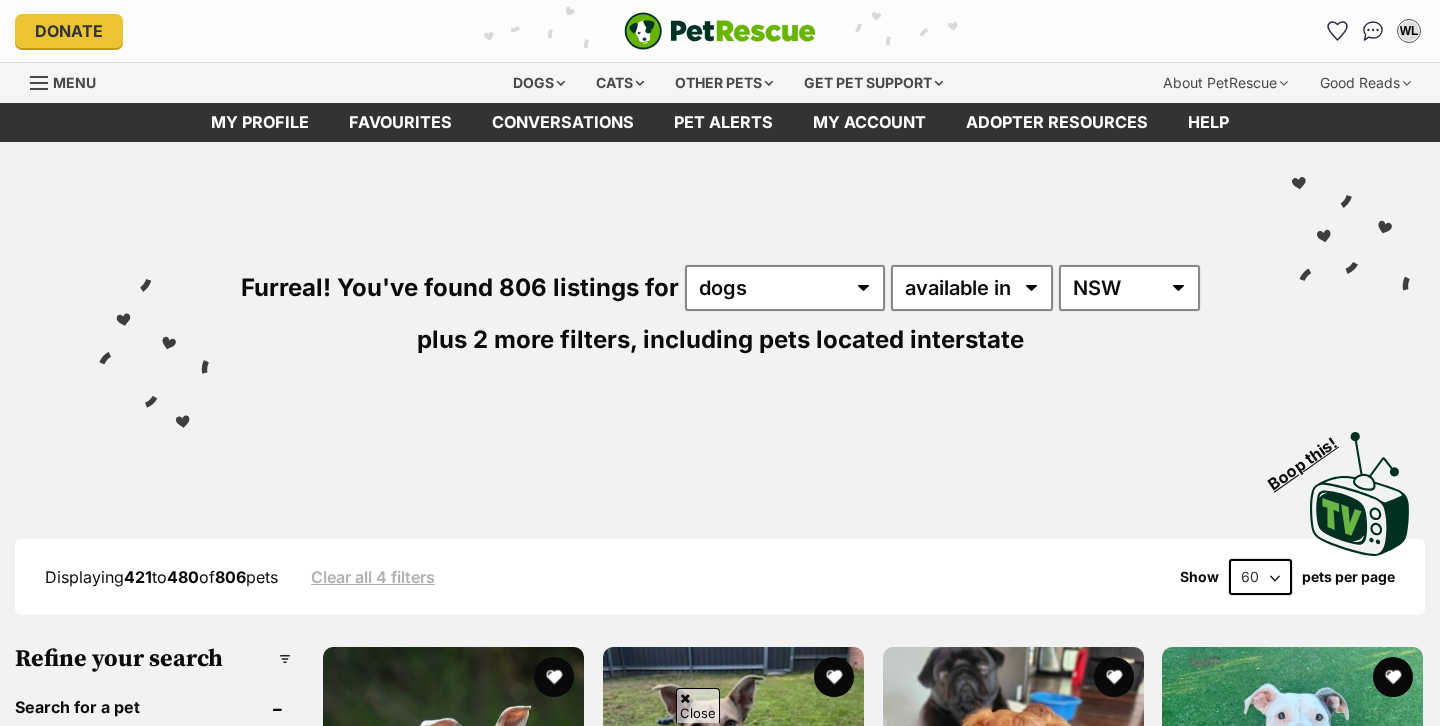 scroll, scrollTop: 1048, scrollLeft: 0, axis: vertical 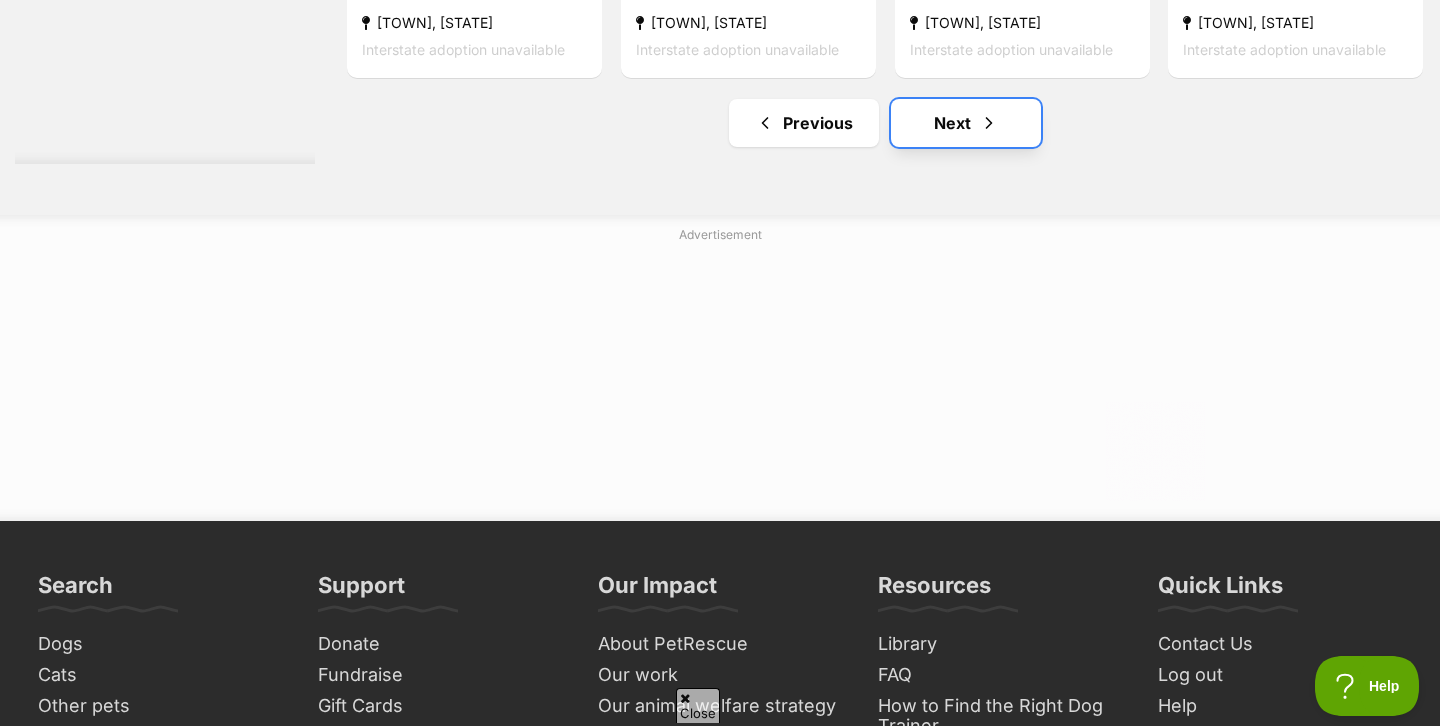 click on "Next" at bounding box center (966, 123) 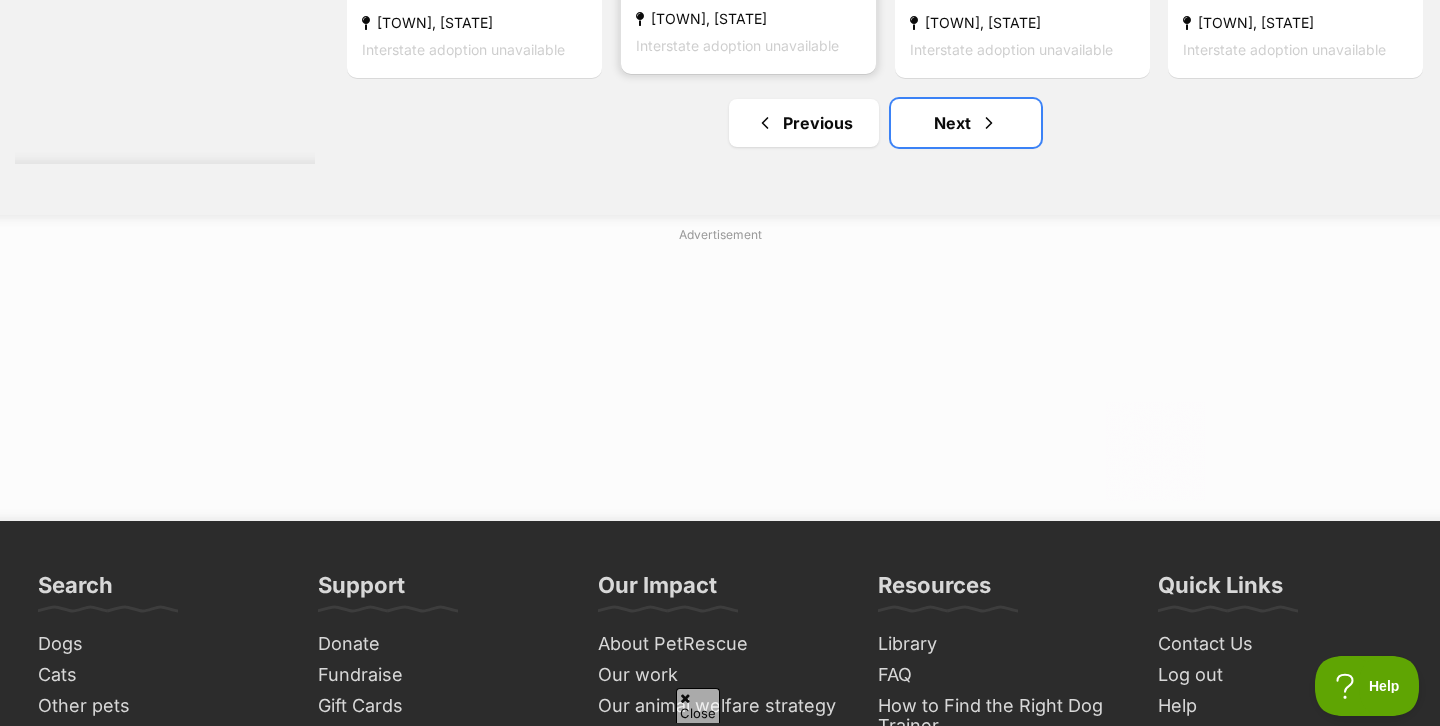 scroll, scrollTop: 0, scrollLeft: 0, axis: both 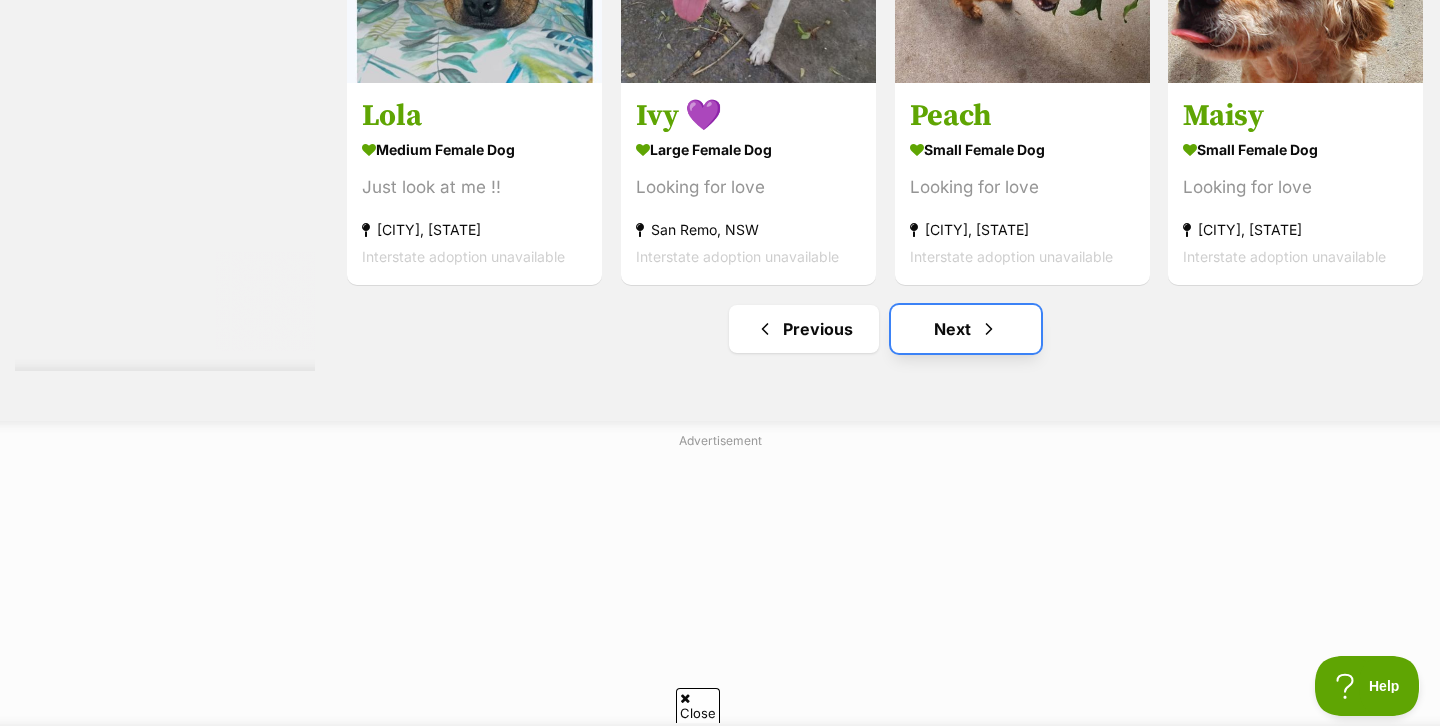 click on "Next" at bounding box center (966, 329) 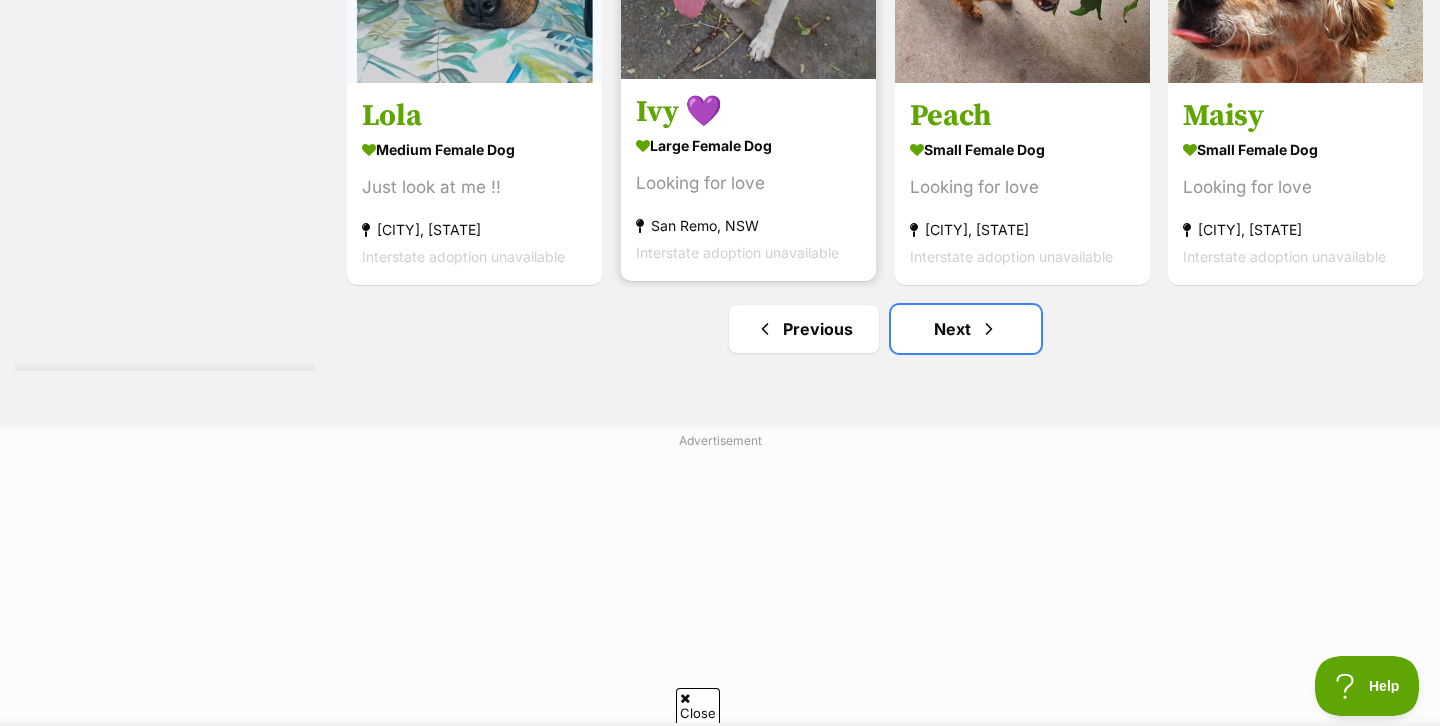 scroll, scrollTop: 0, scrollLeft: 0, axis: both 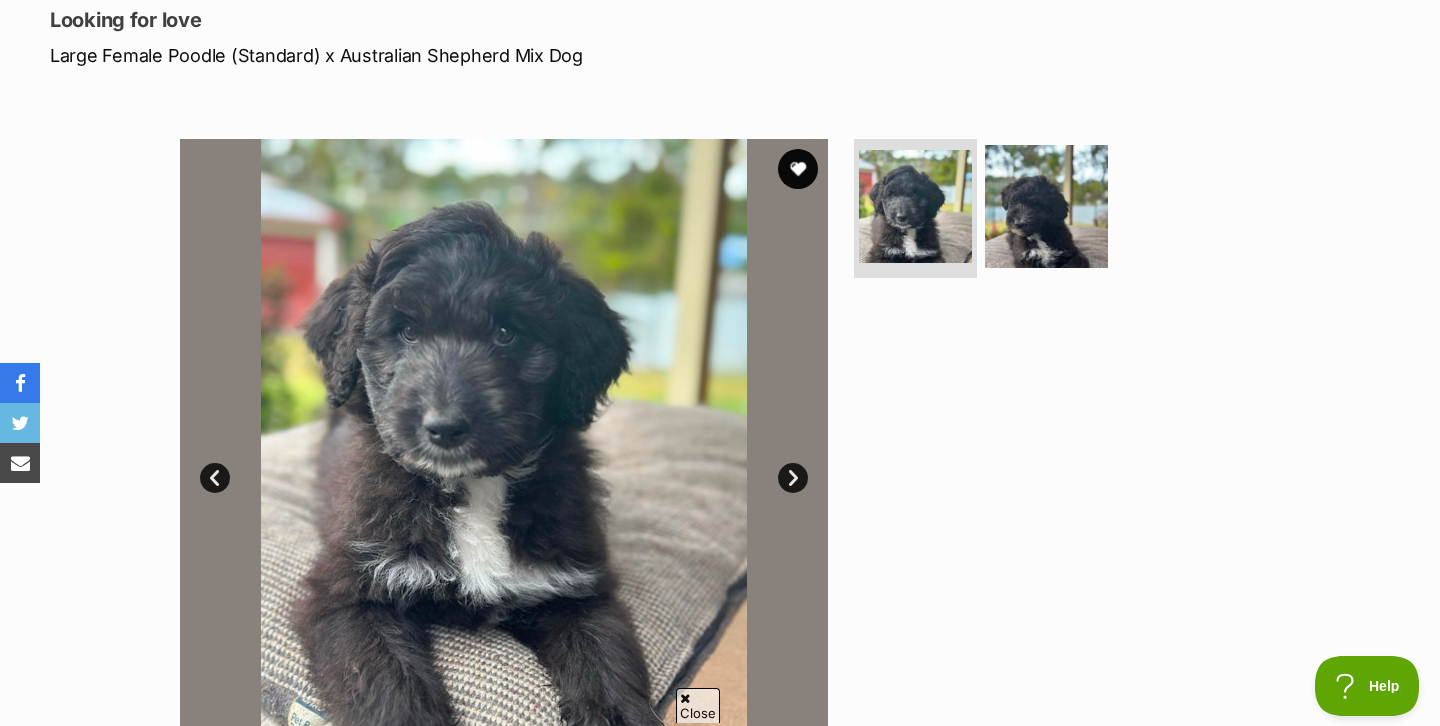 click on "Next" at bounding box center [793, 478] 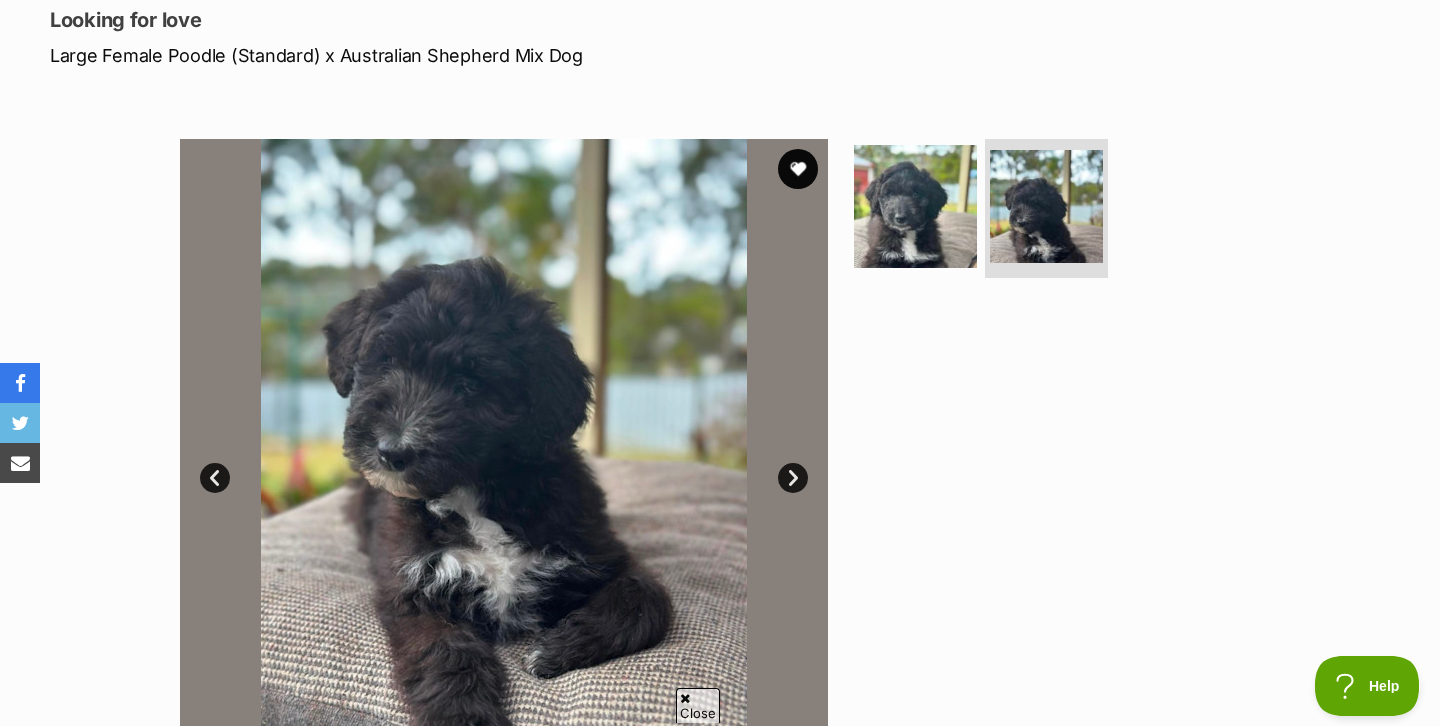 click on "Next" at bounding box center (793, 478) 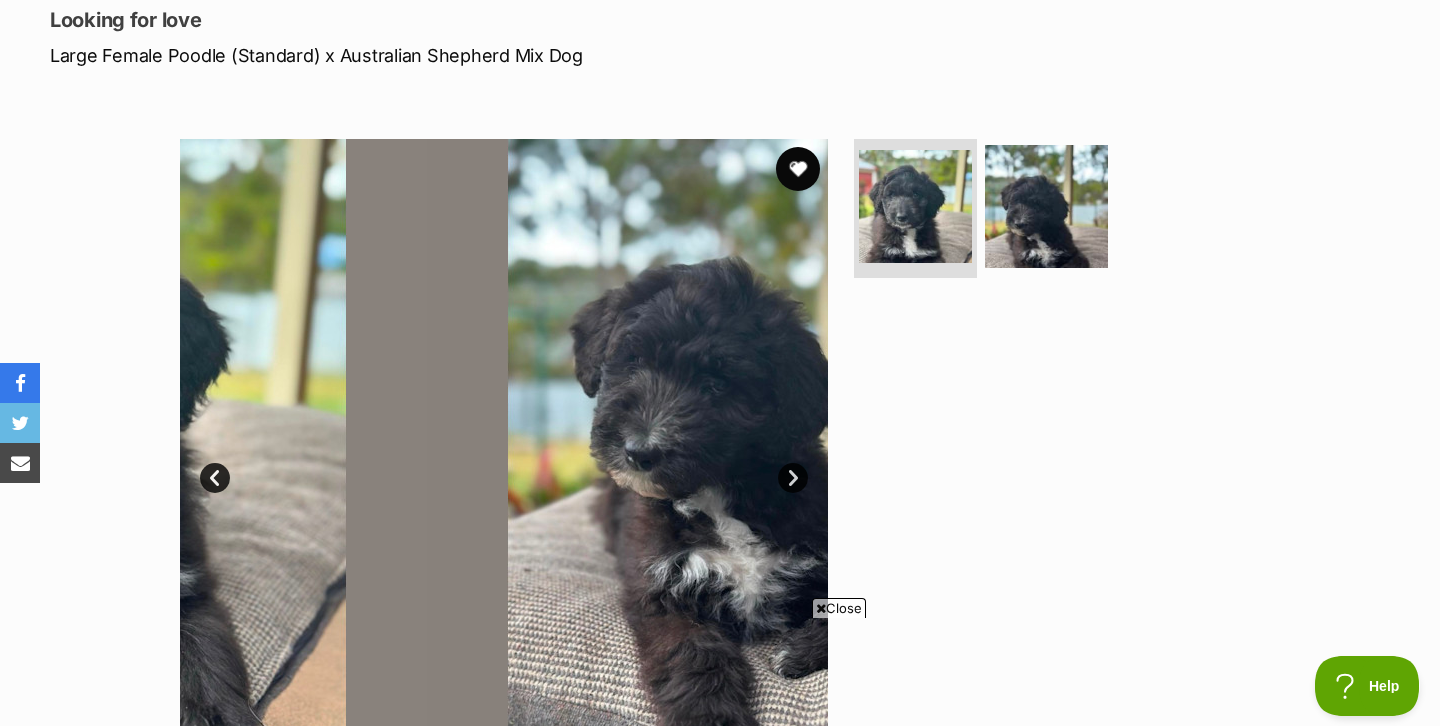 scroll, scrollTop: 0, scrollLeft: 0, axis: both 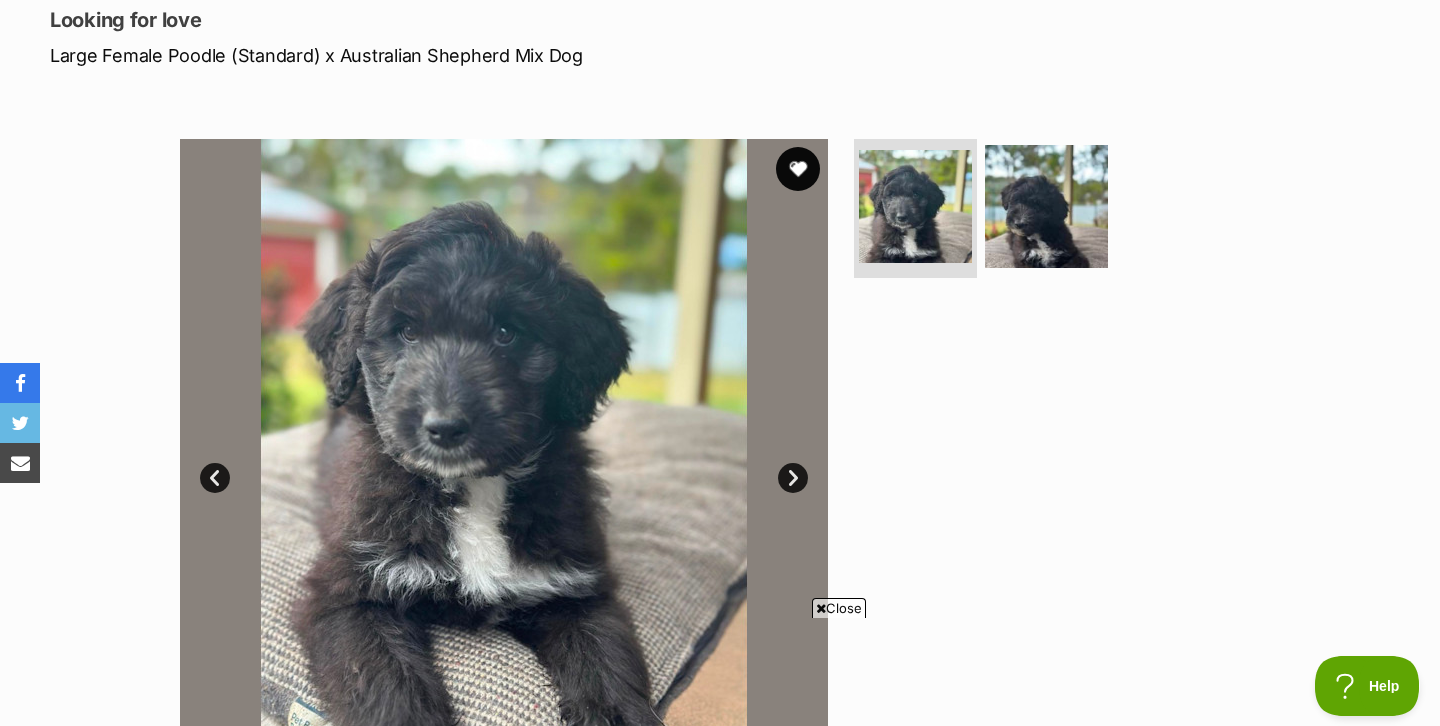 click at bounding box center (798, 169) 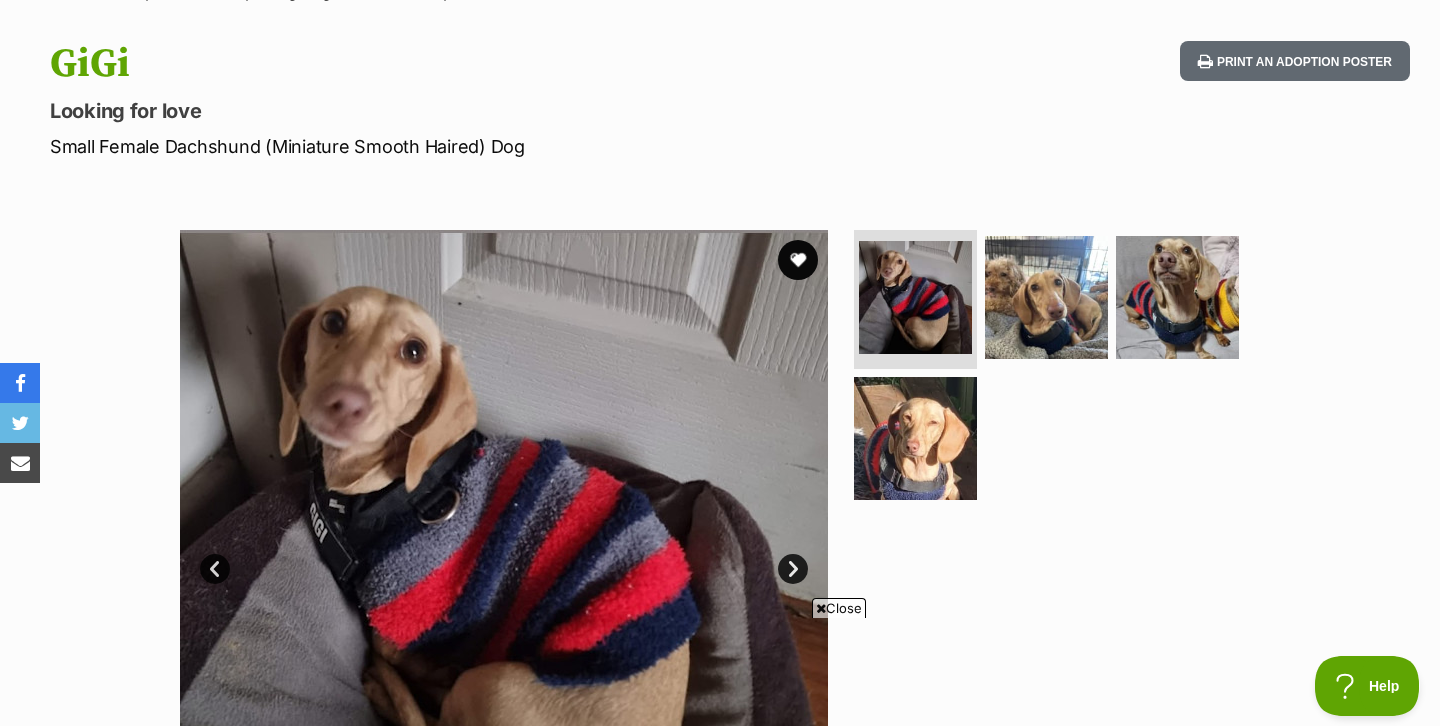 scroll, scrollTop: 0, scrollLeft: 0, axis: both 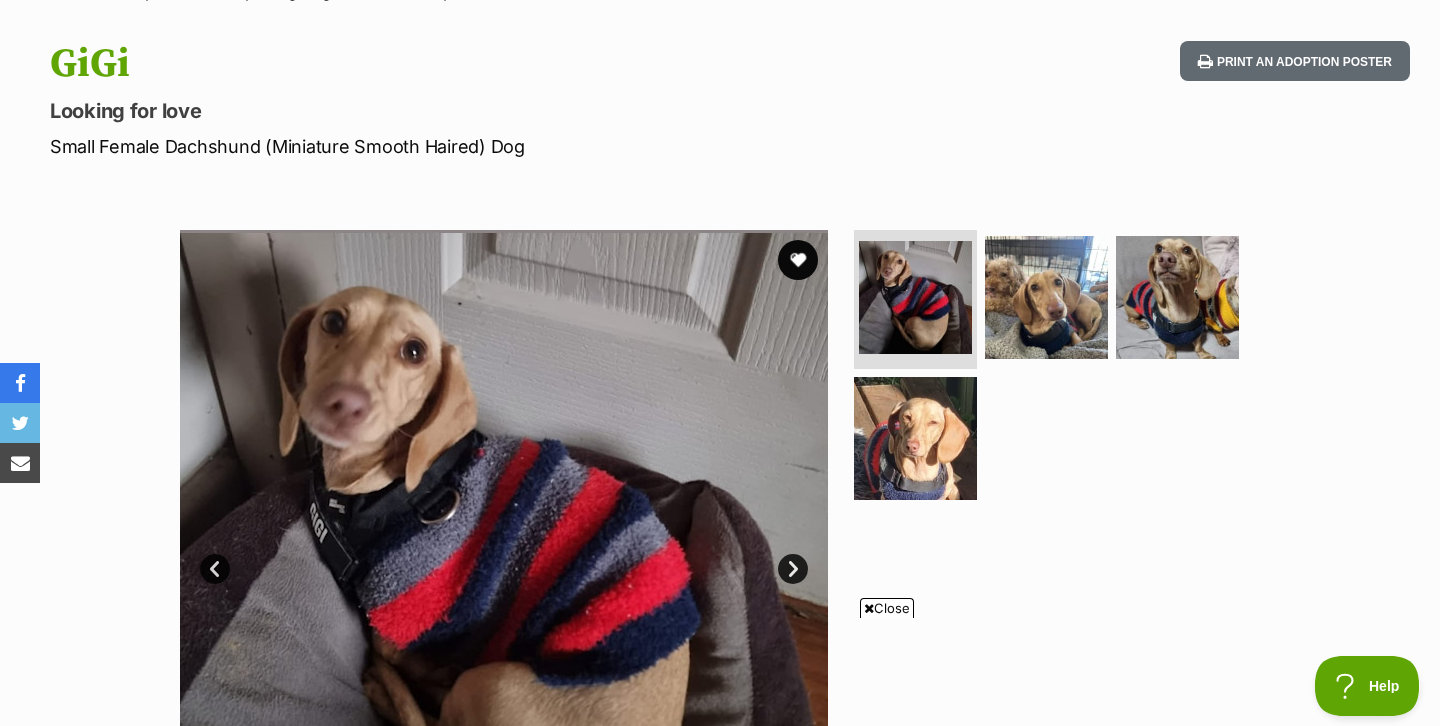 click at bounding box center (504, 554) 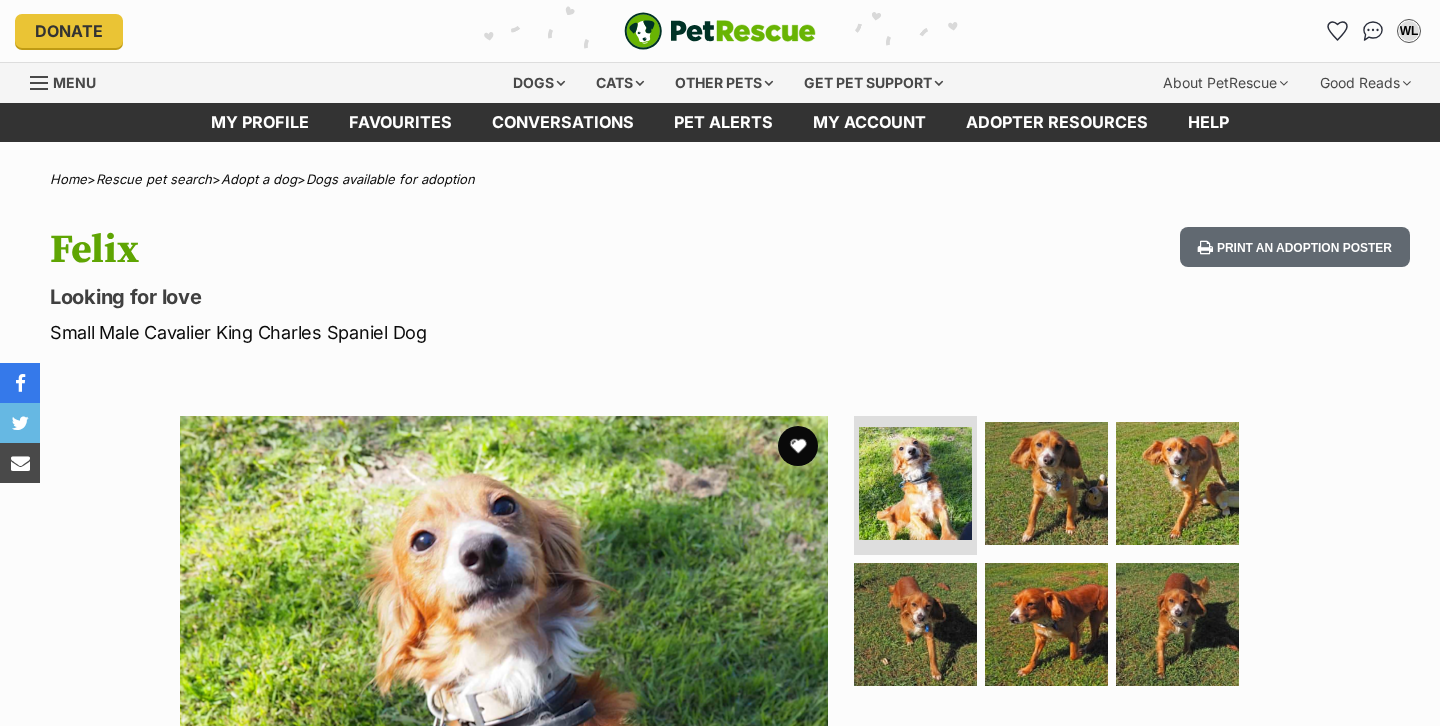 scroll, scrollTop: 0, scrollLeft: 0, axis: both 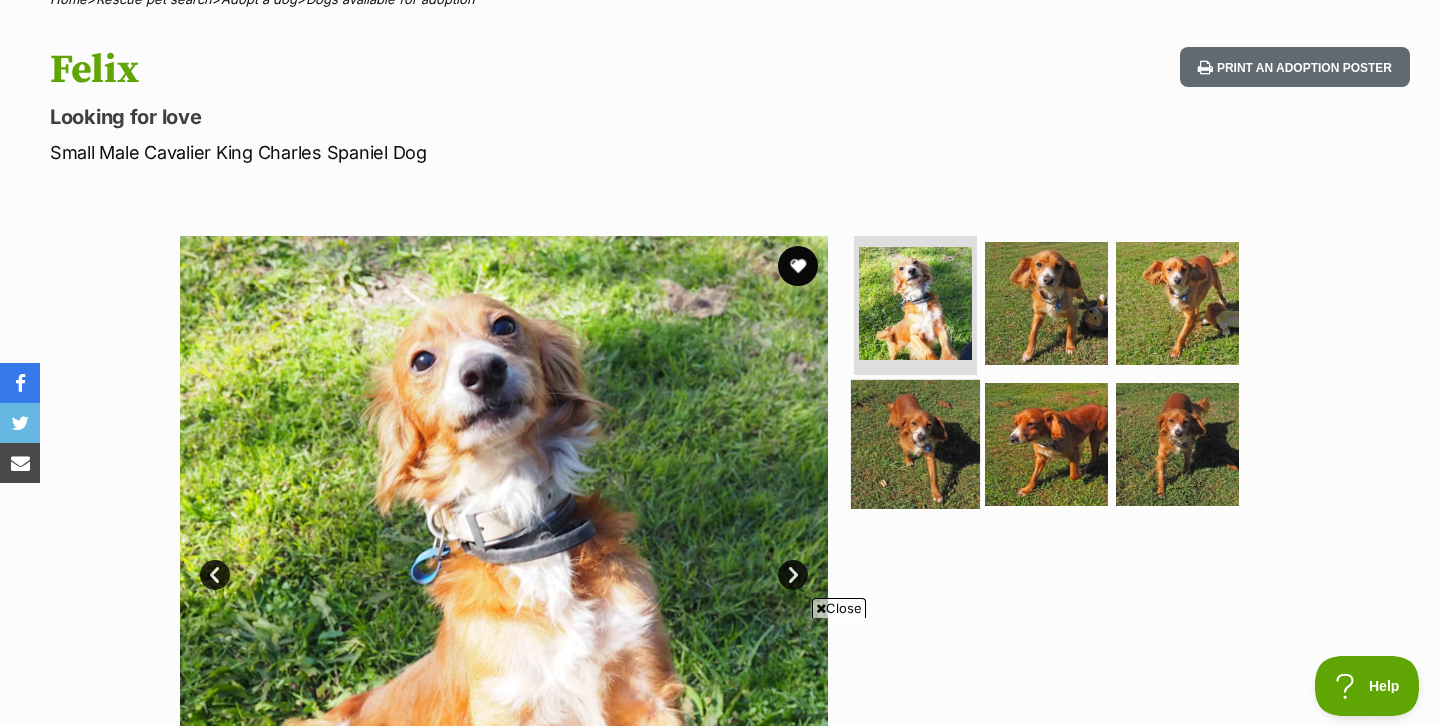 click at bounding box center [915, 444] 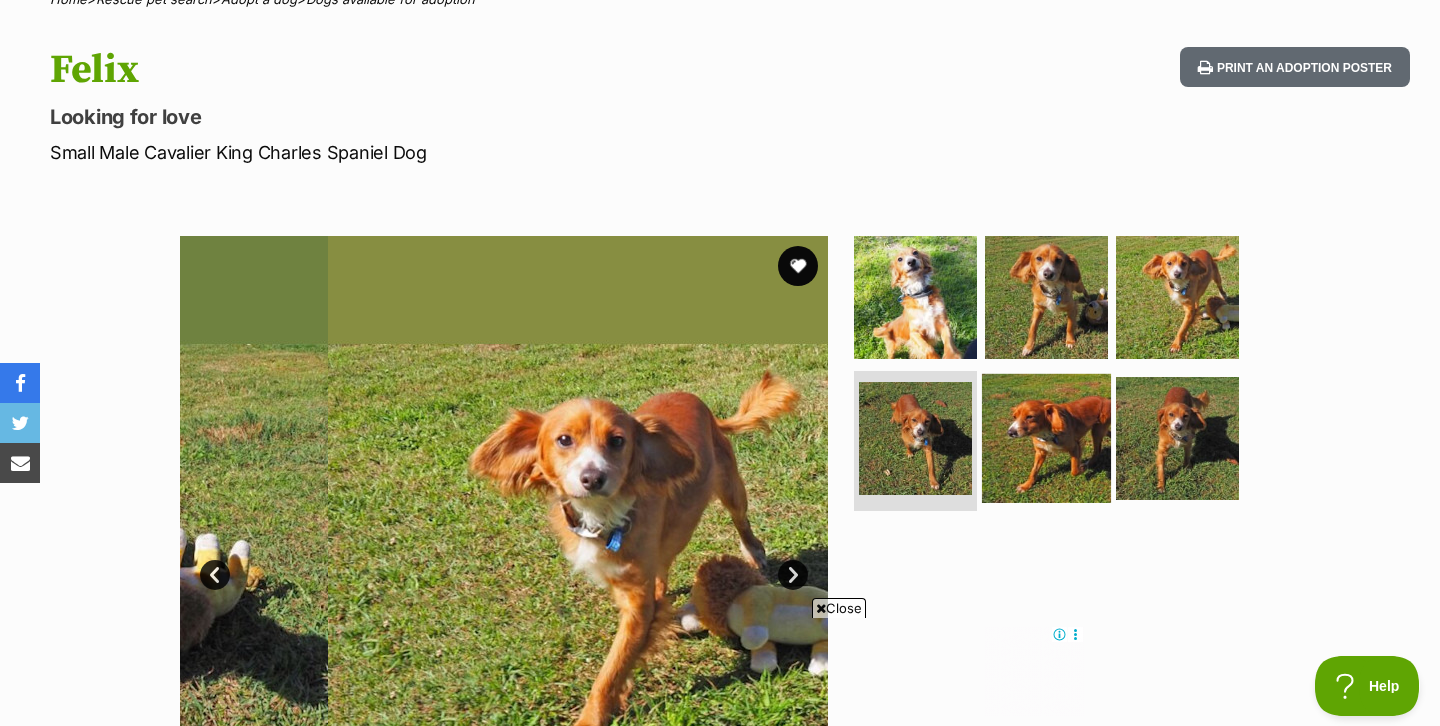 click at bounding box center (1046, 438) 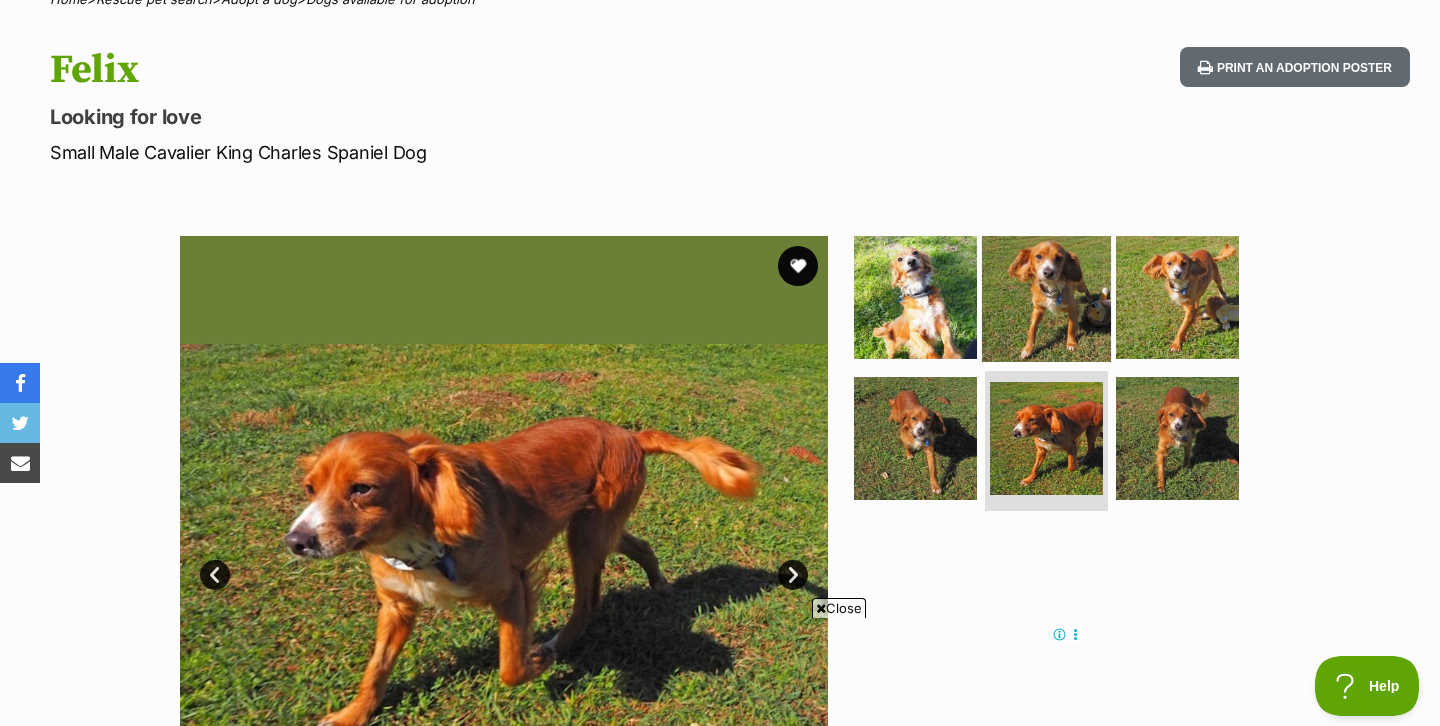 click at bounding box center (1046, 296) 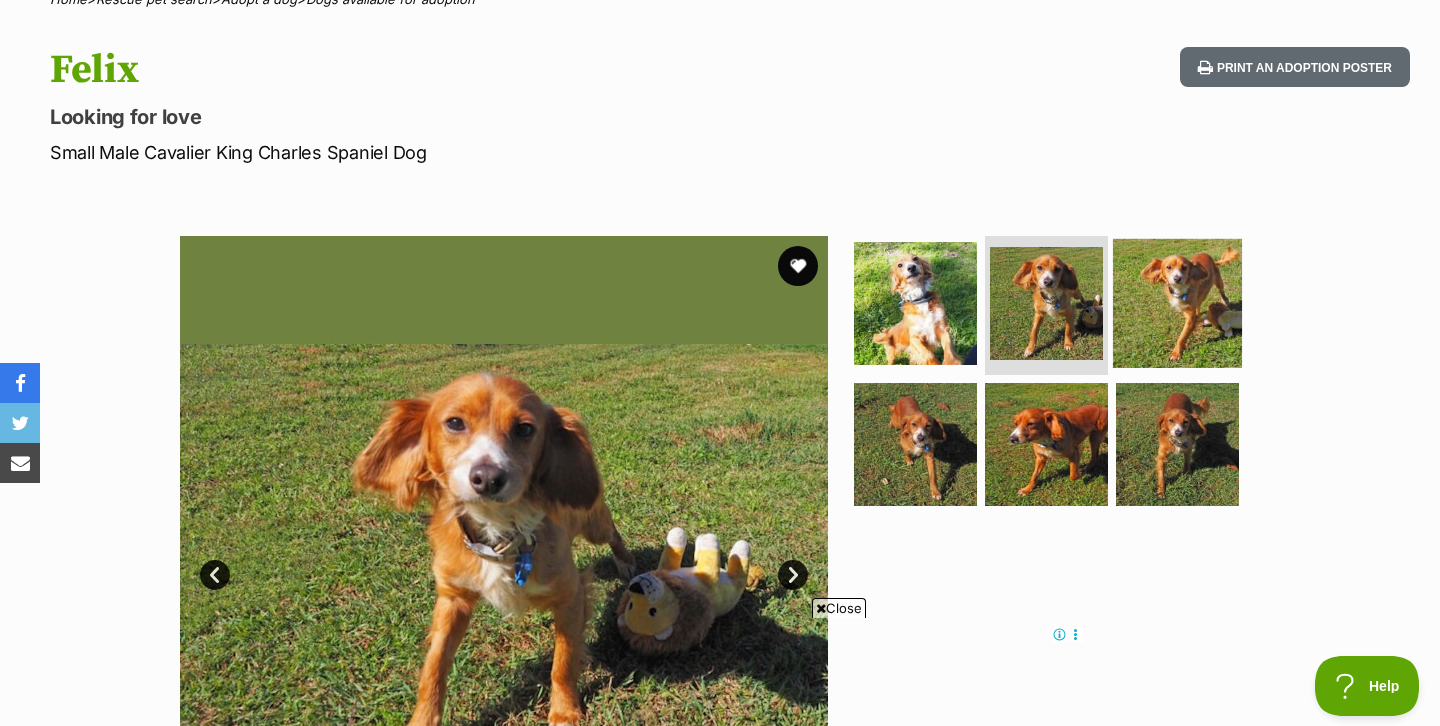 click at bounding box center (1177, 302) 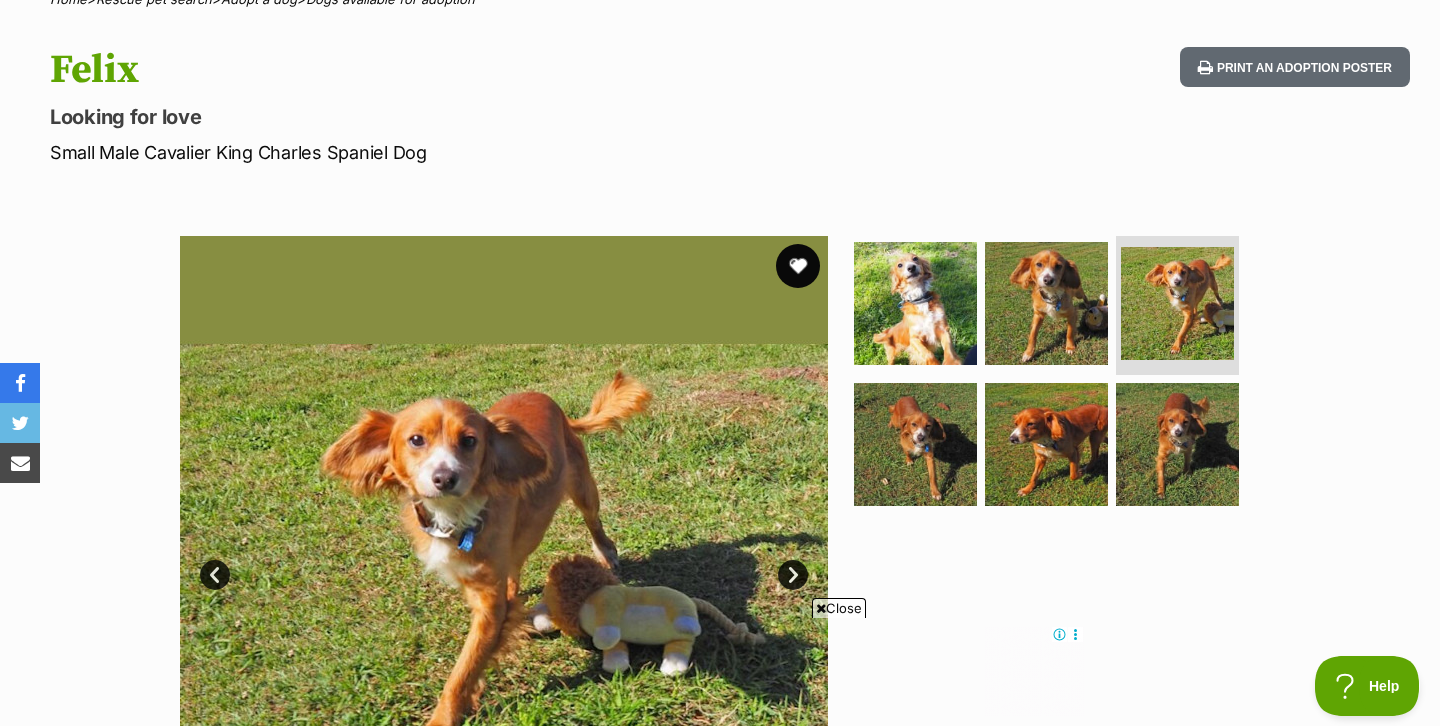 click at bounding box center (798, 266) 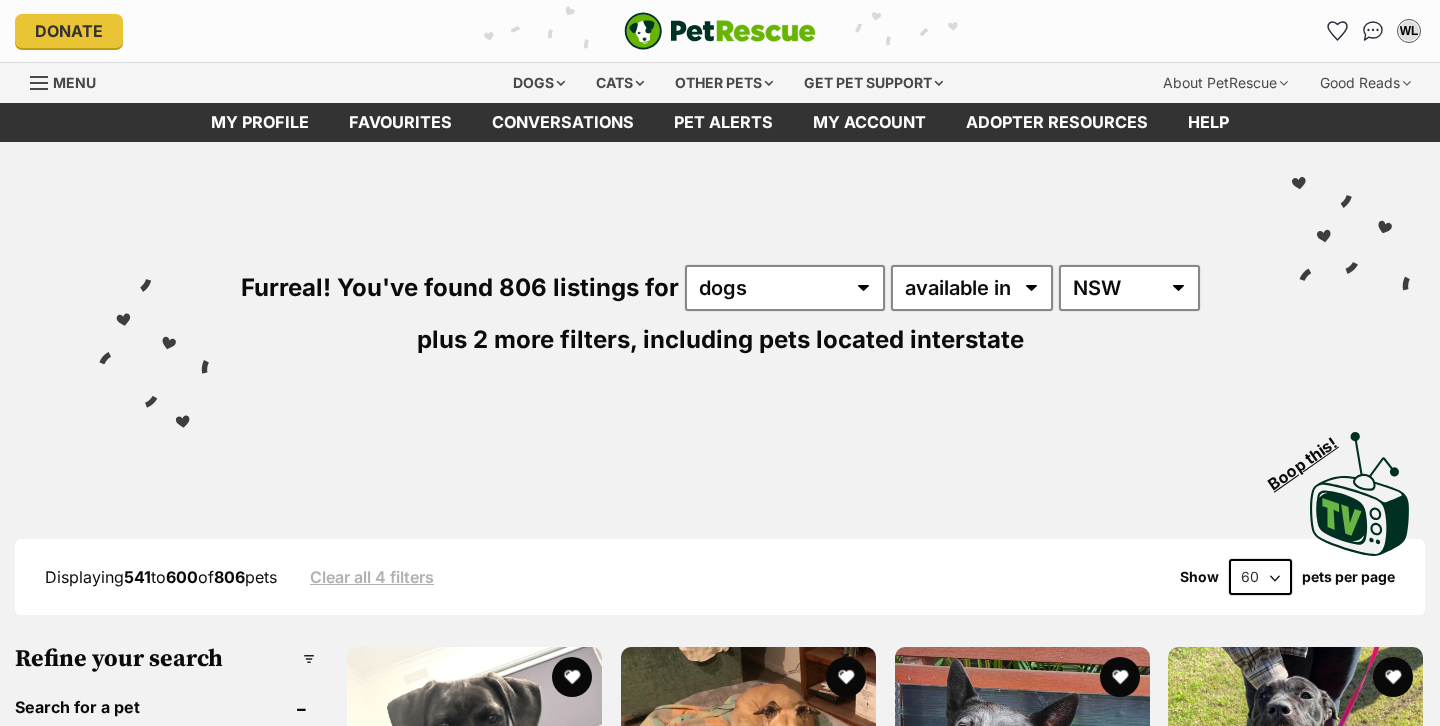 scroll, scrollTop: 0, scrollLeft: 0, axis: both 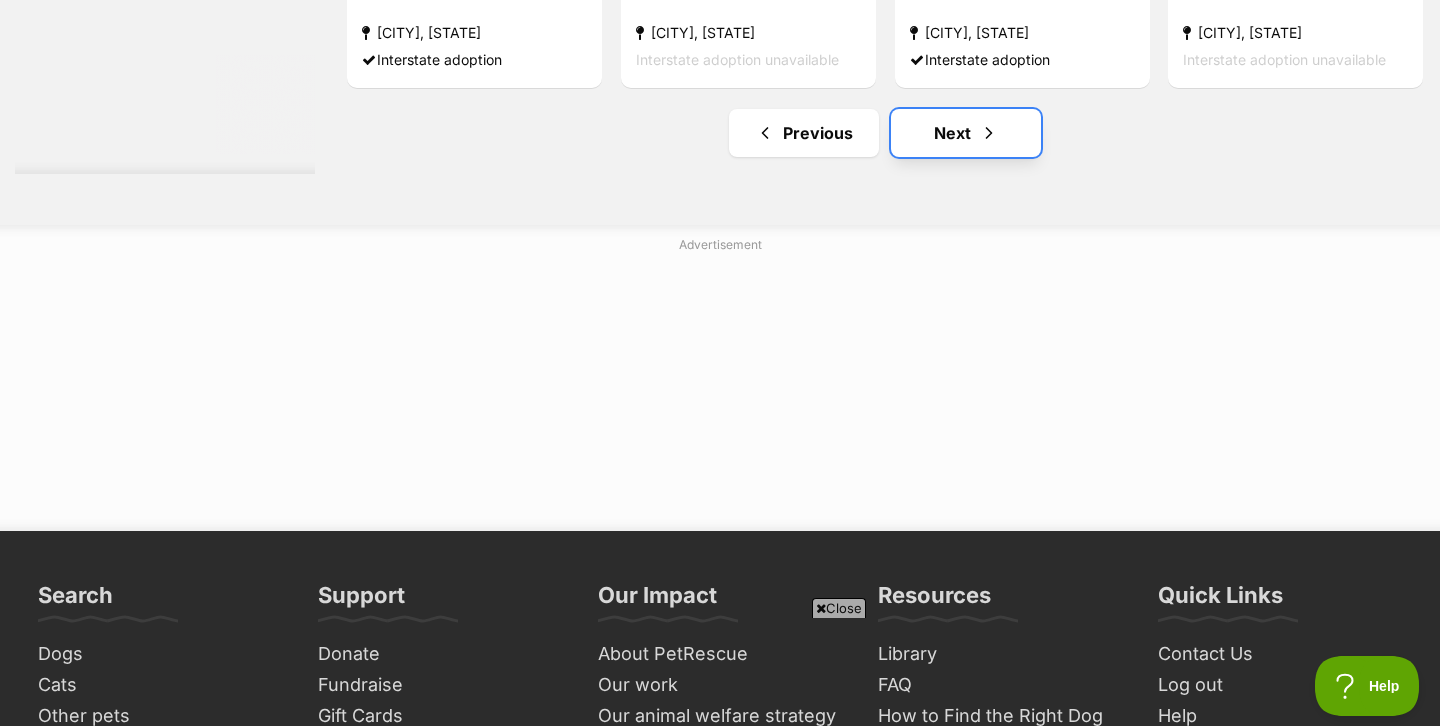click on "Next" at bounding box center [966, 133] 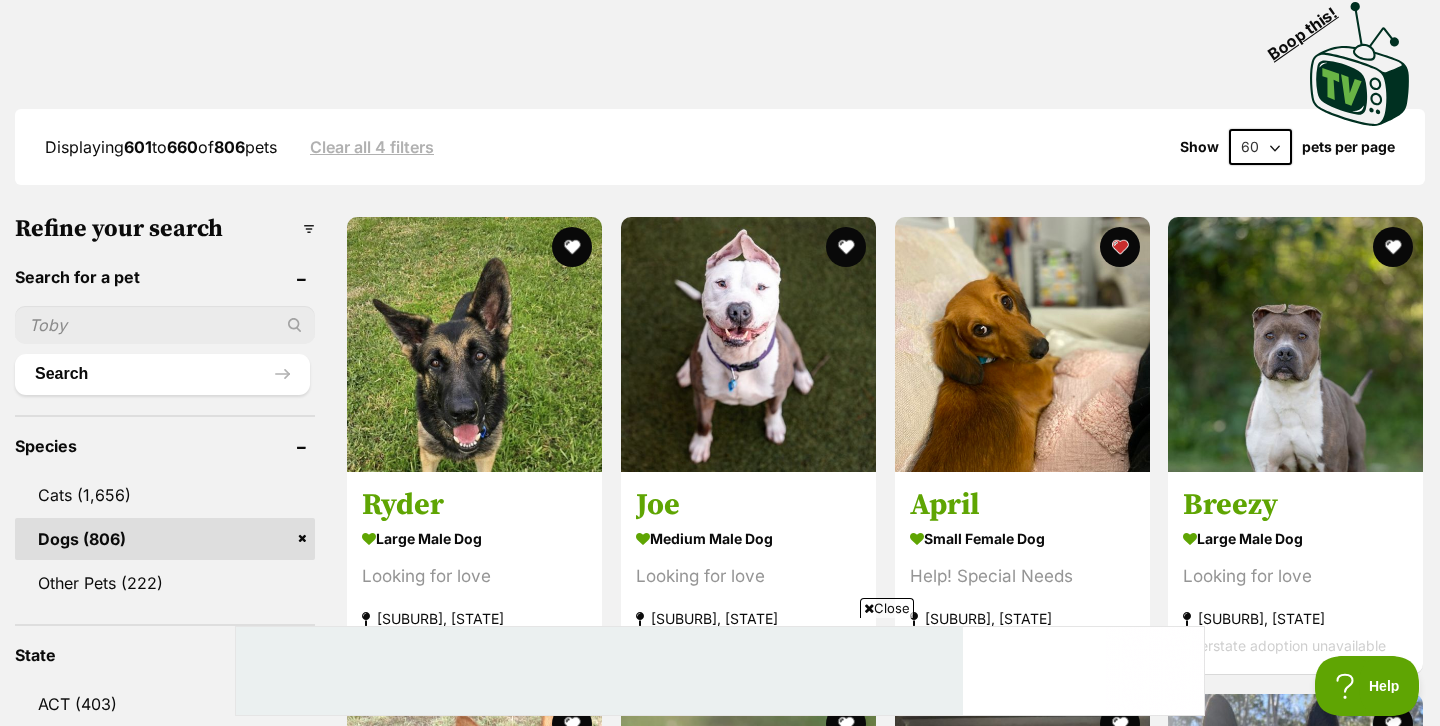 scroll, scrollTop: 0, scrollLeft: 0, axis: both 